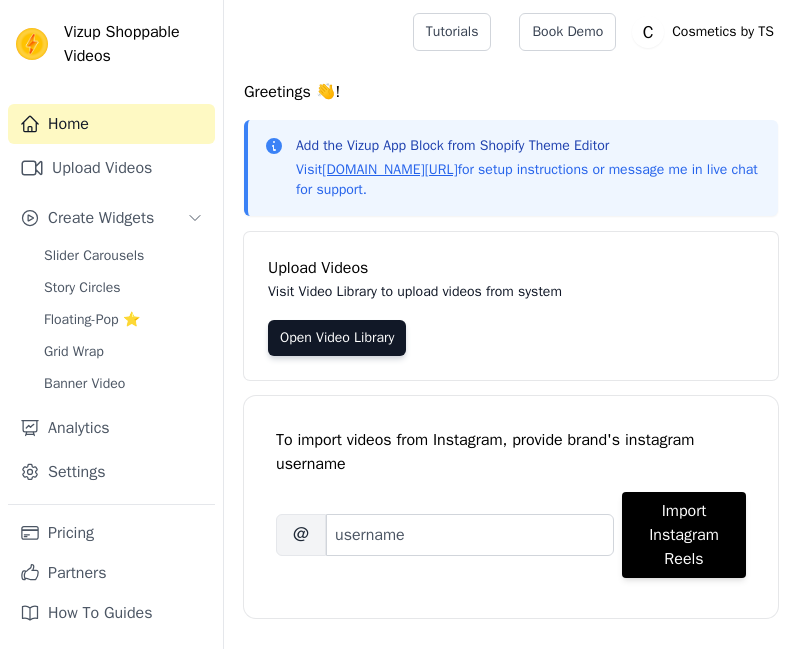 scroll, scrollTop: 0, scrollLeft: 0, axis: both 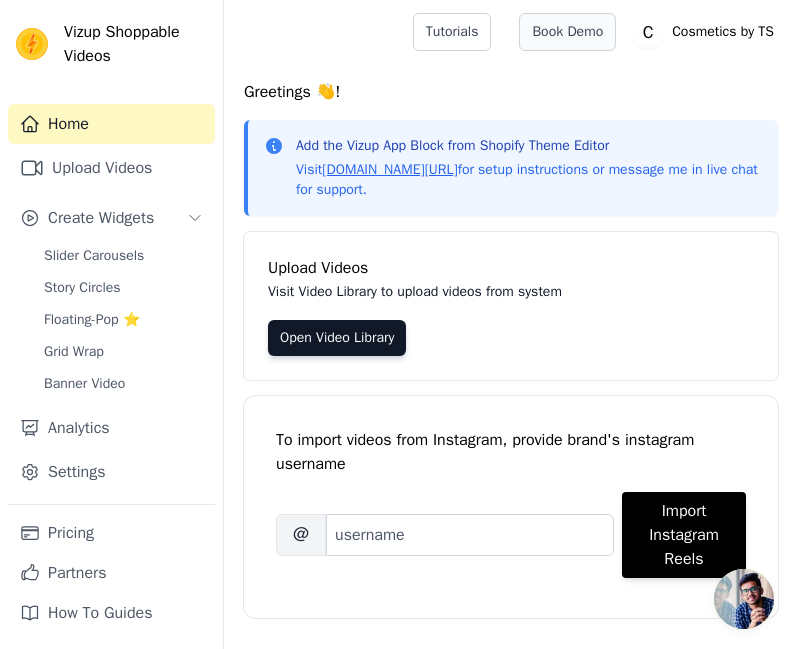 click on "Book Demo" at bounding box center (567, 32) 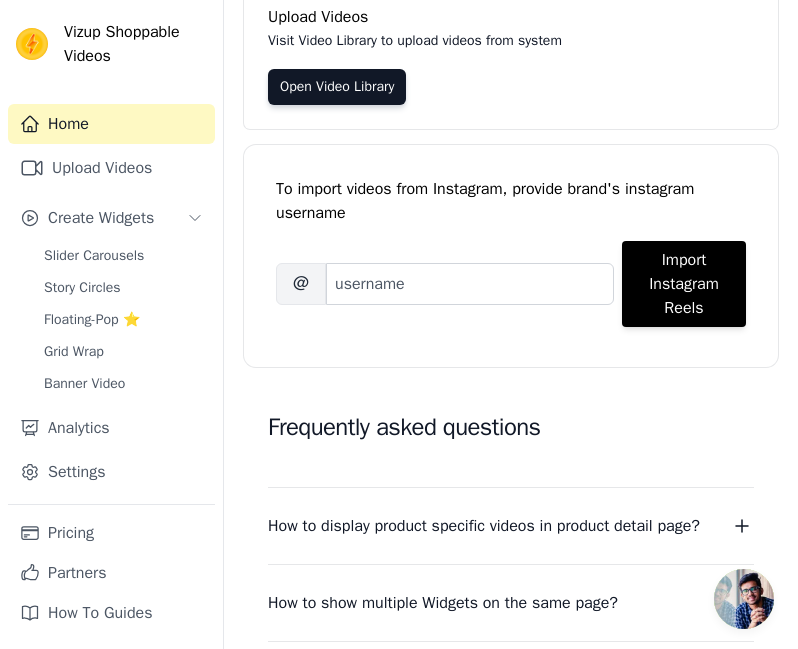 scroll, scrollTop: 585, scrollLeft: 0, axis: vertical 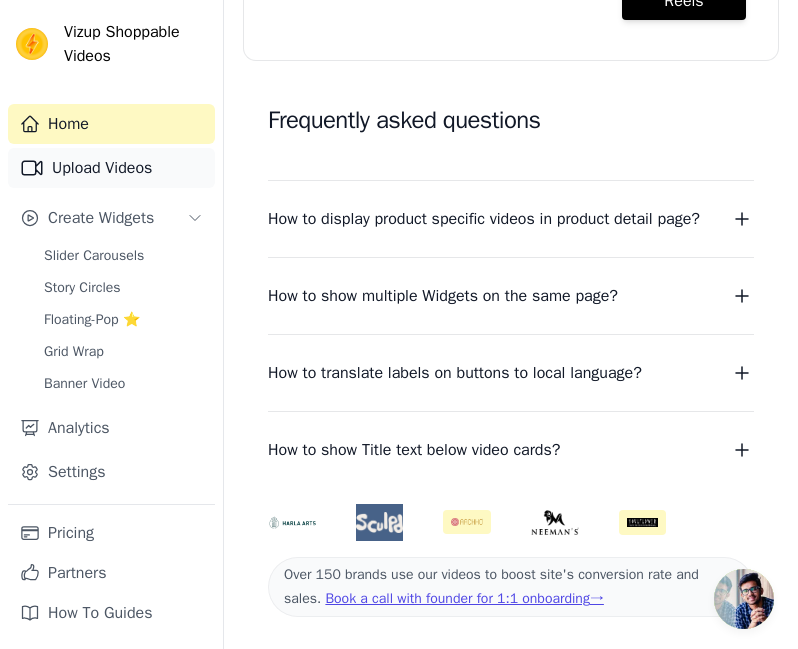 click on "Upload Videos" at bounding box center (111, 168) 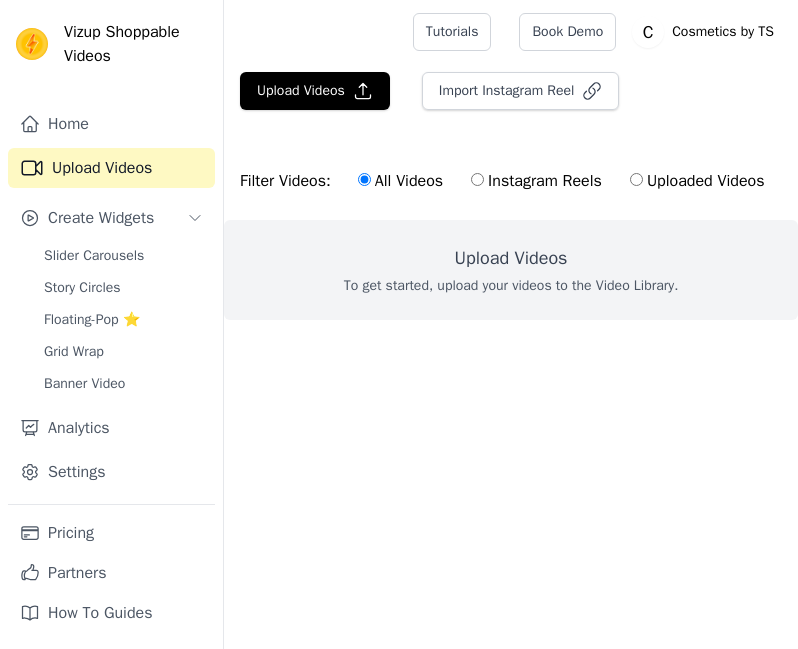 scroll, scrollTop: 0, scrollLeft: 0, axis: both 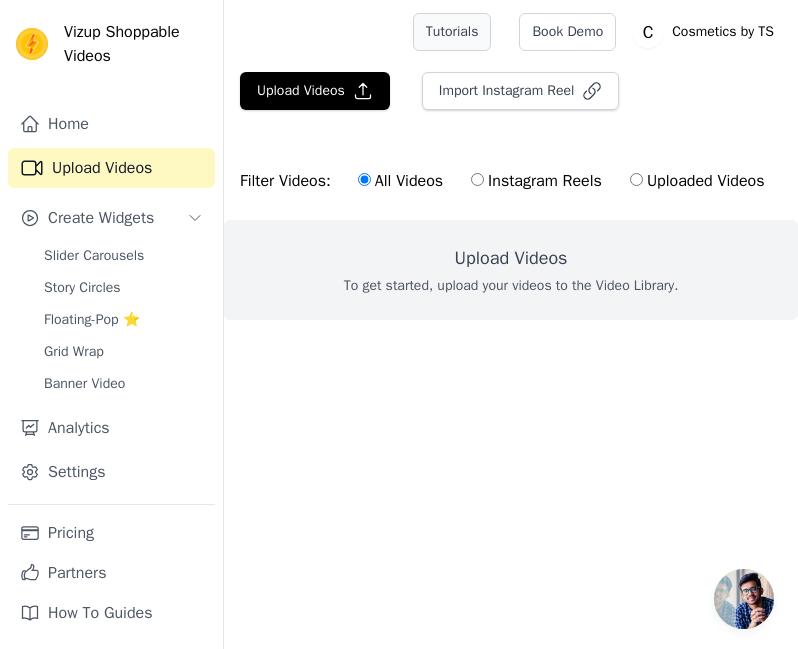 click on "Tutorials" at bounding box center (452, 32) 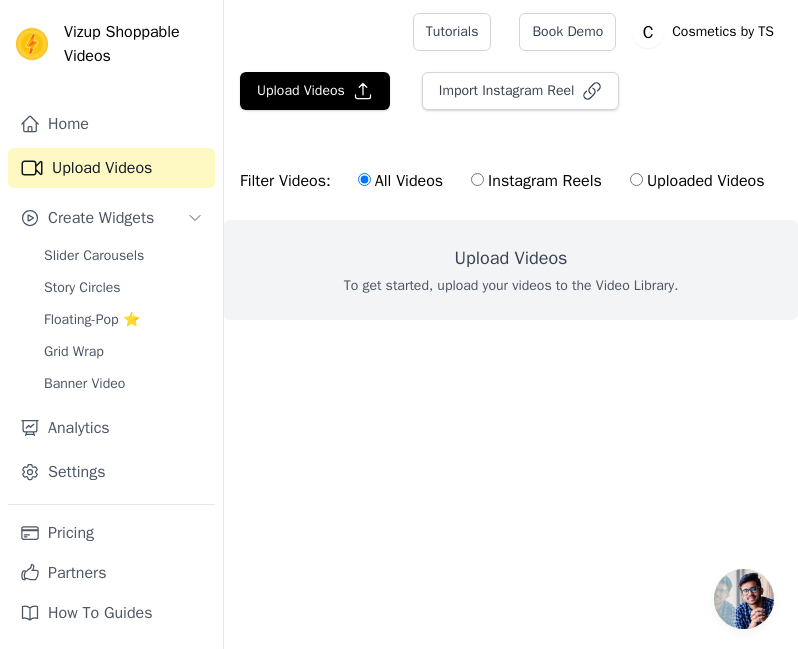 click on "Instagram Reels" at bounding box center [477, 179] 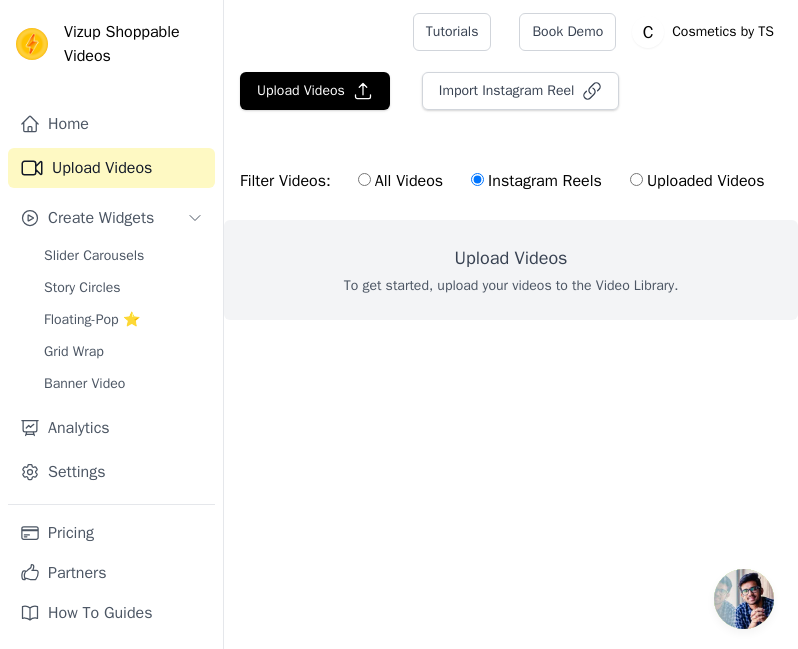 click on "Uploaded Videos" at bounding box center (636, 179) 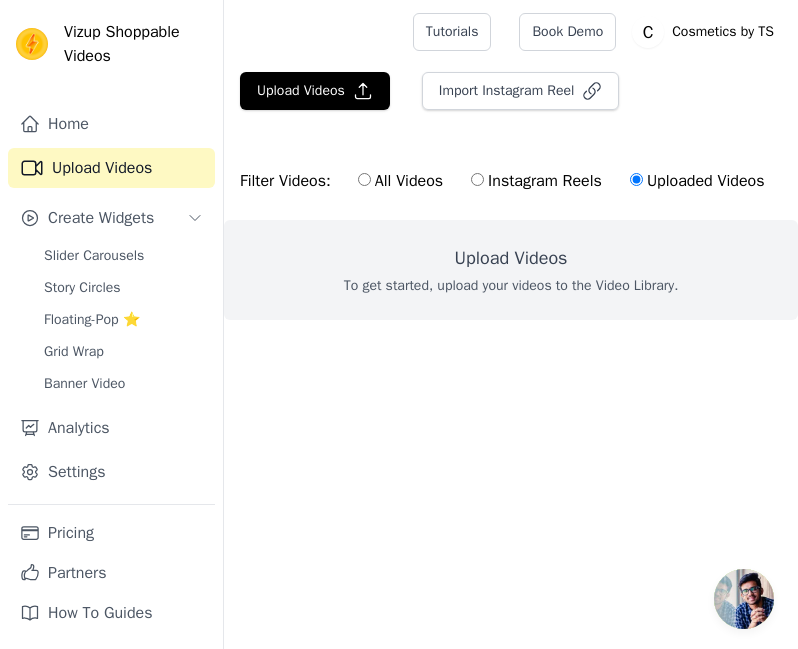 click on "Instagram Reels" at bounding box center [477, 179] 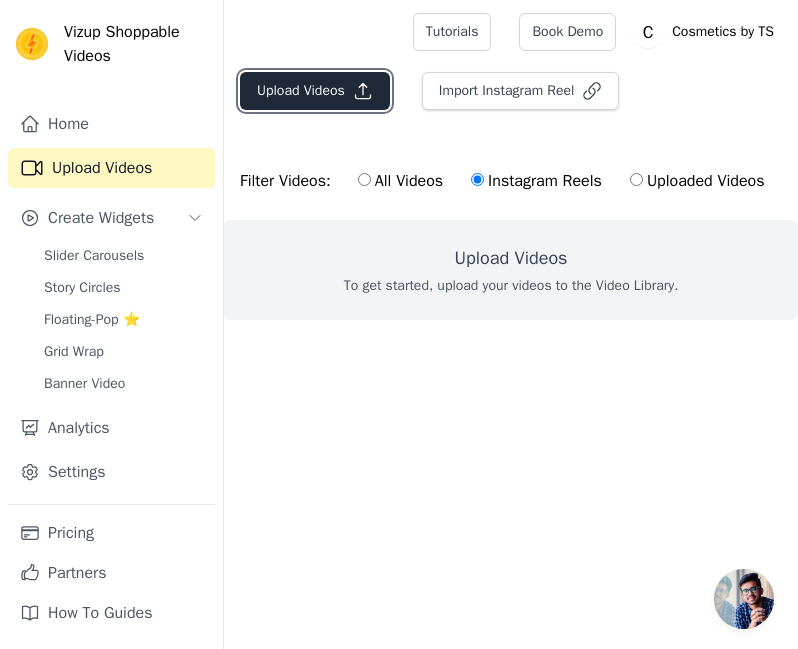 click 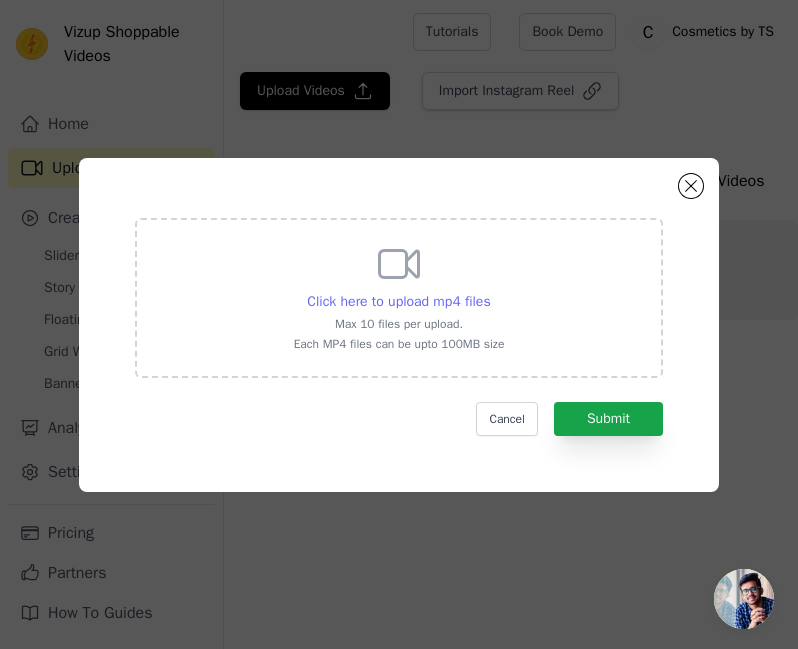 click on "Click here to upload mp4 files" at bounding box center [398, 301] 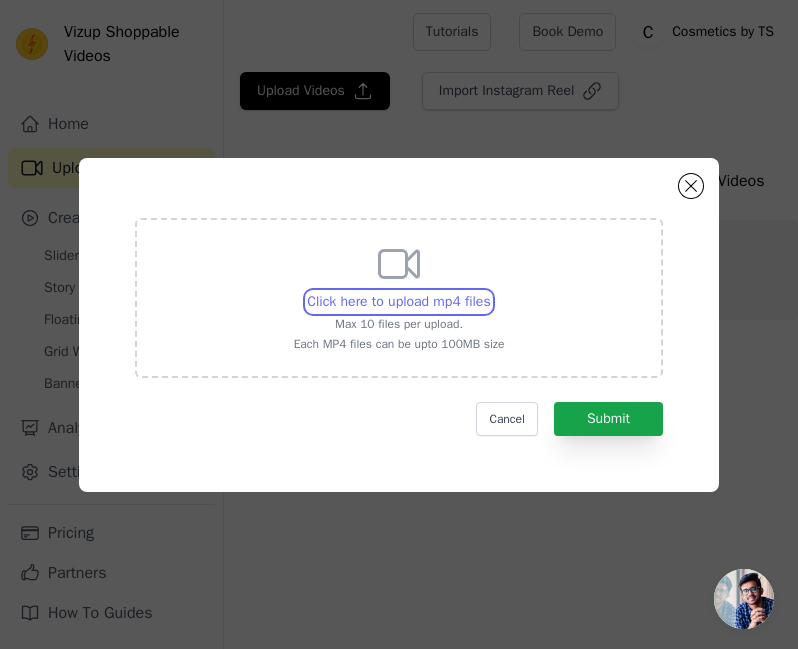 click on "Click here to upload mp4 files     Max 10 files per upload.   Each MP4 files can be upto 100MB size" at bounding box center (490, 291) 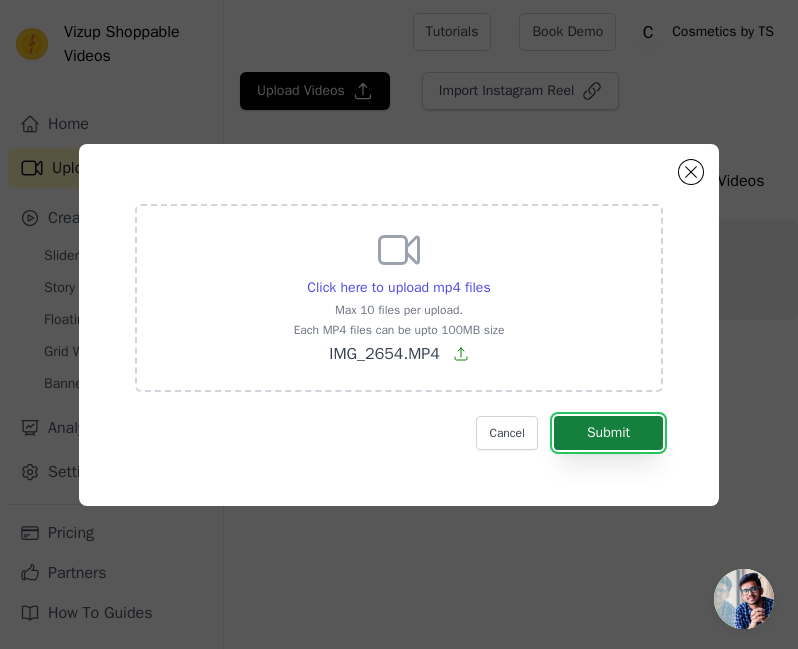 click on "Submit" at bounding box center (608, 433) 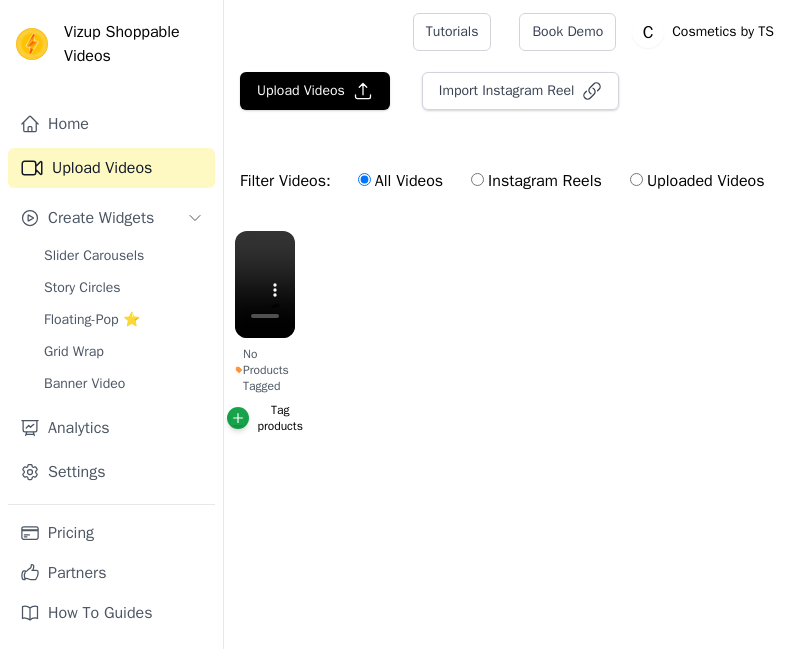 scroll, scrollTop: 0, scrollLeft: 0, axis: both 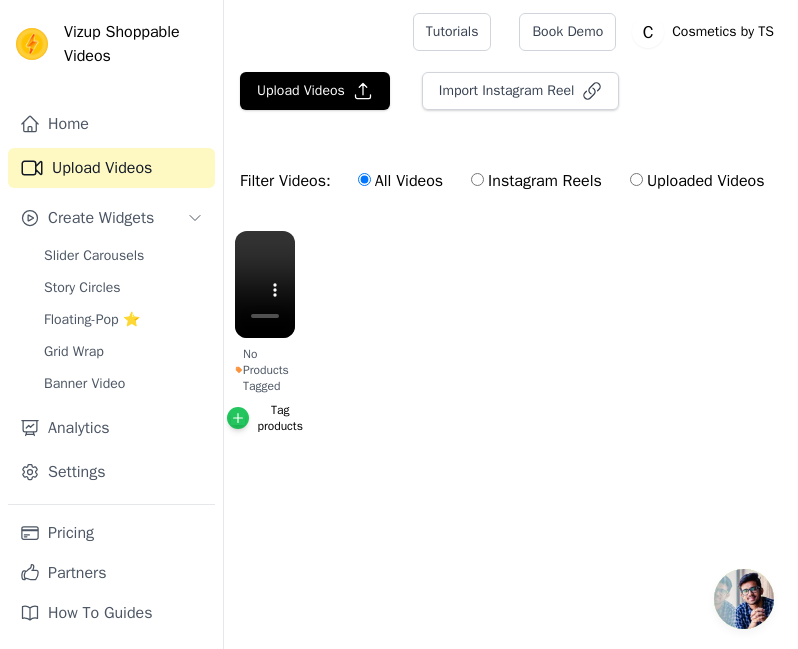 click 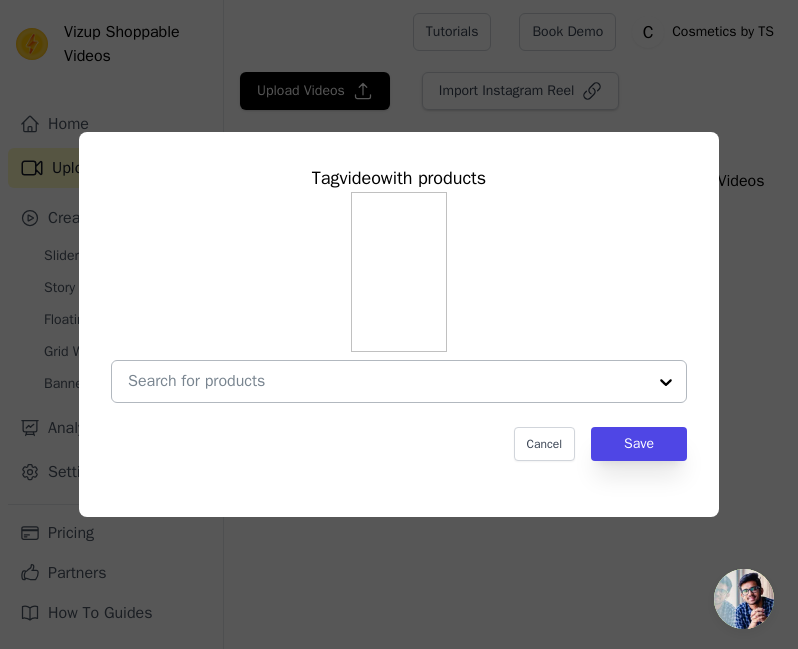 click on "No Products Tagged     Tag  video  with products                         Cancel   Save     Tag products" at bounding box center (387, 381) 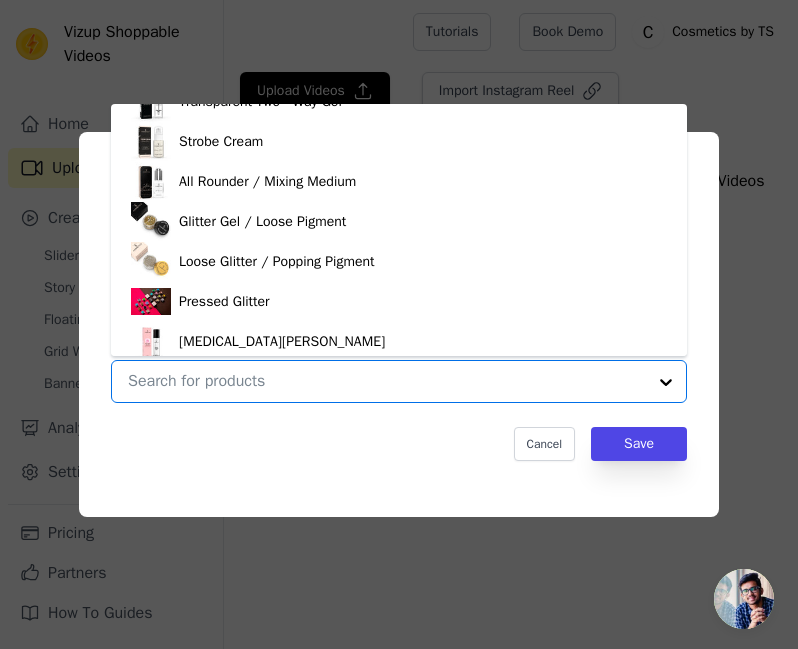 scroll, scrollTop: 0, scrollLeft: 0, axis: both 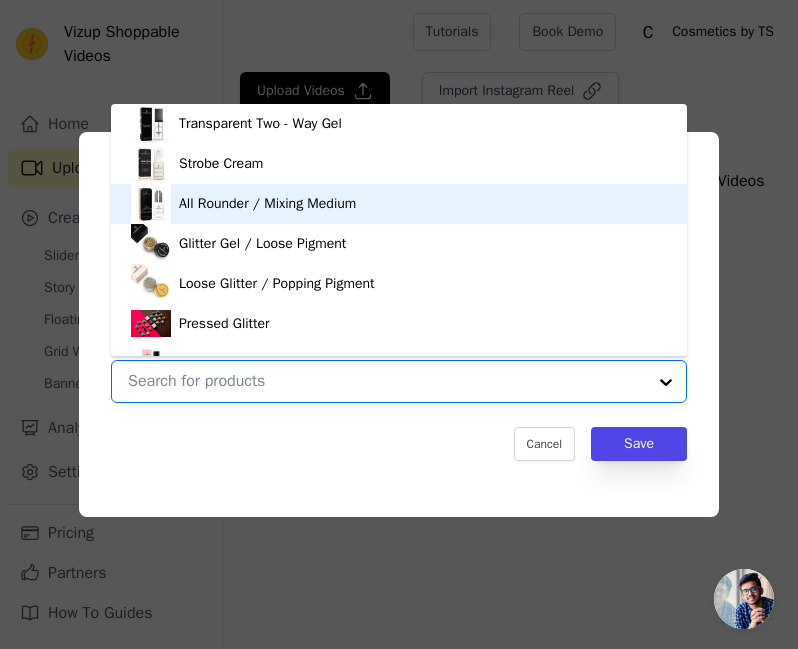 click on "All Rounder / Mixing Medium" at bounding box center [267, 204] 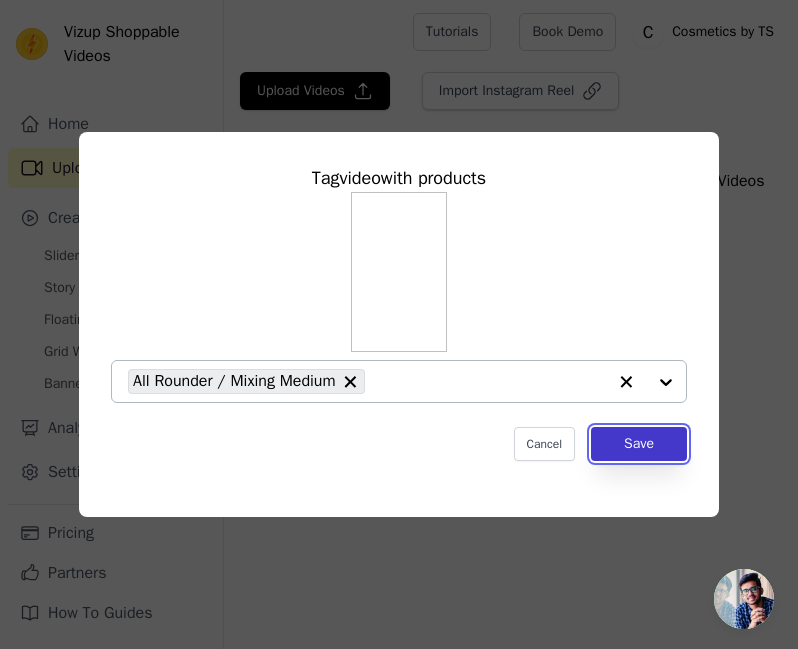 click on "Save" at bounding box center (639, 444) 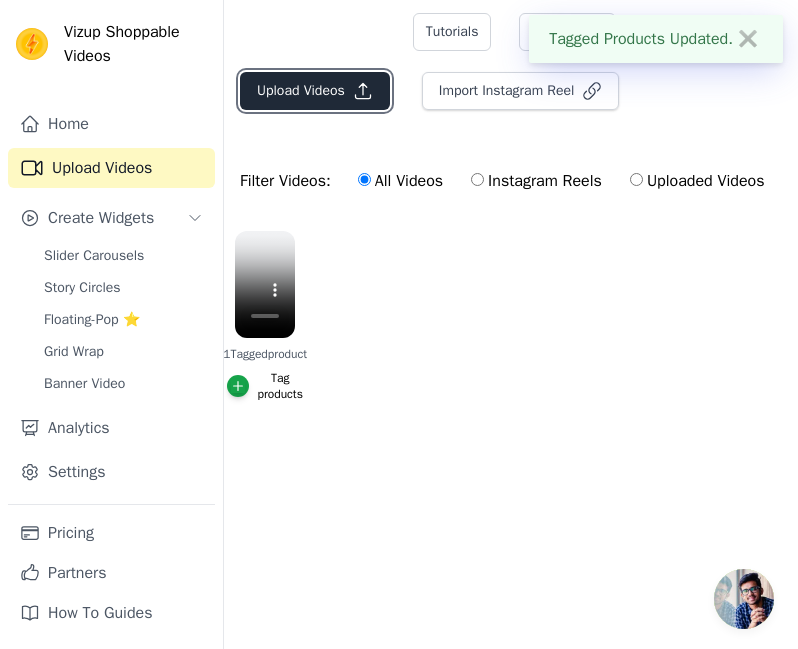 click on "Upload Videos" at bounding box center (315, 91) 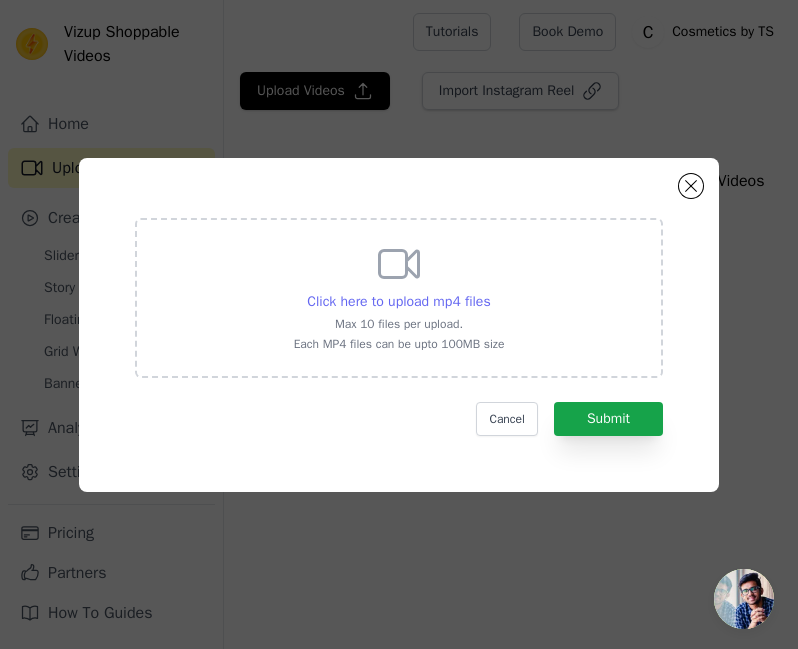 click on "Click here to upload mp4 files" at bounding box center (398, 301) 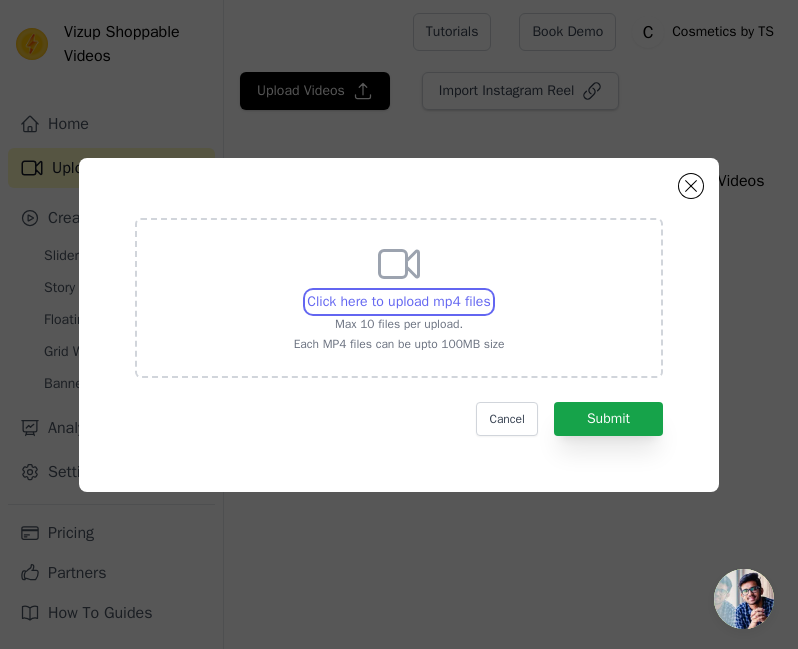 click on "Click here to upload mp4 files     Max 10 files per upload.   Each MP4 files can be upto 100MB size" at bounding box center [490, 291] 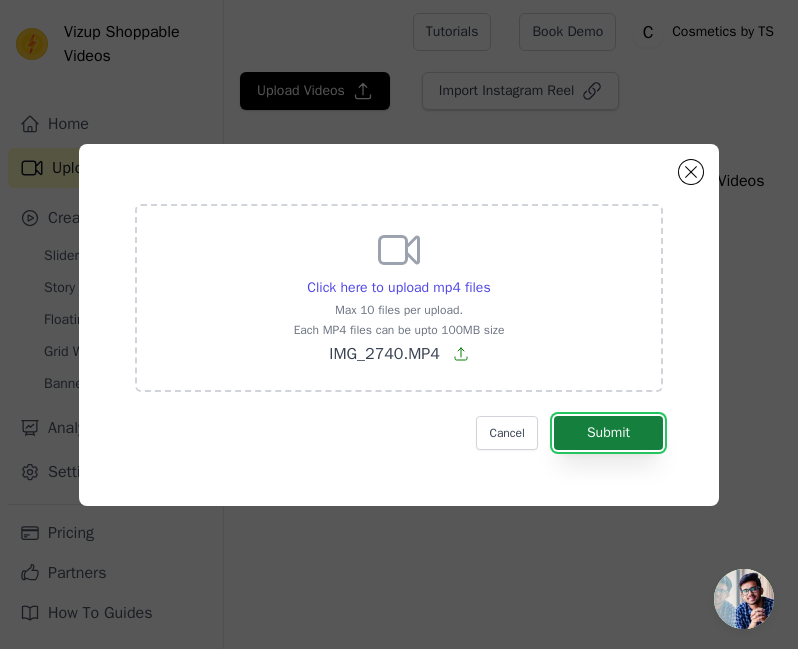 click on "Submit" at bounding box center (608, 433) 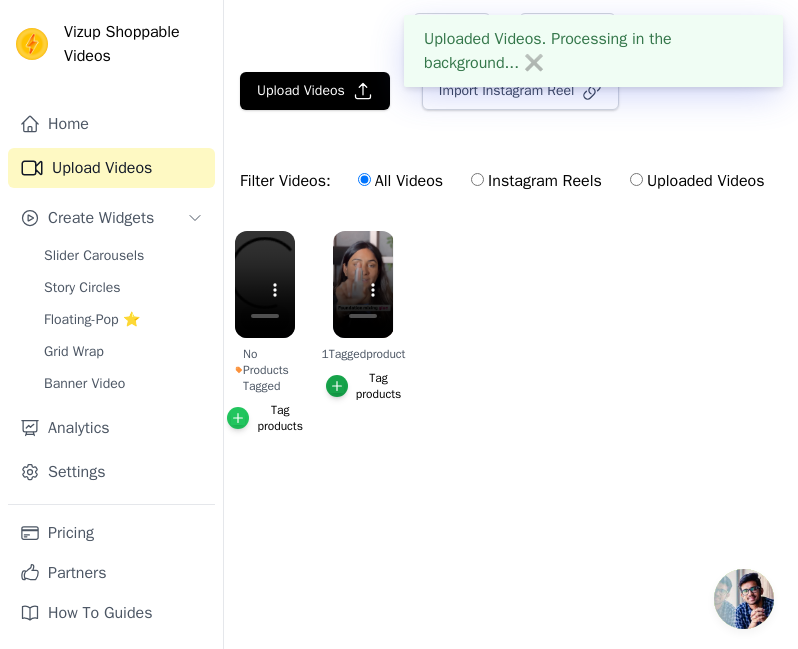 click at bounding box center (238, 418) 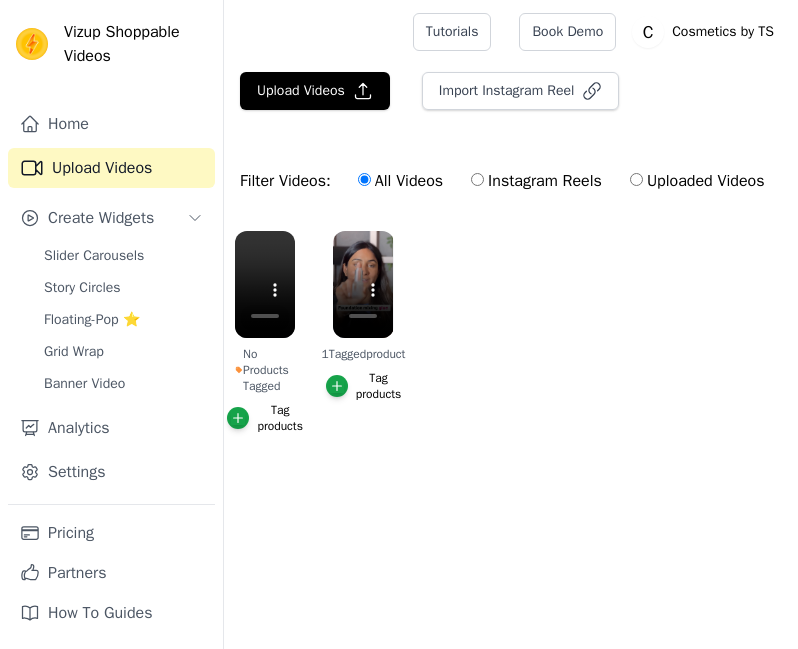 scroll, scrollTop: 0, scrollLeft: 0, axis: both 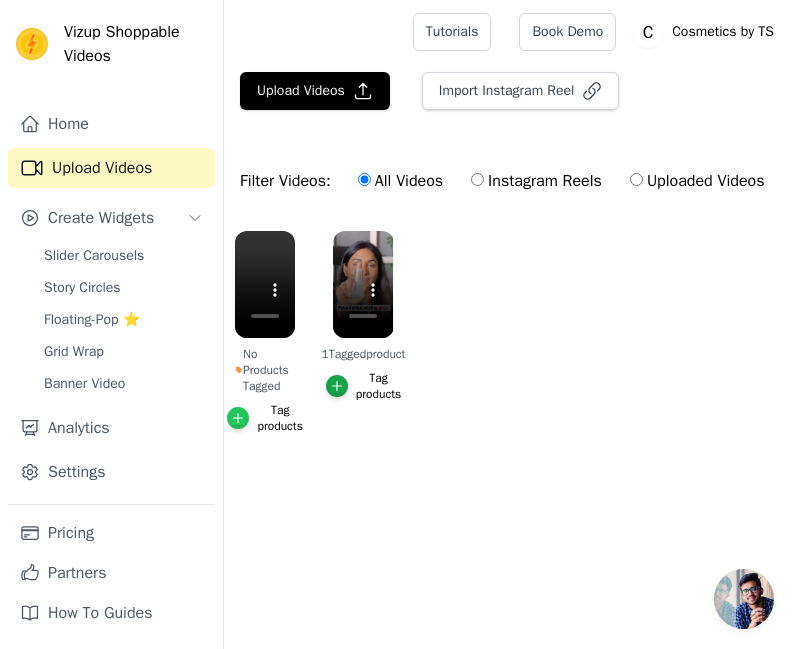 click at bounding box center [238, 418] 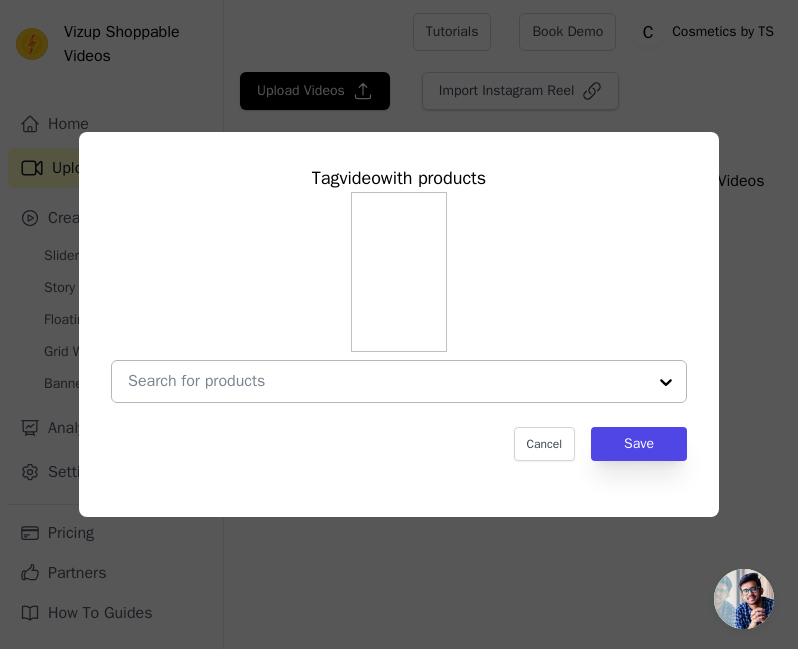 click at bounding box center [666, 381] 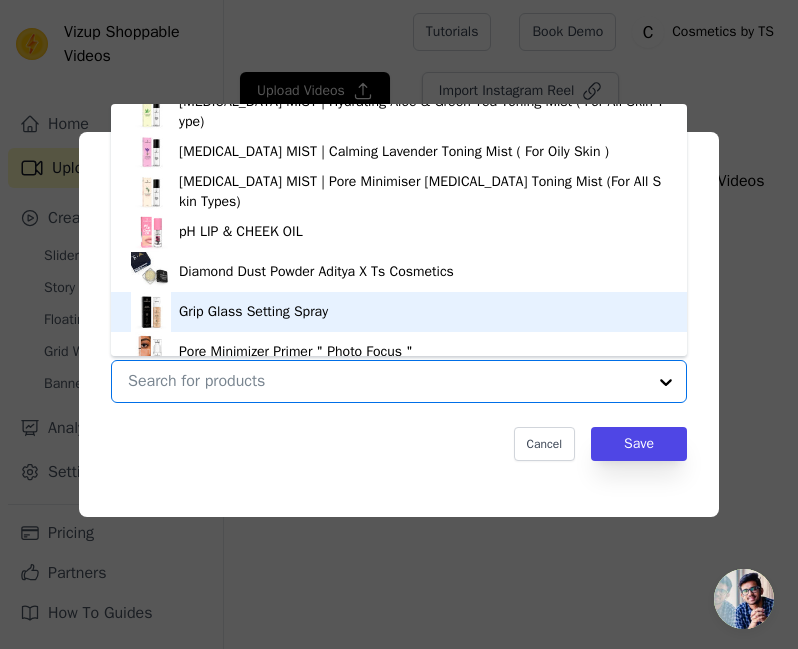scroll, scrollTop: 348, scrollLeft: 0, axis: vertical 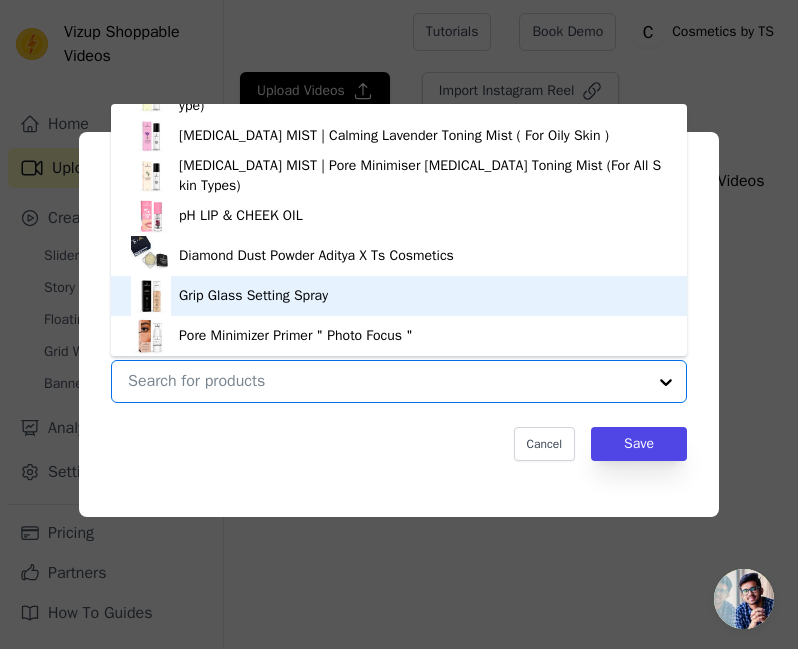 click on "Grip Glass Setting Spray" at bounding box center (399, 296) 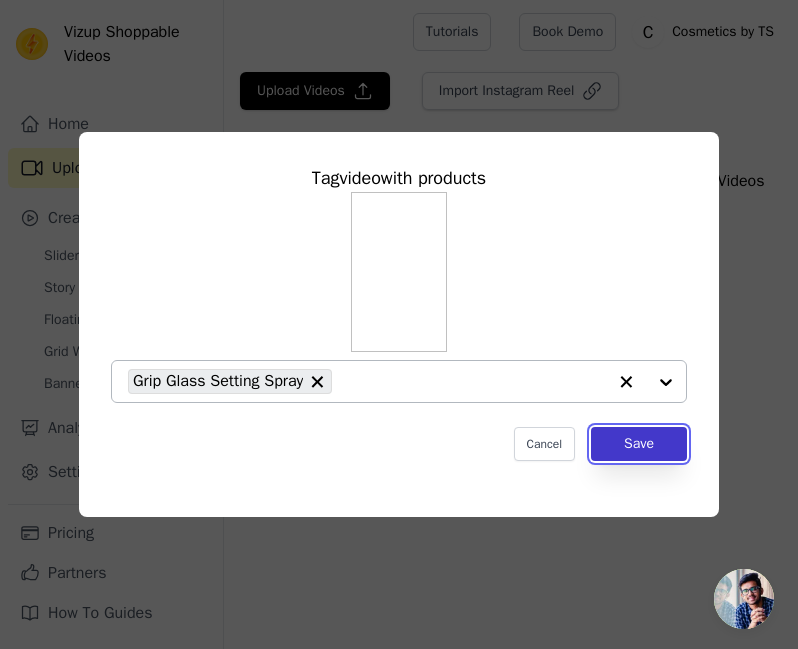 click on "Save" at bounding box center [639, 444] 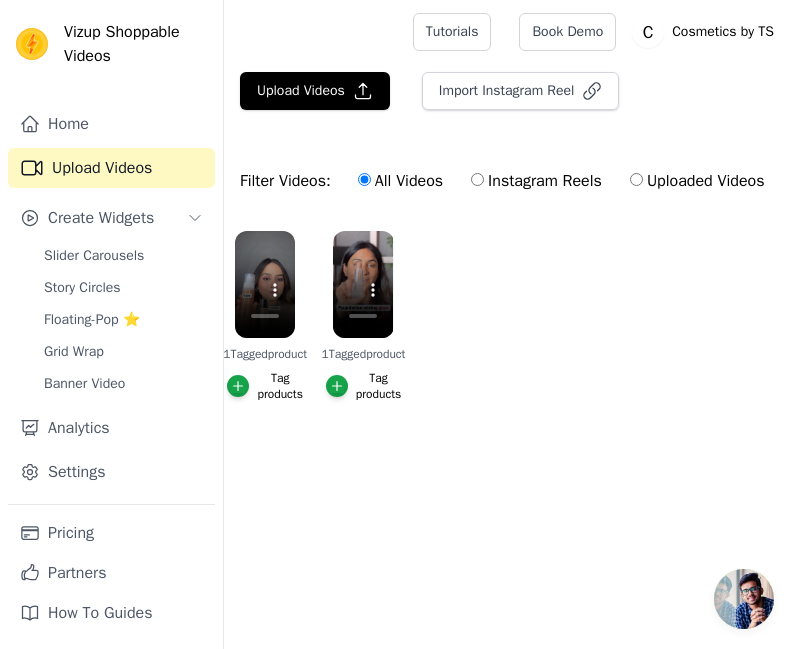 click on "Uploaded Videos" at bounding box center [636, 179] 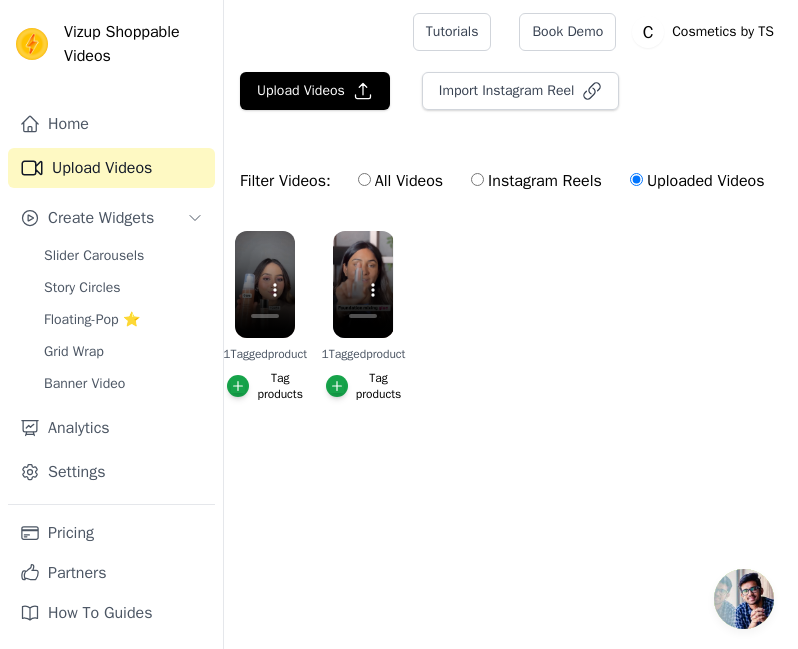 click on "Instagram Reels" at bounding box center (477, 179) 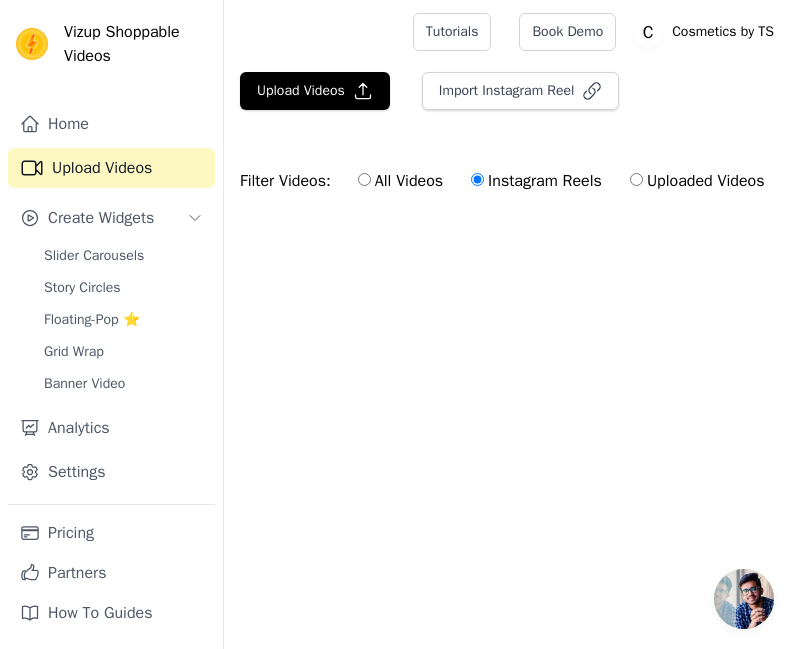 click on "All Videos" at bounding box center (364, 179) 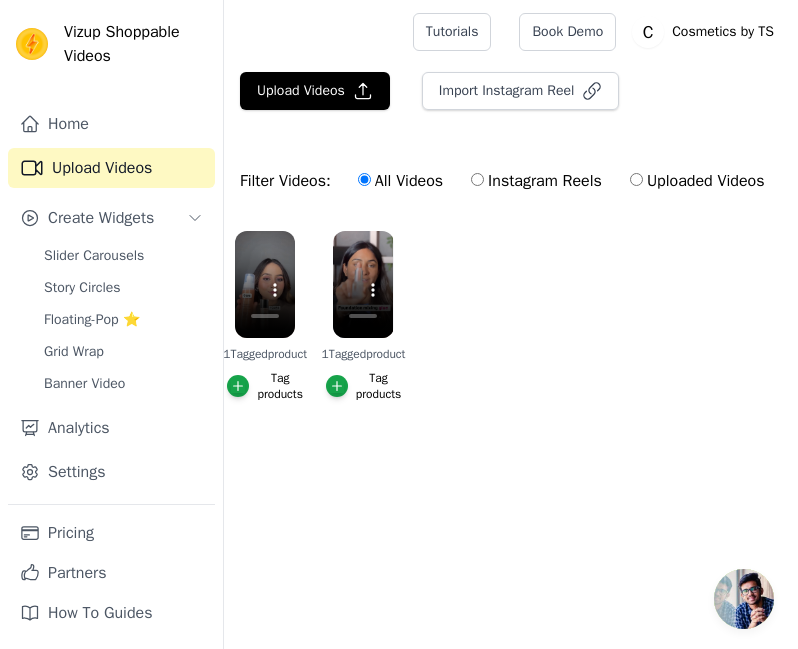 click on "Instagram Reels" at bounding box center [477, 179] 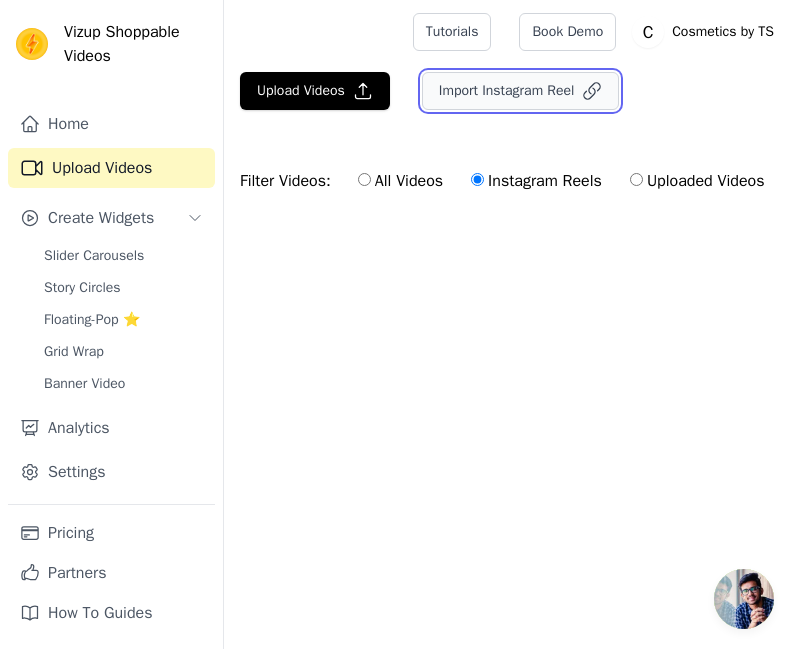 click on "Import Instagram Reel" at bounding box center (521, 91) 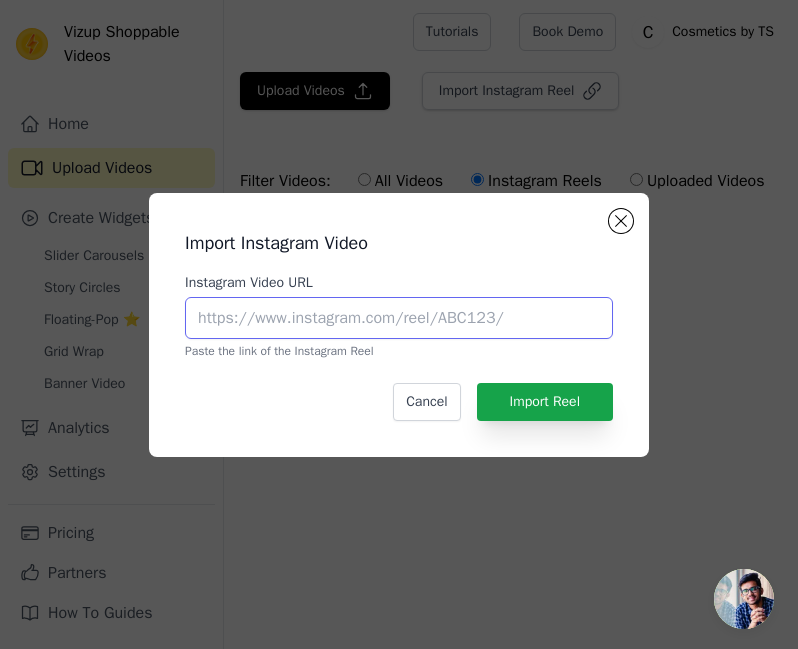 click on "Instagram Video URL" at bounding box center (399, 318) 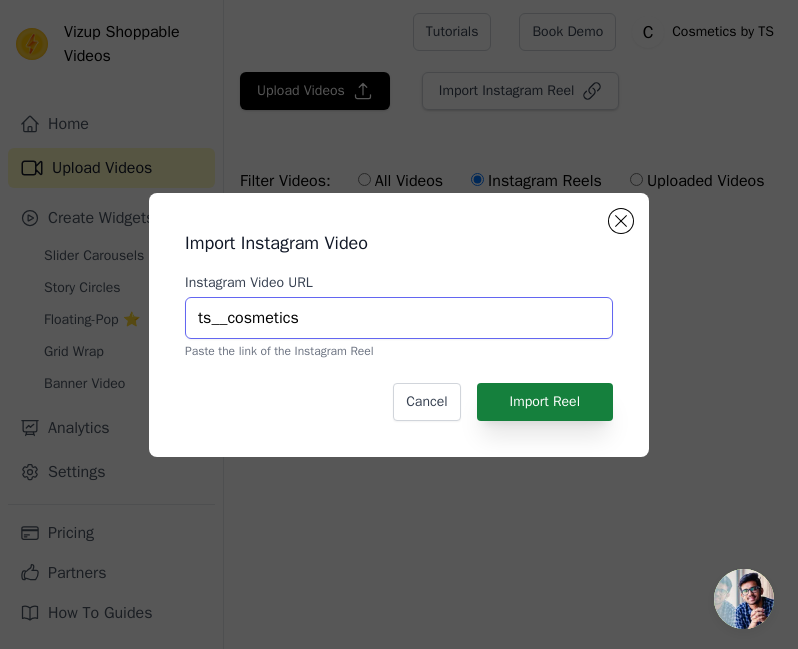 type on "ts__cosmetics" 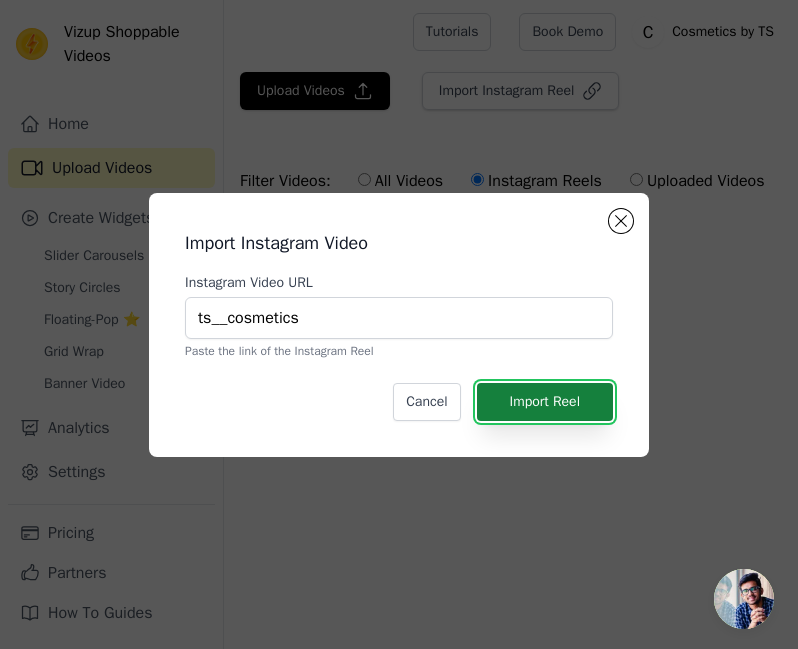 click on "Import Reel" at bounding box center [545, 402] 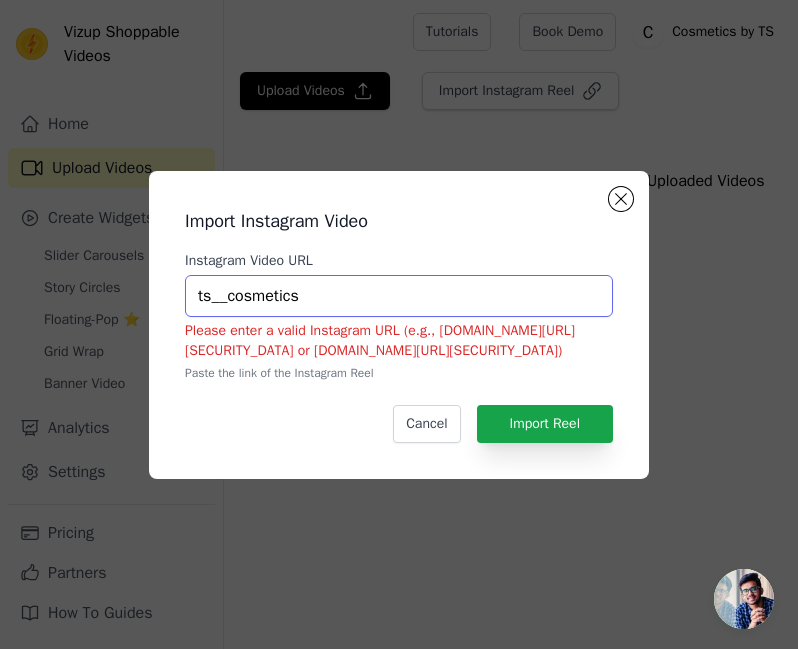 drag, startPoint x: 336, startPoint y: 300, endPoint x: 184, endPoint y: 288, distance: 152.47295 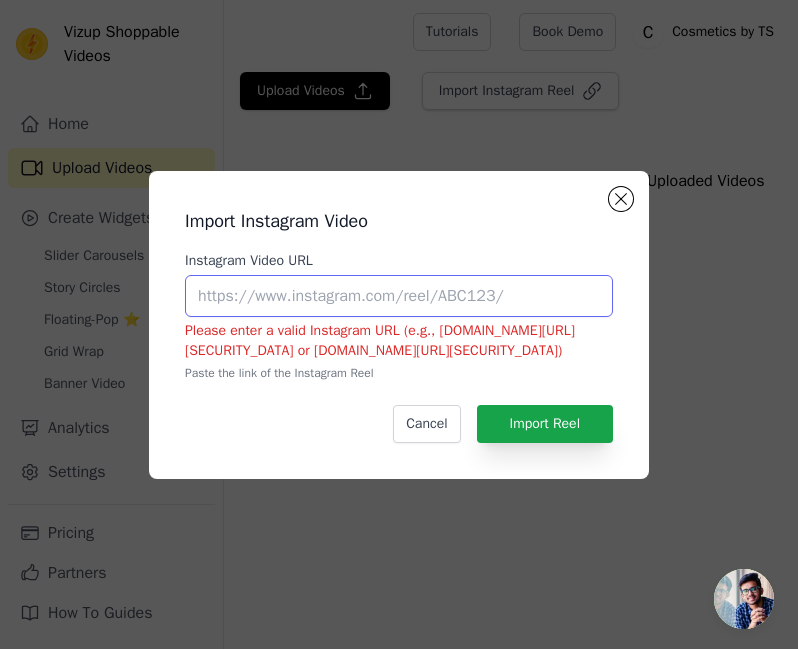 paste on "https://www.instagram.com/reel/DG3DzJUTScW/?utm_source=ig_web_copy_link&igsh=ODRjcml2NTJzeWw3" 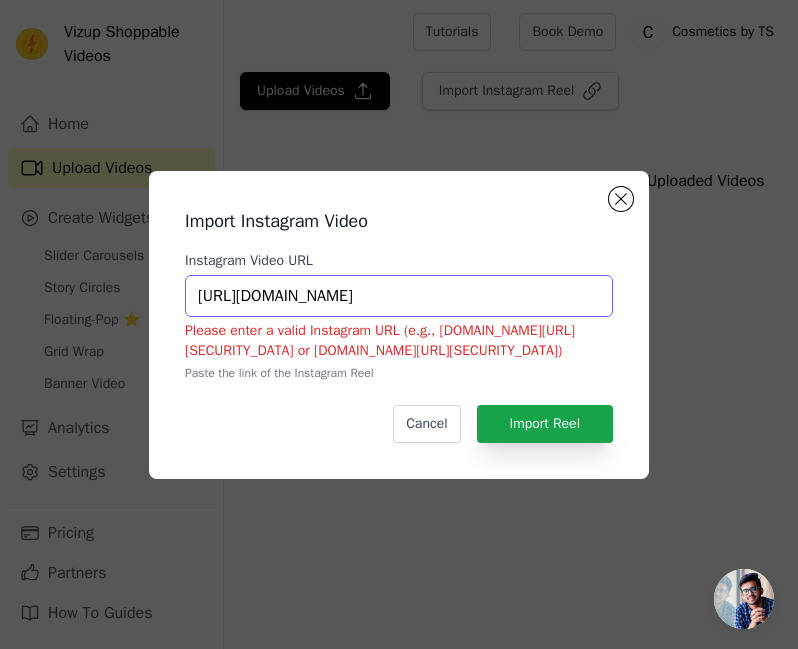 scroll, scrollTop: 0, scrollLeft: 386, axis: horizontal 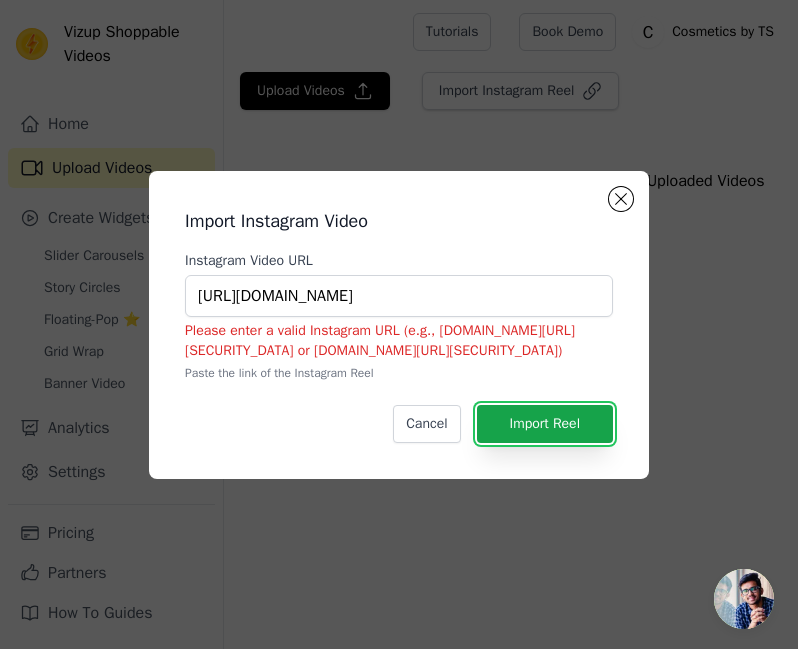 click on "Import Reel" at bounding box center [545, 424] 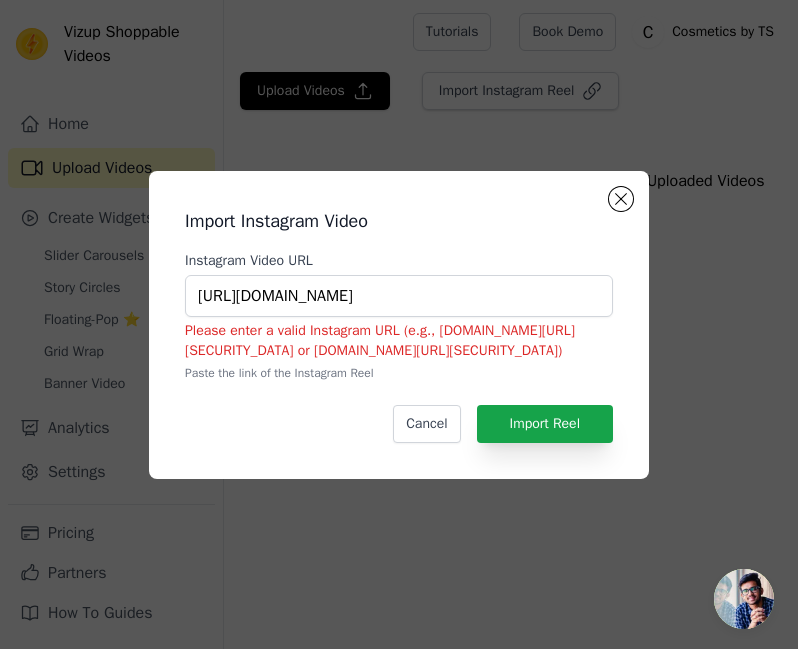 scroll, scrollTop: 0, scrollLeft: 0, axis: both 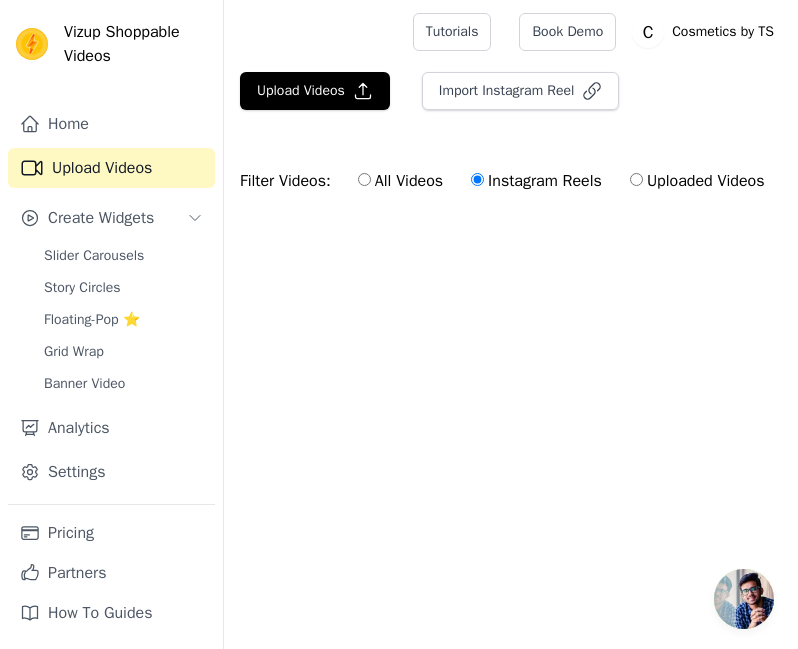 click on "All Videos" at bounding box center (364, 179) 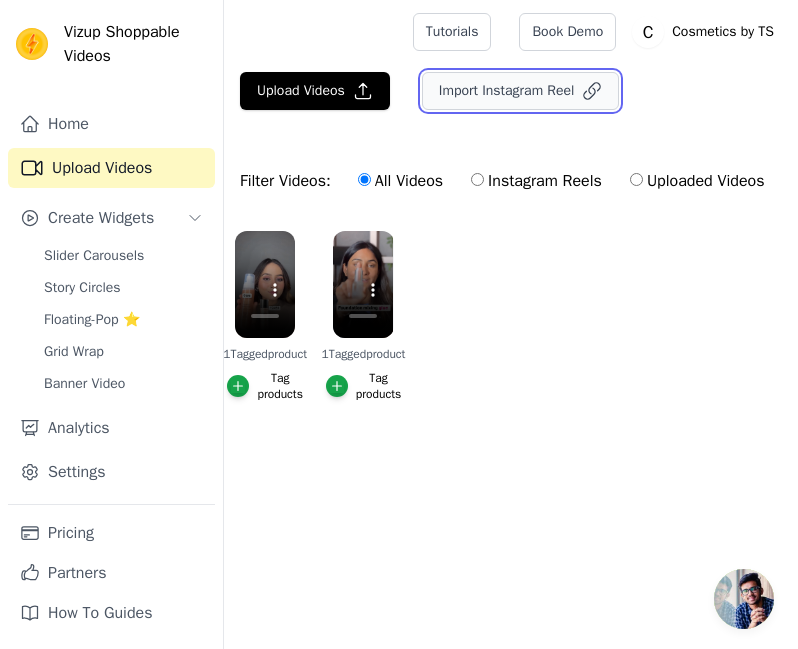 click on "Import Instagram Reel" at bounding box center [521, 91] 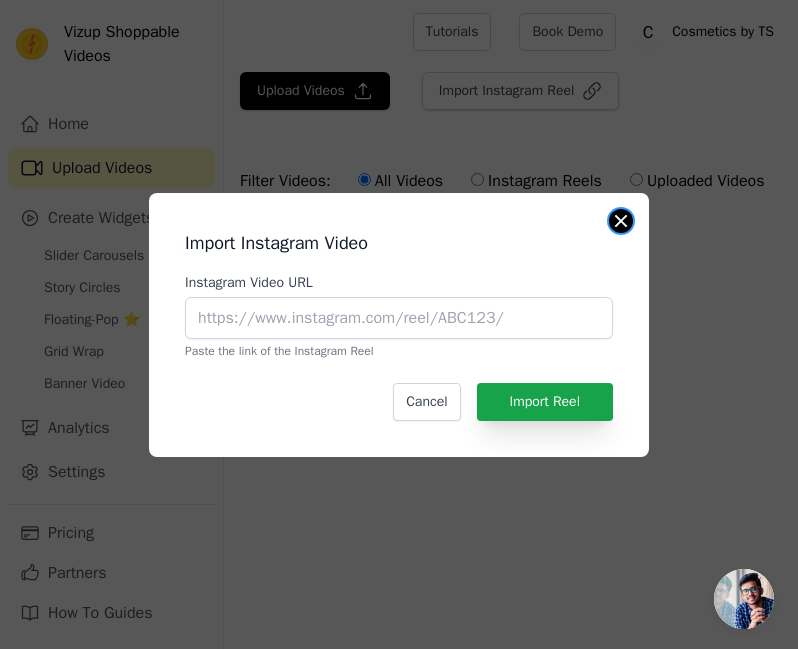 click at bounding box center (621, 221) 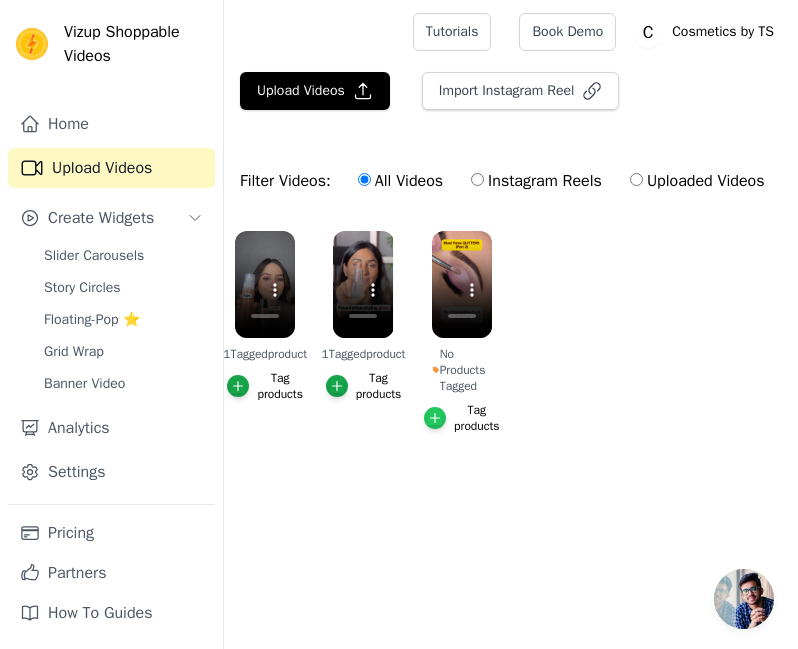 click 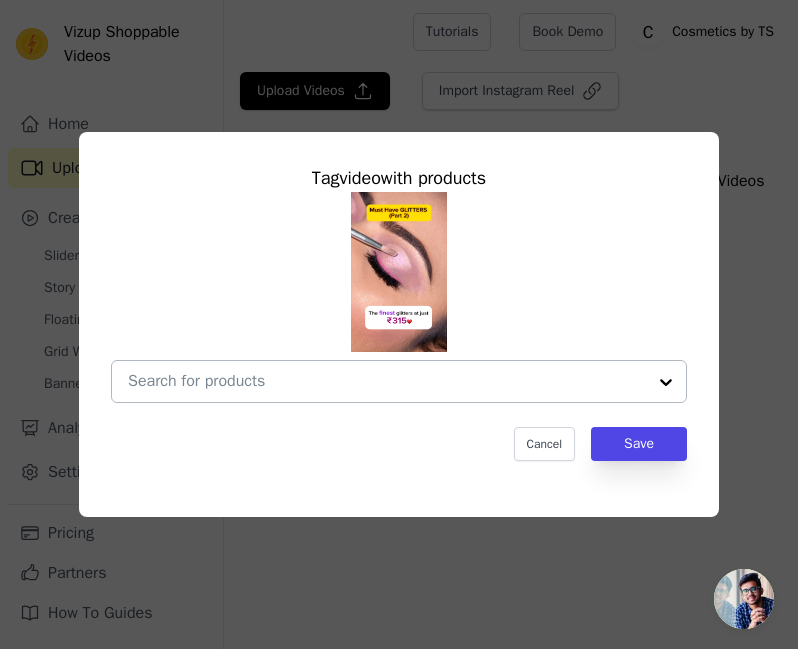 click on "No Products Tagged     Tag  video  with products                         Cancel   Save     Tag products" at bounding box center [387, 381] 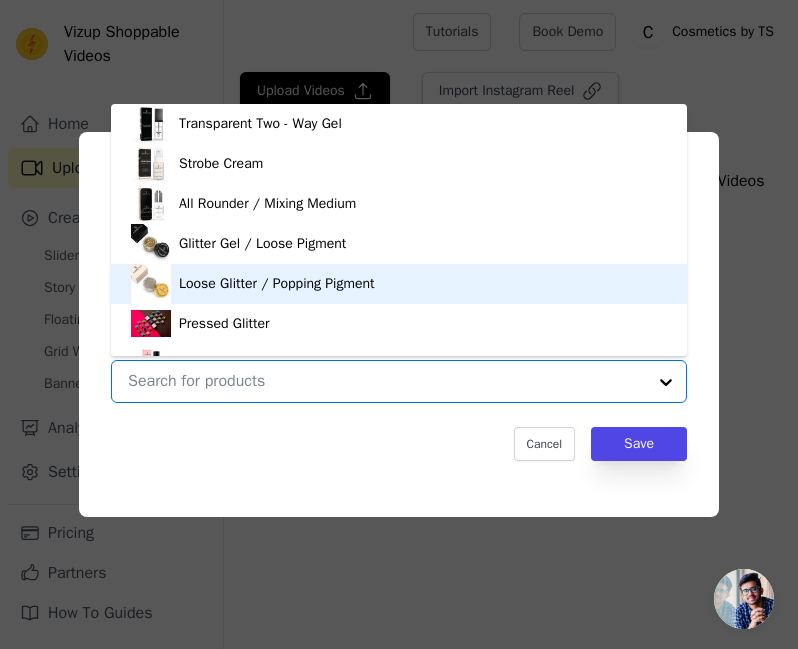 click on "Loose Glitter / Popping Pigment" at bounding box center [276, 284] 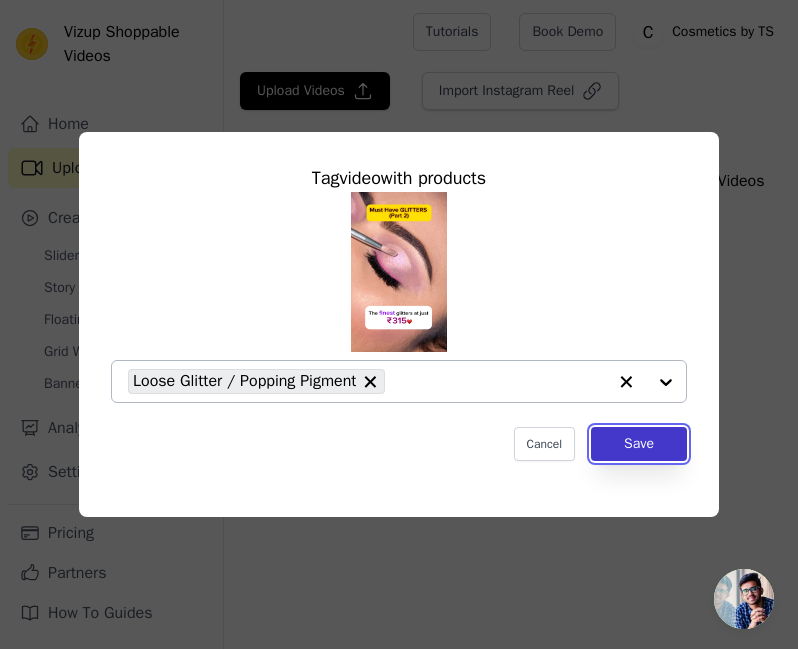 click on "Save" at bounding box center (639, 444) 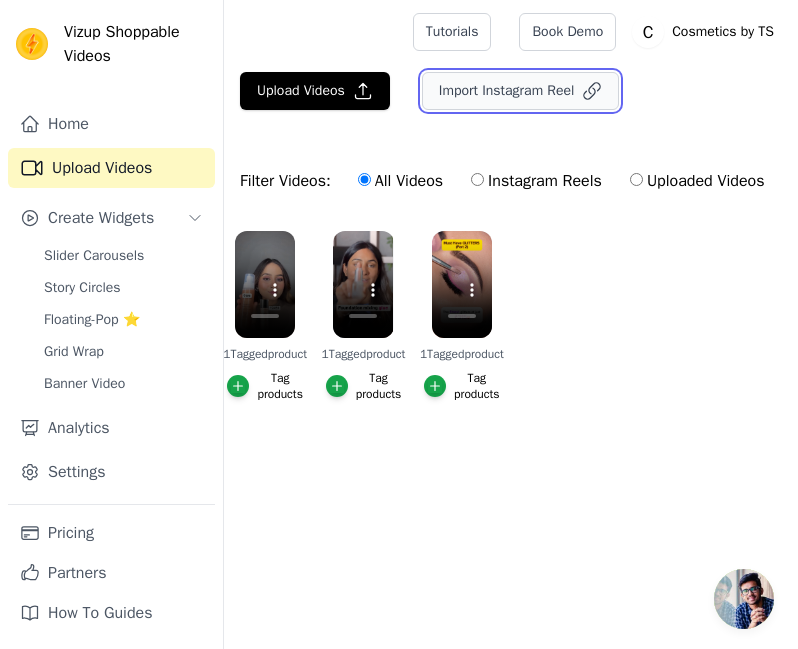 click on "Import Instagram Reel" at bounding box center (521, 91) 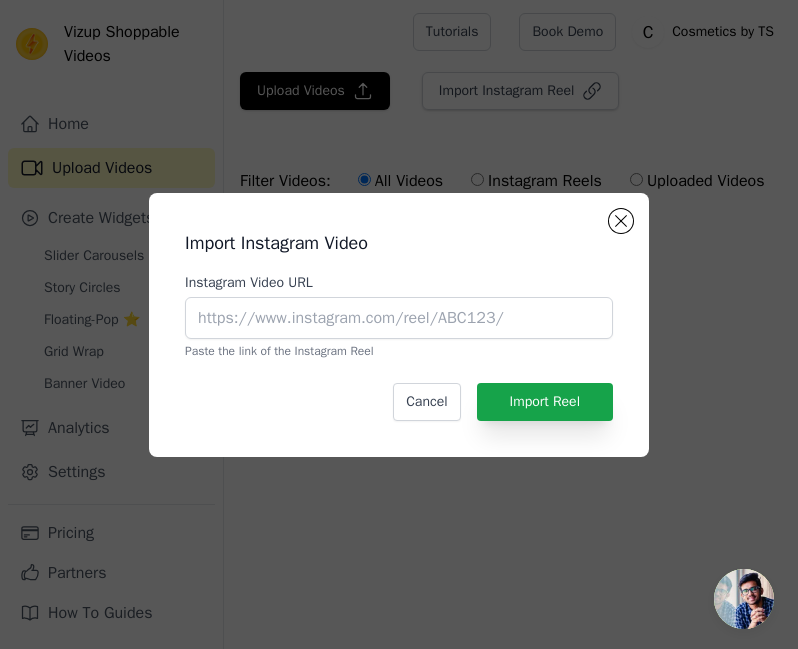 click on "Import Instagram Video   Instagram Video URL       Paste the link of the Instagram Reel   Cancel   Import Reel" 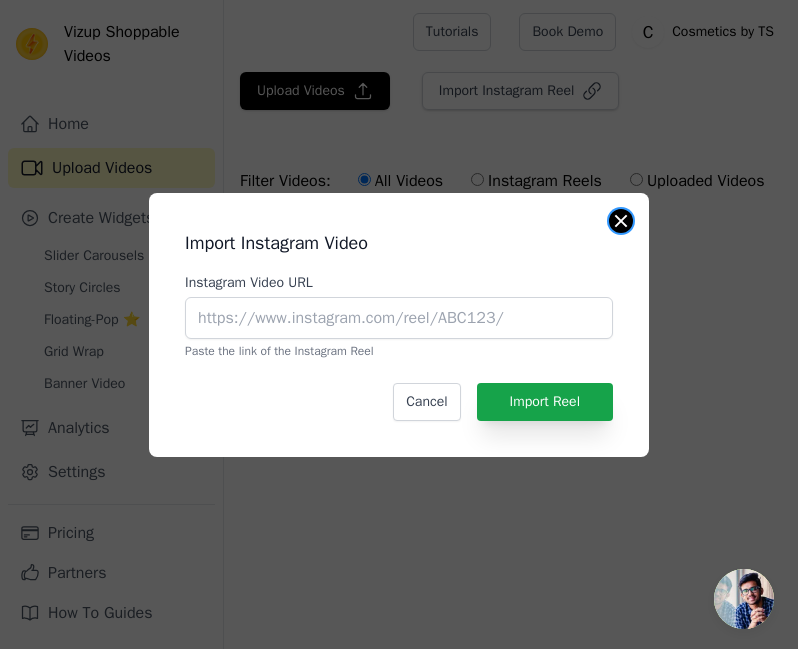 click at bounding box center (621, 221) 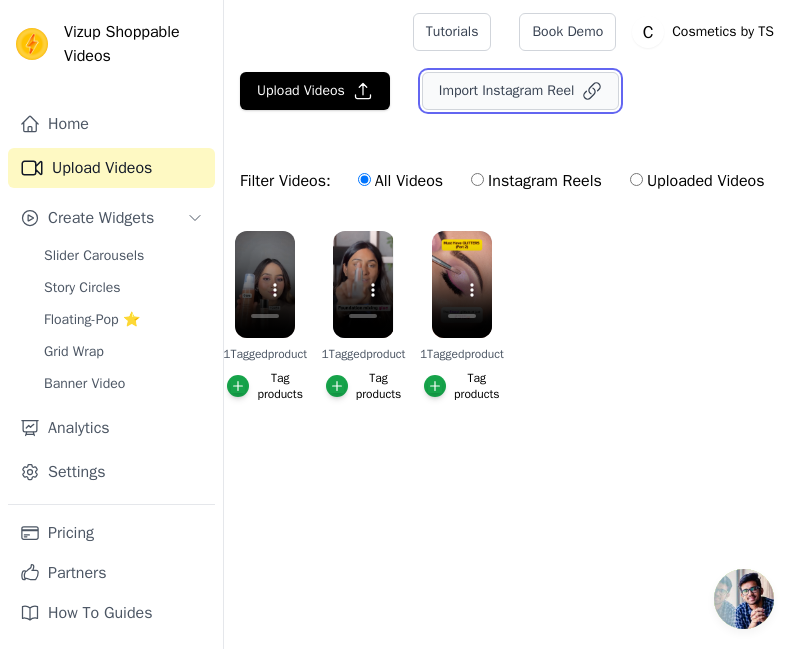 click on "Import Instagram Reel" at bounding box center (521, 91) 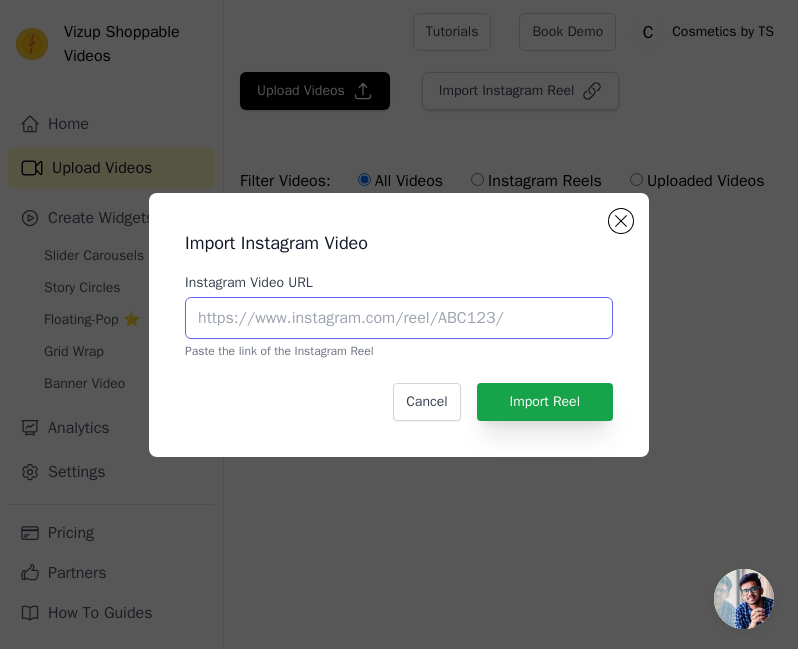 click on "Instagram Video URL" at bounding box center (399, 318) 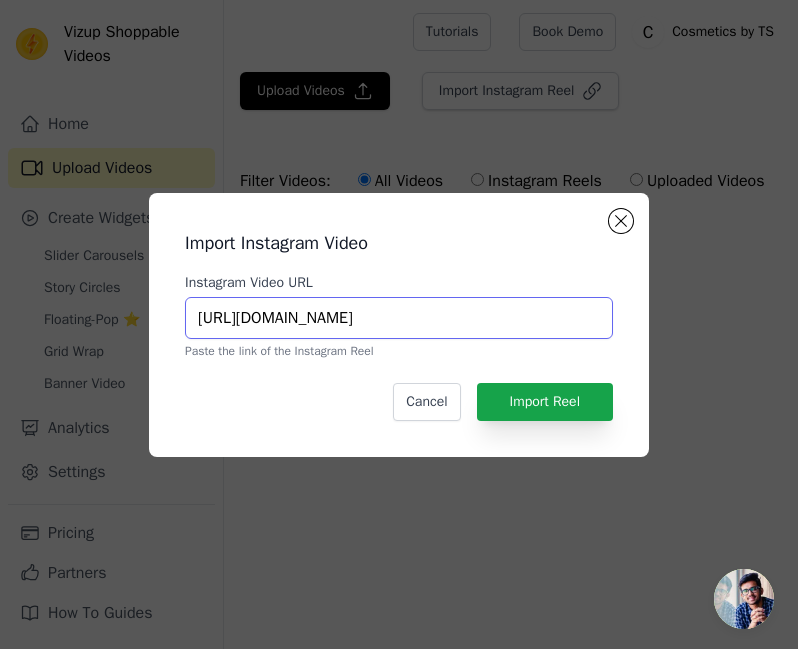 scroll, scrollTop: 0, scrollLeft: 414, axis: horizontal 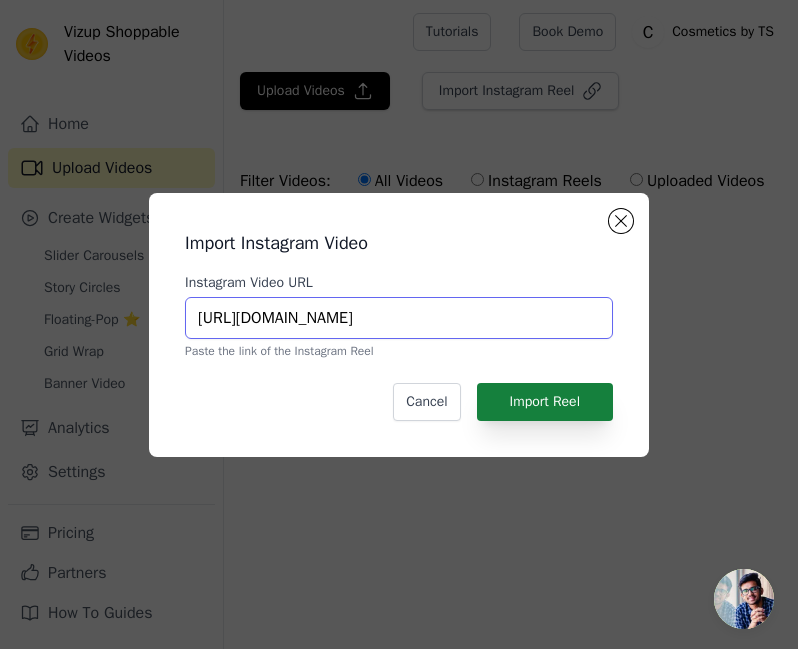 type on "https://www.instagram.com/reel/DI4JDaXtIJF/?utm_source=ig_web_copy_link&igsh=MW90ajMxMXB2dWI4bQ==" 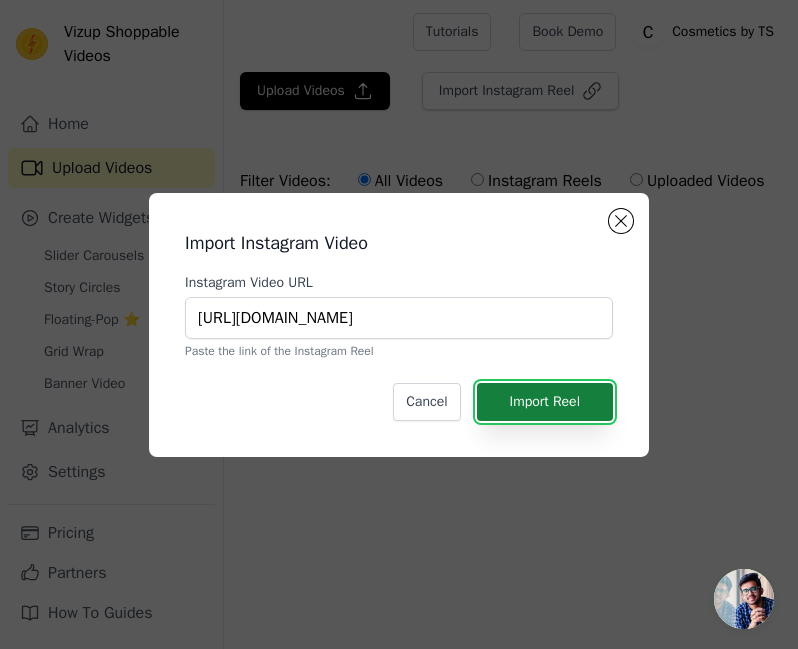 scroll, scrollTop: 0, scrollLeft: 0, axis: both 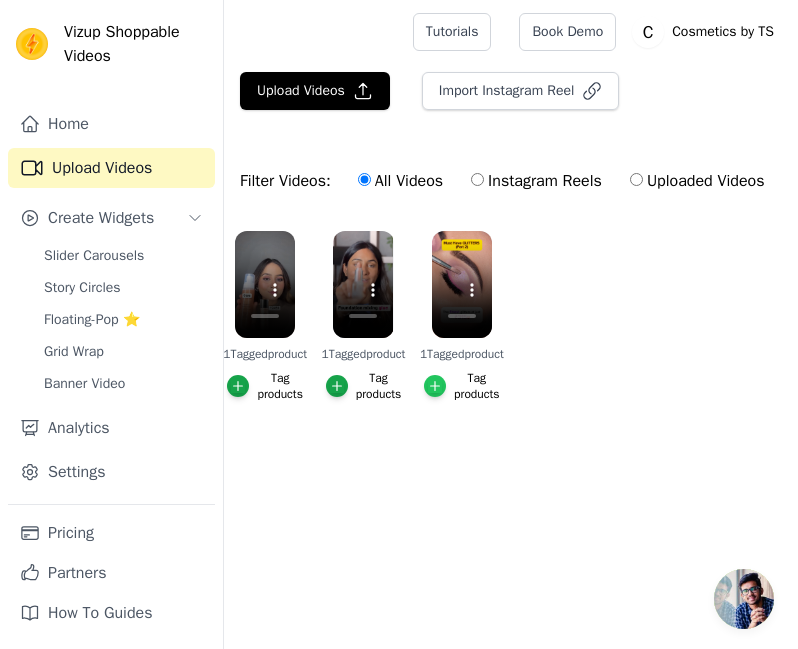 click 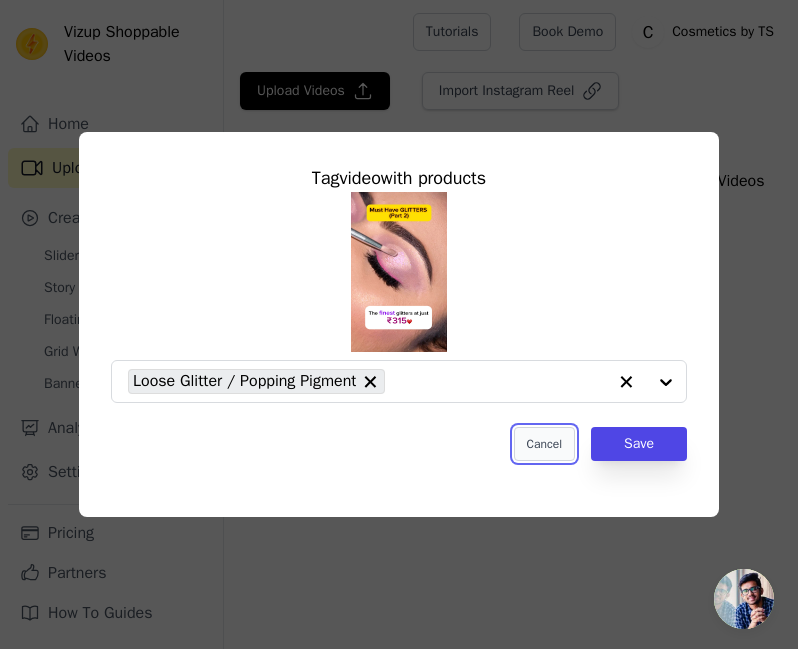 click on "Cancel" at bounding box center (544, 444) 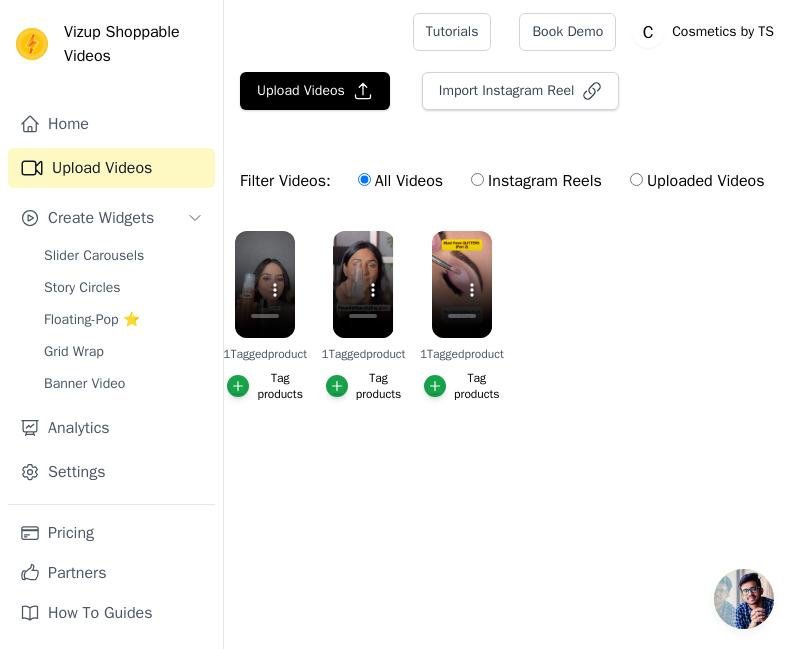 click on "Uploaded Videos" at bounding box center (636, 179) 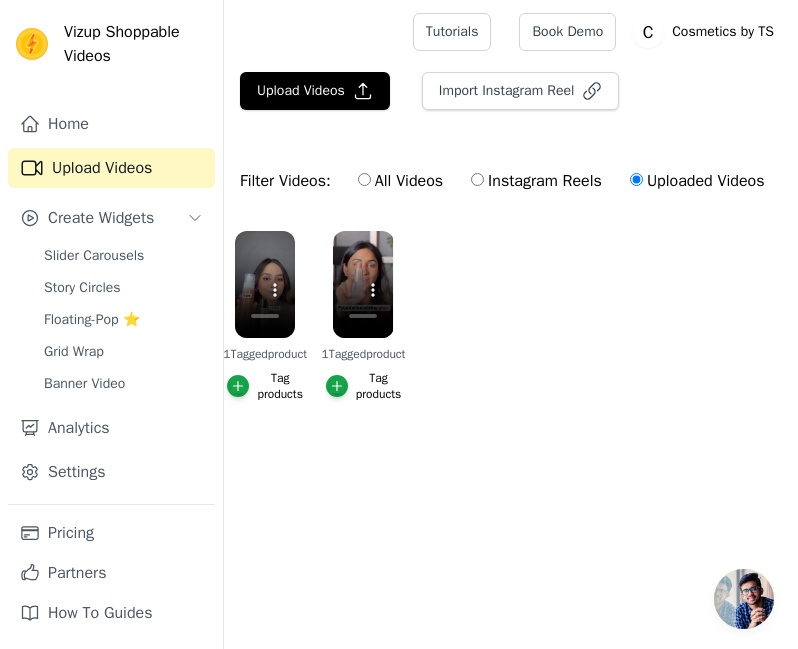 click on "Instagram Reels" at bounding box center [536, 181] 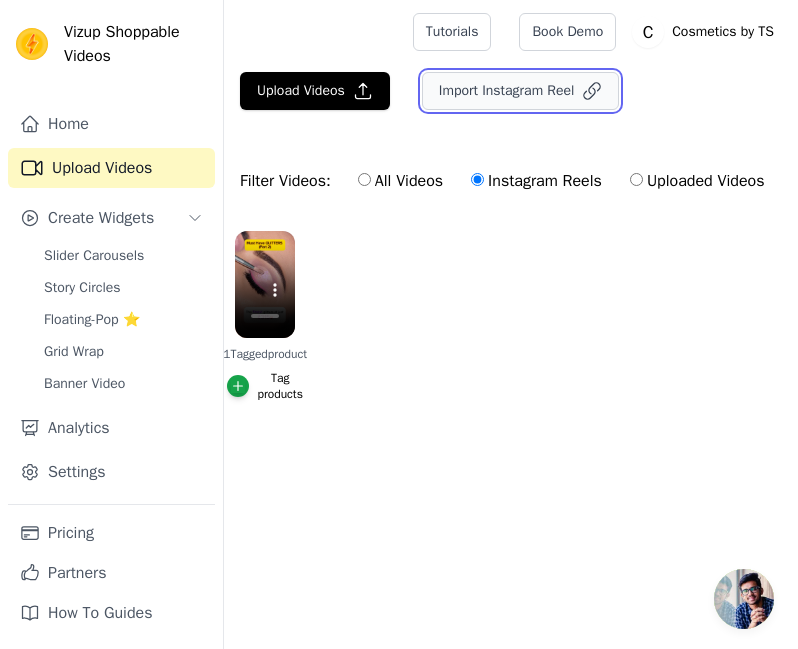 click on "Import Instagram Reel" at bounding box center [521, 91] 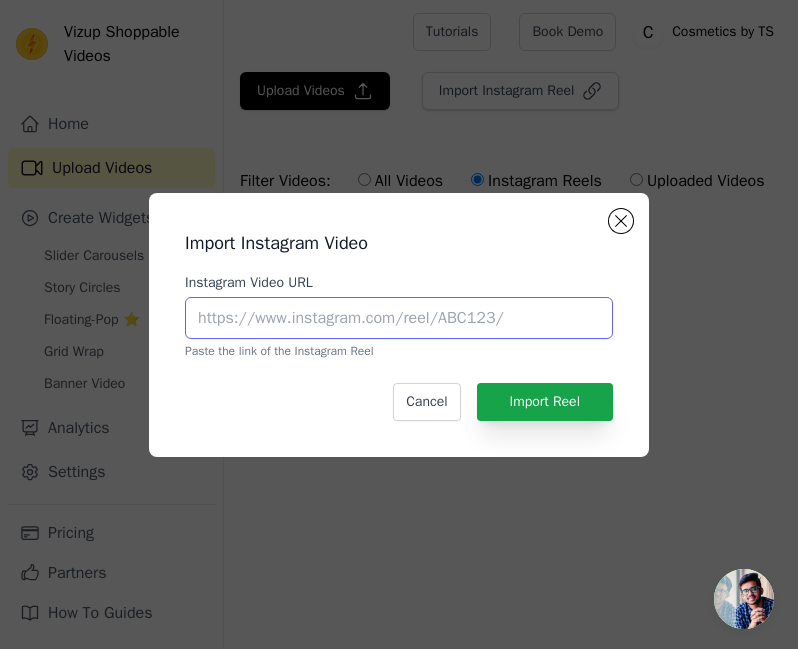 click on "Instagram Video URL" at bounding box center [399, 318] 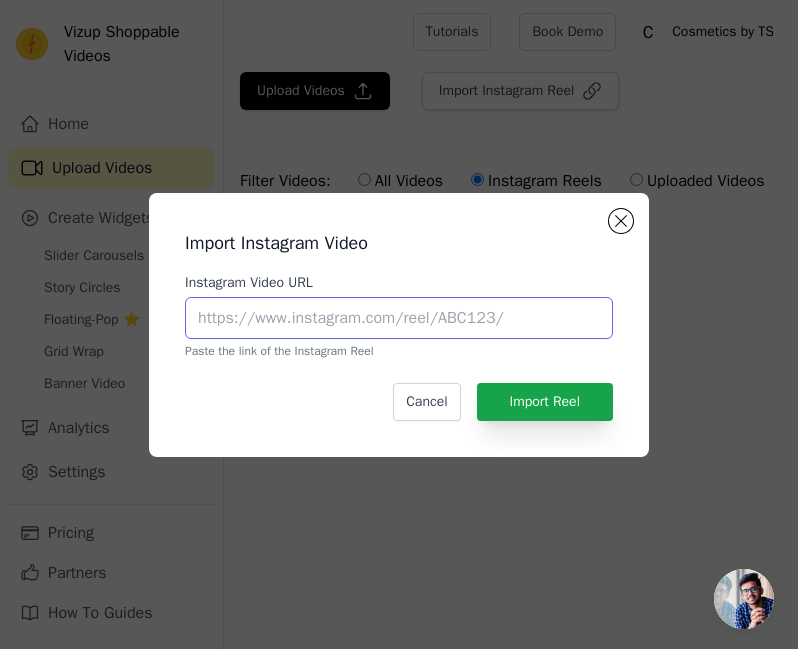 paste on "https://www.instagram.com/reel/DI4JDaXtIJF/?utm_source=ig_web_copy_link&igsh=MW90ajMxMXB2dWI4bQ==" 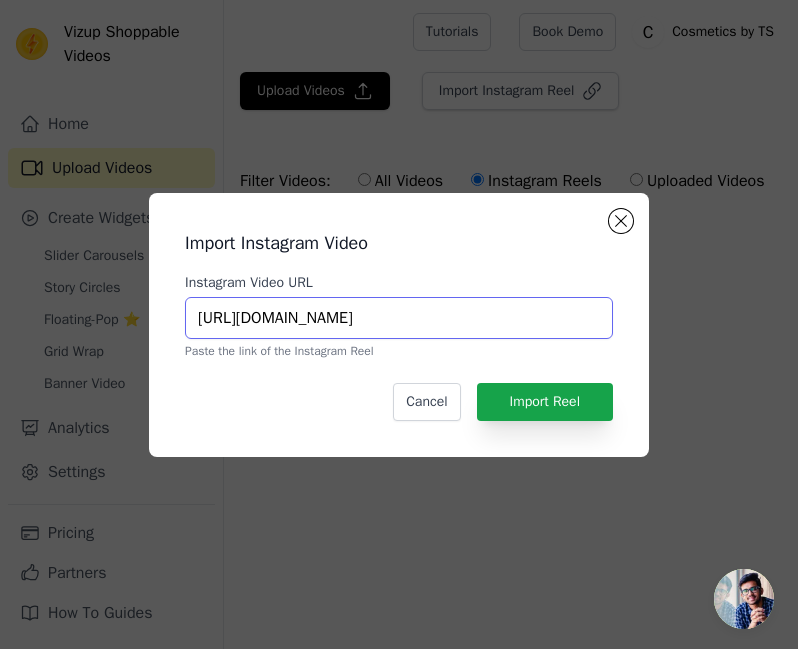 scroll, scrollTop: 0, scrollLeft: 414, axis: horizontal 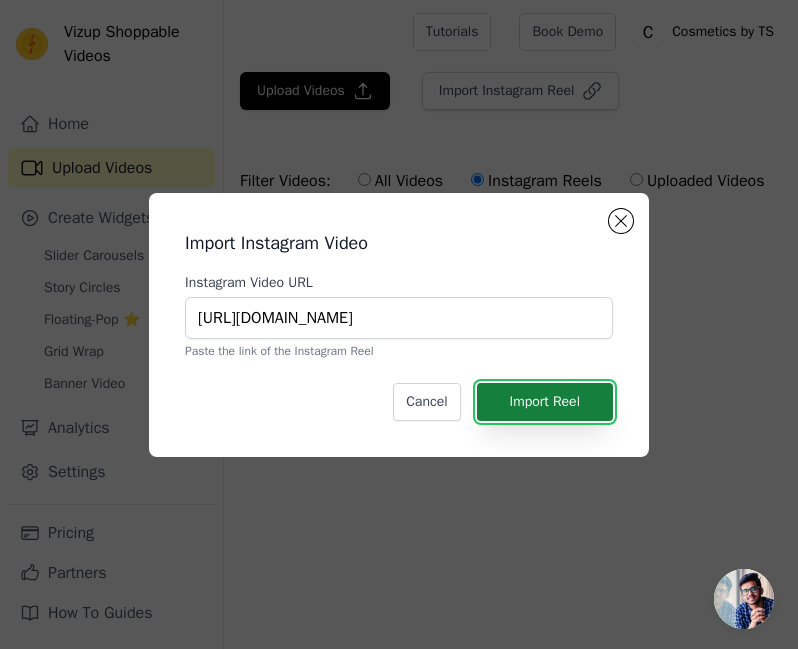 click on "Import Reel" at bounding box center (545, 402) 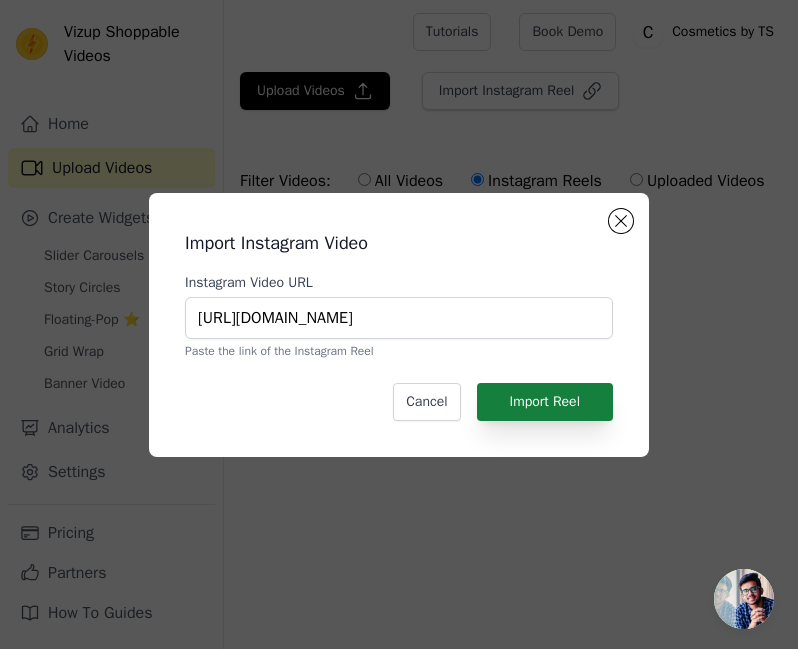 scroll, scrollTop: 0, scrollLeft: 0, axis: both 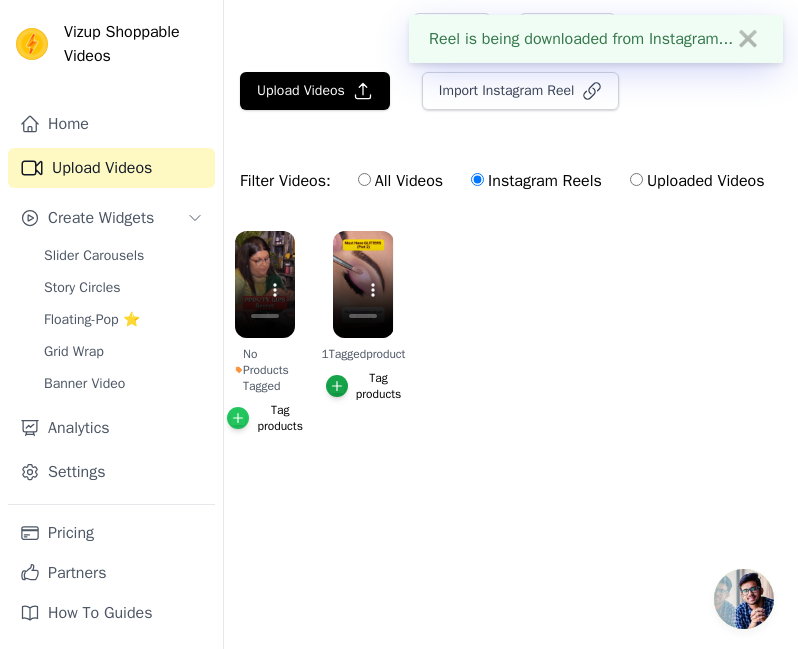 click at bounding box center [238, 418] 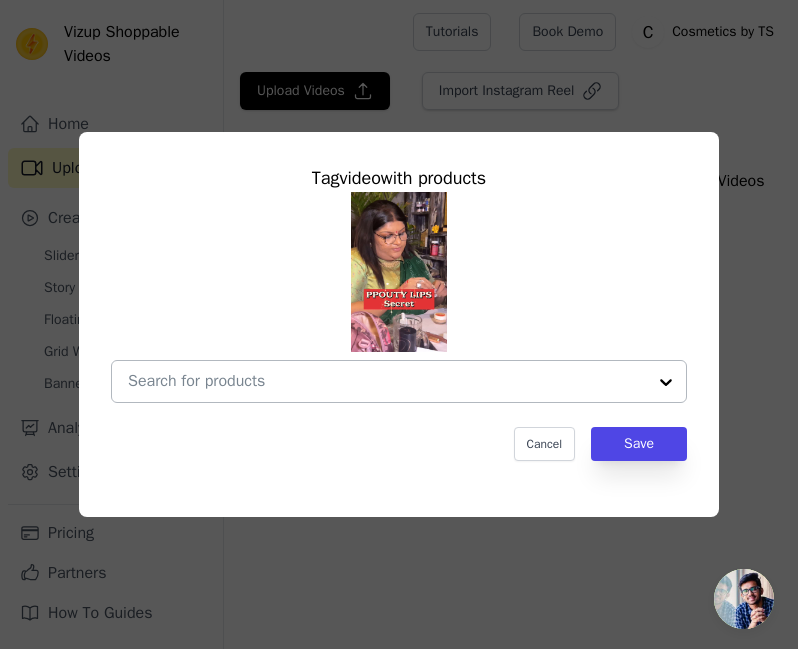 click on "No Products Tagged     Tag  video  with products                         Cancel   Save     Tag products" at bounding box center [387, 381] 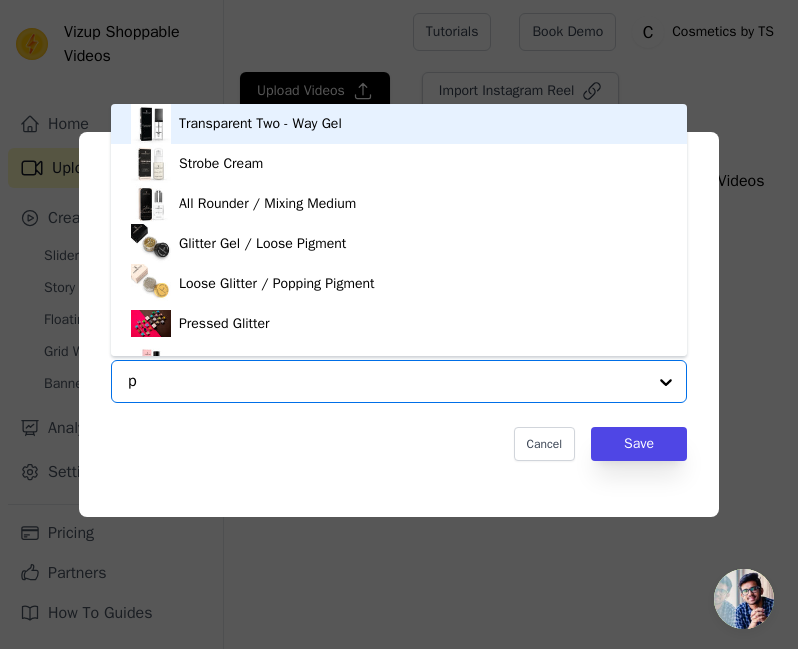 type on "ph" 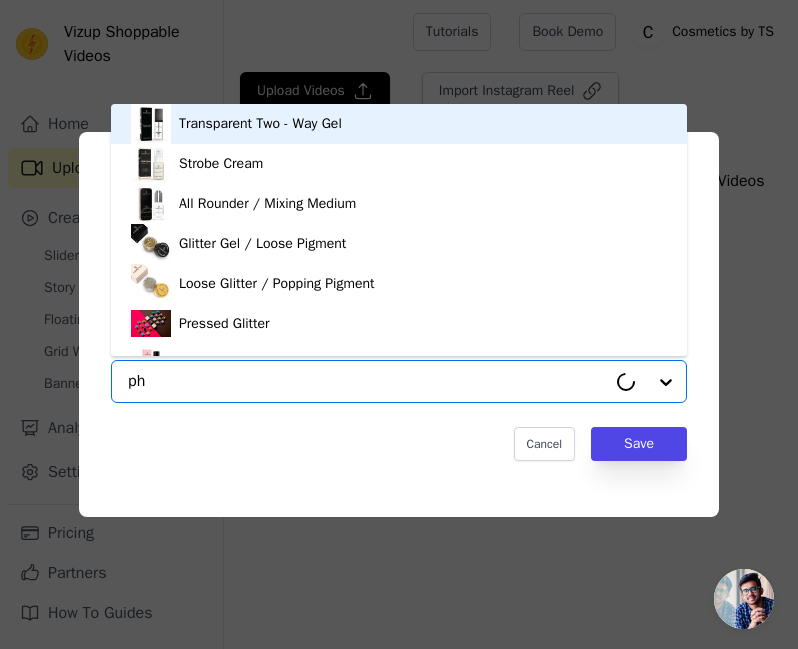 scroll, scrollTop: 28, scrollLeft: 0, axis: vertical 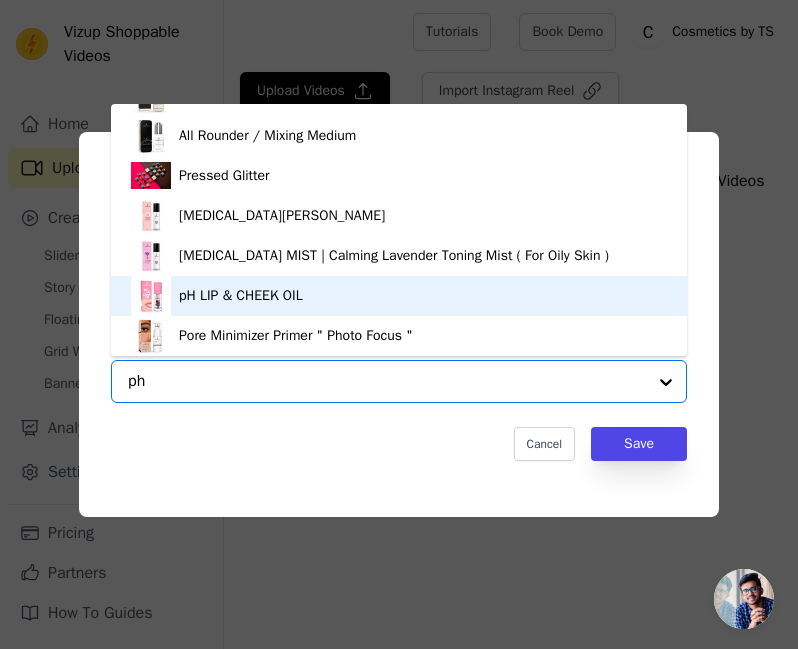 click on "pH LIP & CHEEK OIL" at bounding box center [399, 296] 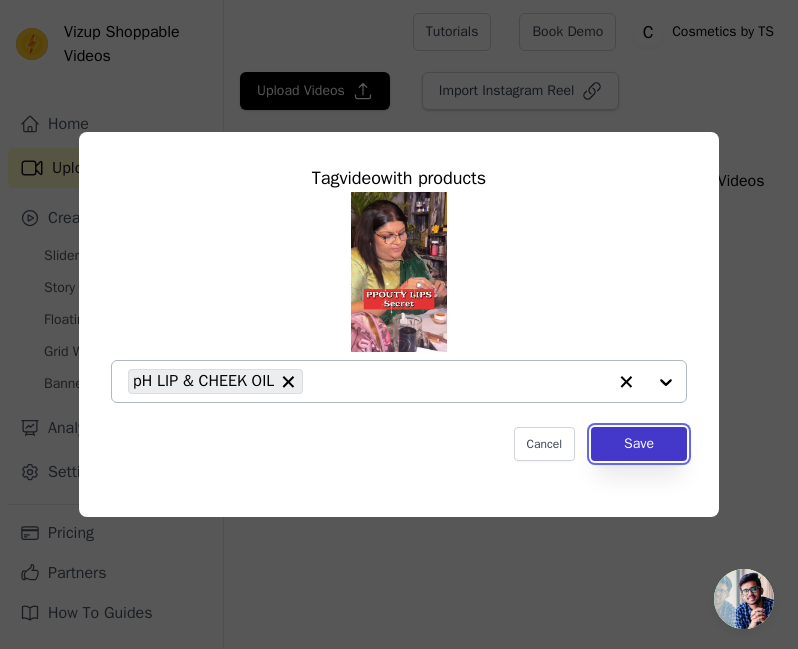 click on "Save" at bounding box center (639, 444) 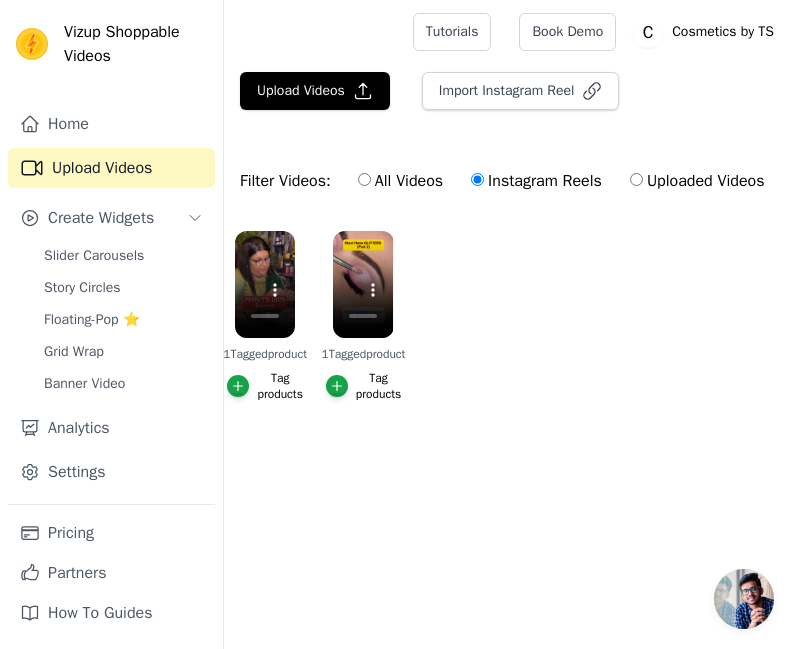 click on "All Videos" at bounding box center (400, 181) 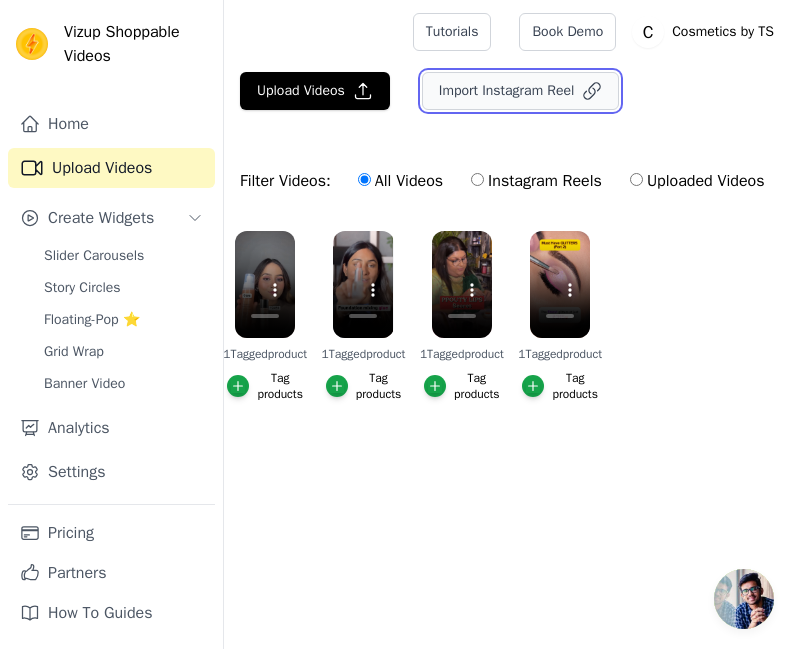 click on "Import Instagram Reel" at bounding box center (521, 91) 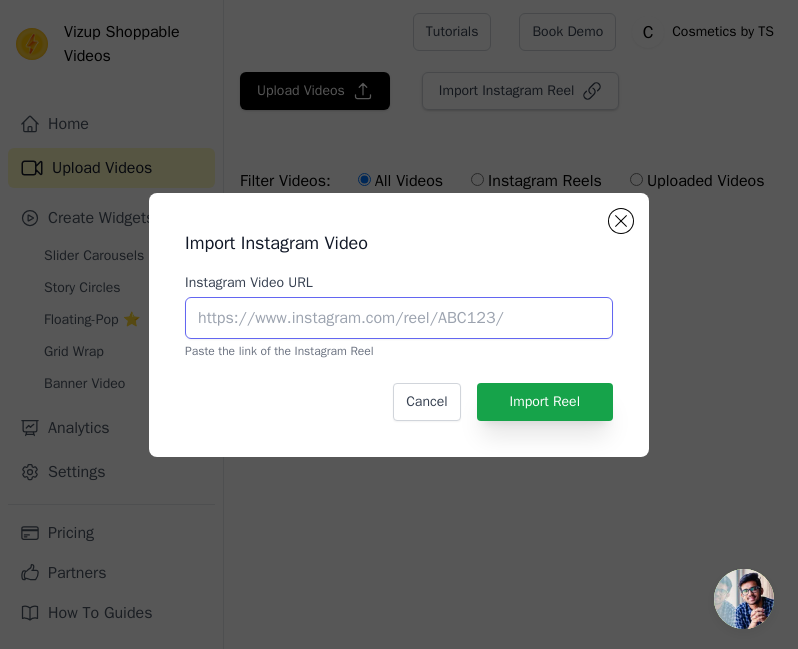 click on "Instagram Video URL" at bounding box center [399, 318] 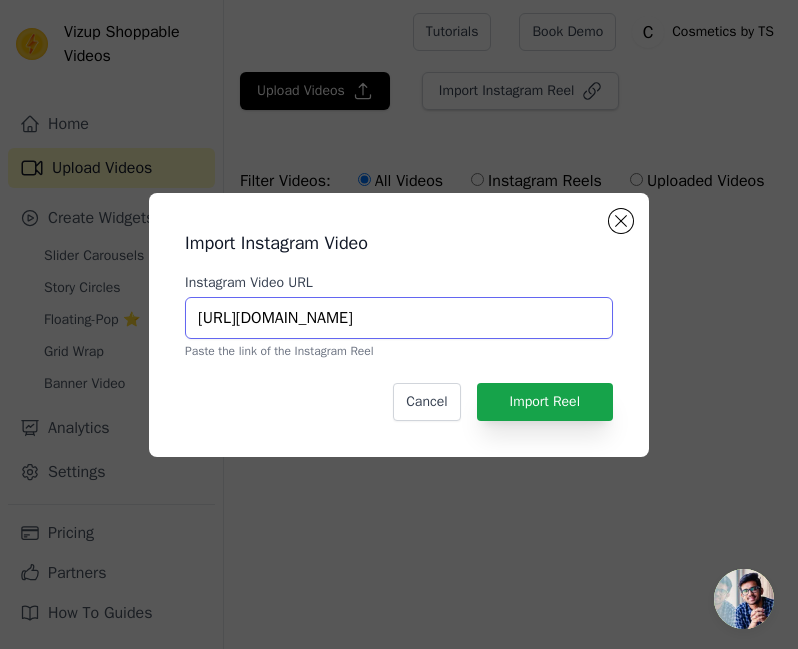 scroll, scrollTop: 0, scrollLeft: 366, axis: horizontal 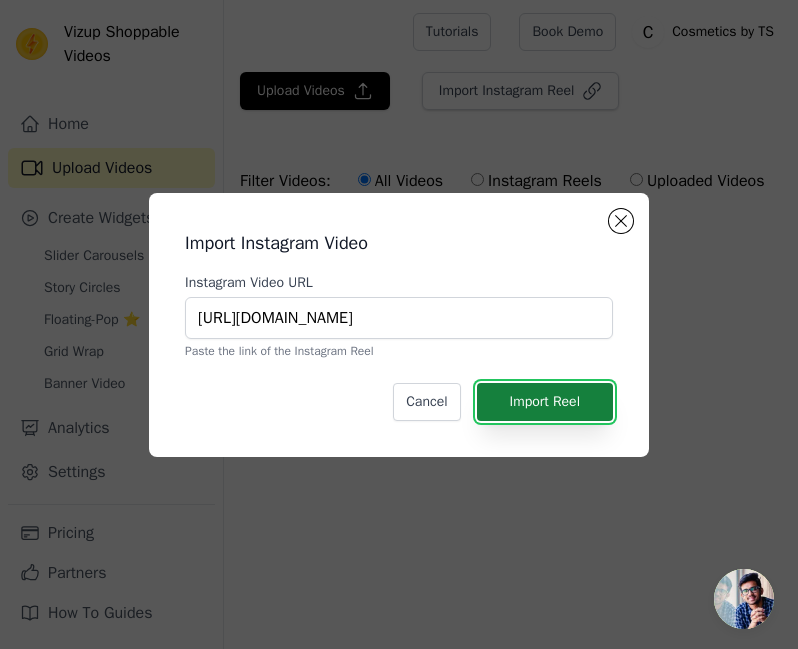 click on "Import Reel" at bounding box center [545, 402] 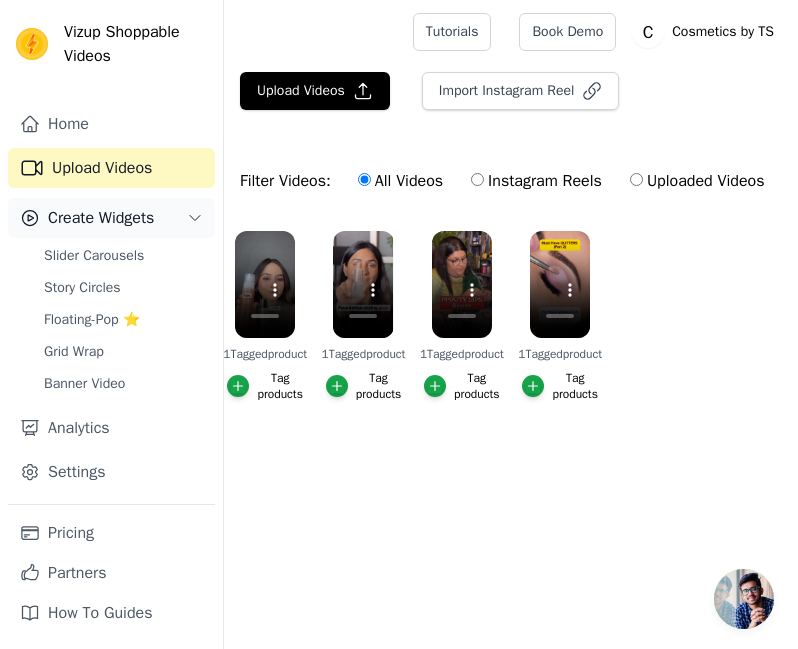 click on "Create Widgets" at bounding box center [101, 218] 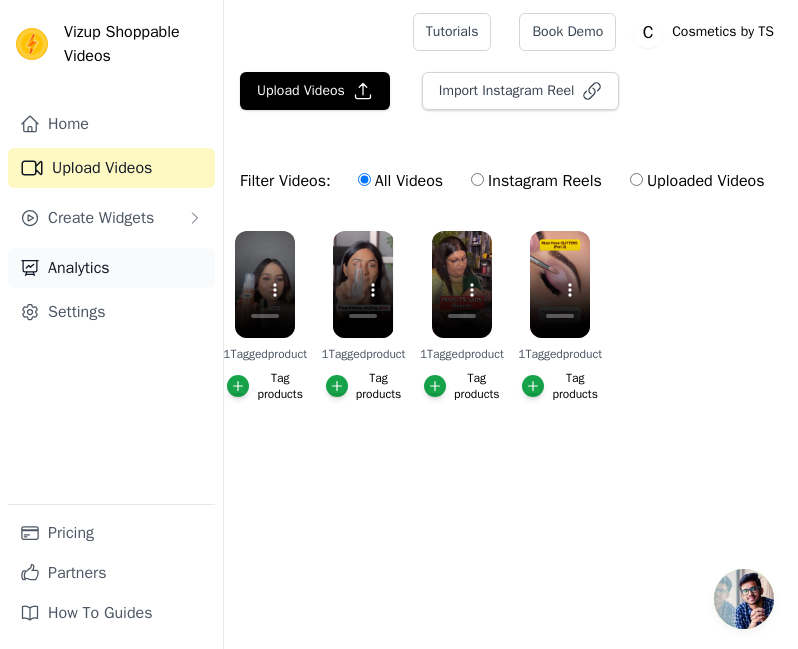 click on "Analytics" at bounding box center (111, 268) 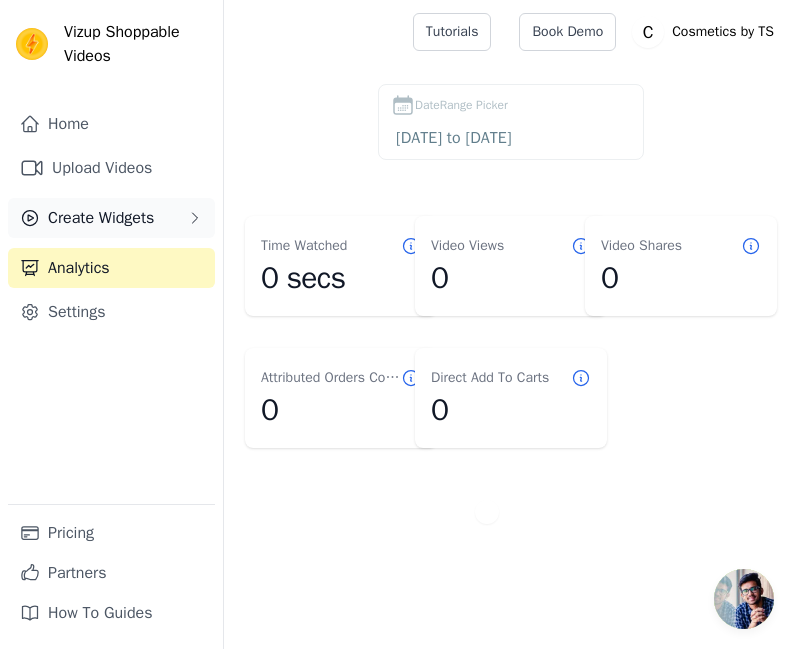 click on "Create Widgets" at bounding box center [101, 218] 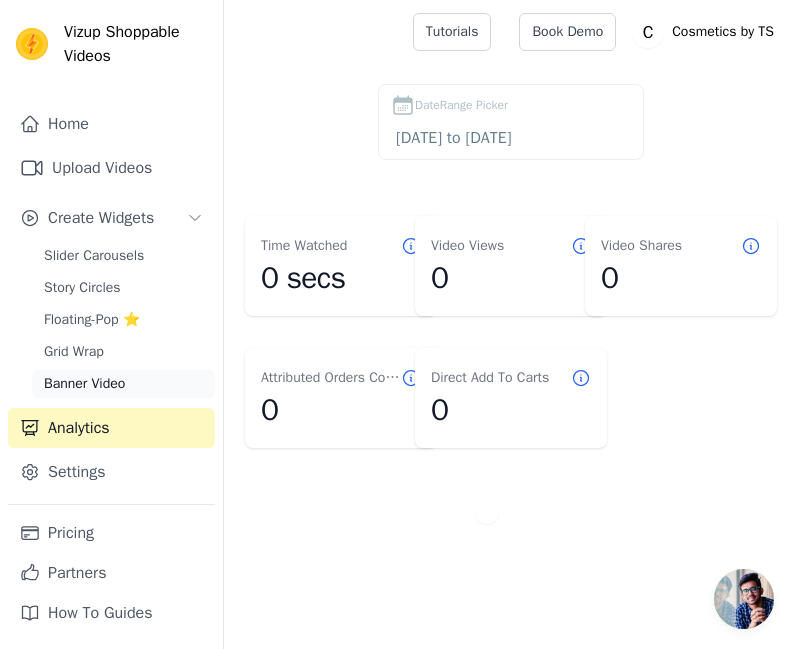 click on "Banner Video" at bounding box center [84, 384] 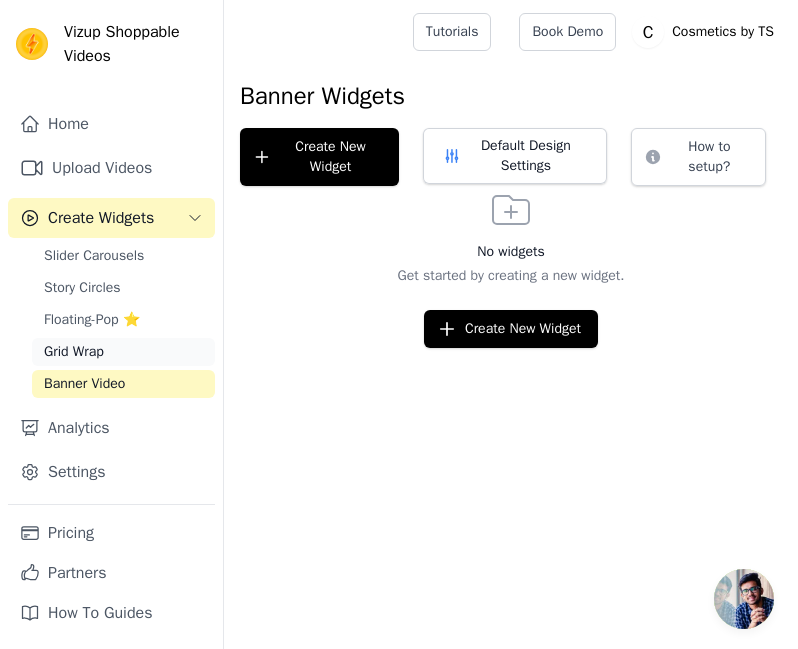 click on "Grid Wrap" at bounding box center (74, 352) 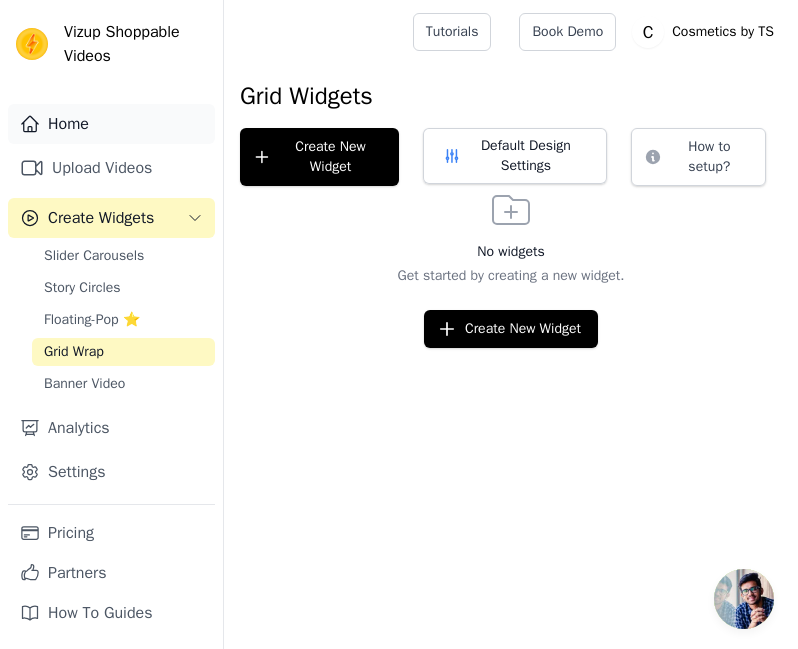click on "Home" at bounding box center (111, 124) 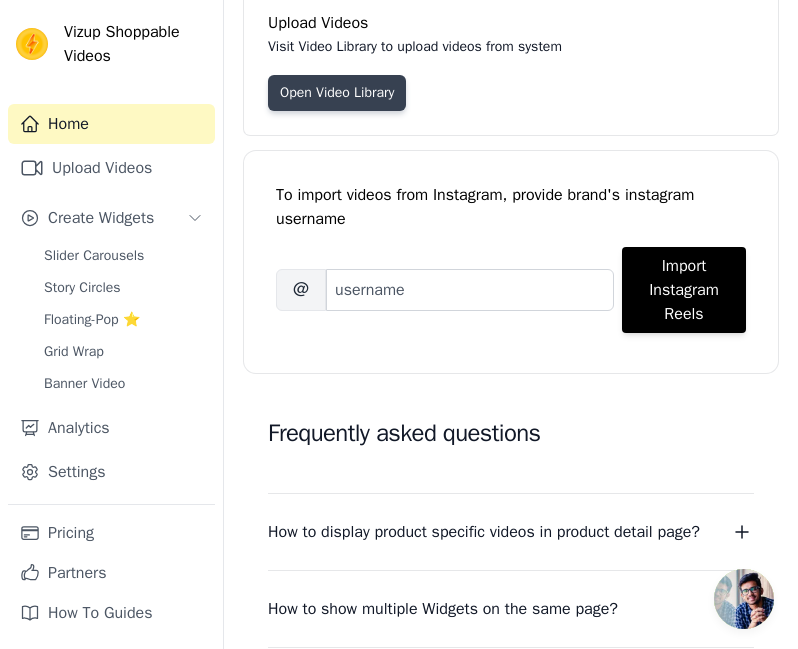 scroll, scrollTop: 0, scrollLeft: 0, axis: both 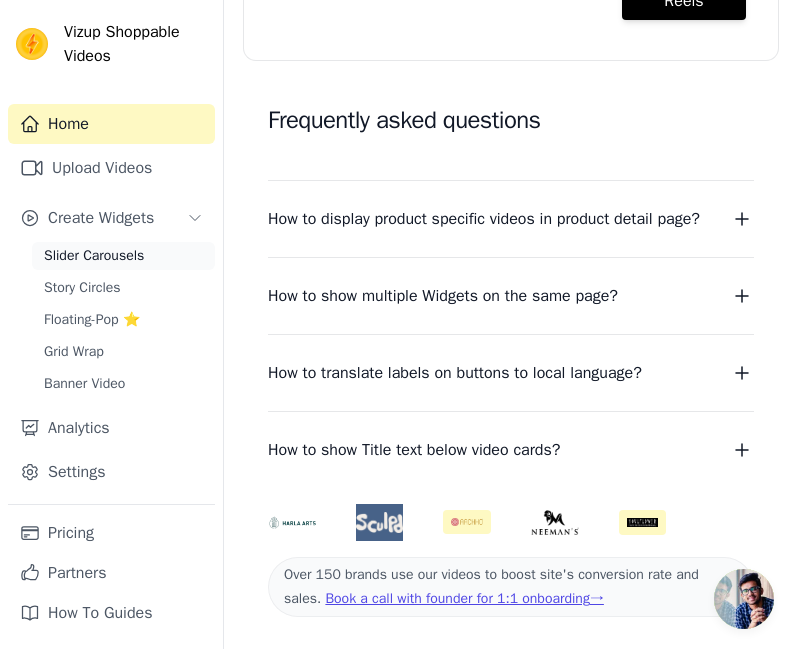 click on "Slider Carousels" at bounding box center (123, 256) 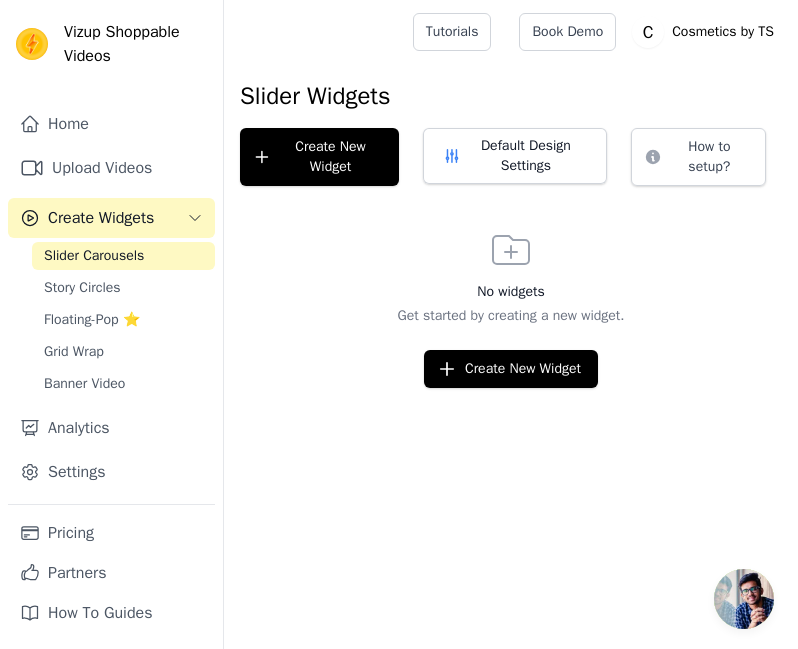 scroll, scrollTop: 0, scrollLeft: 0, axis: both 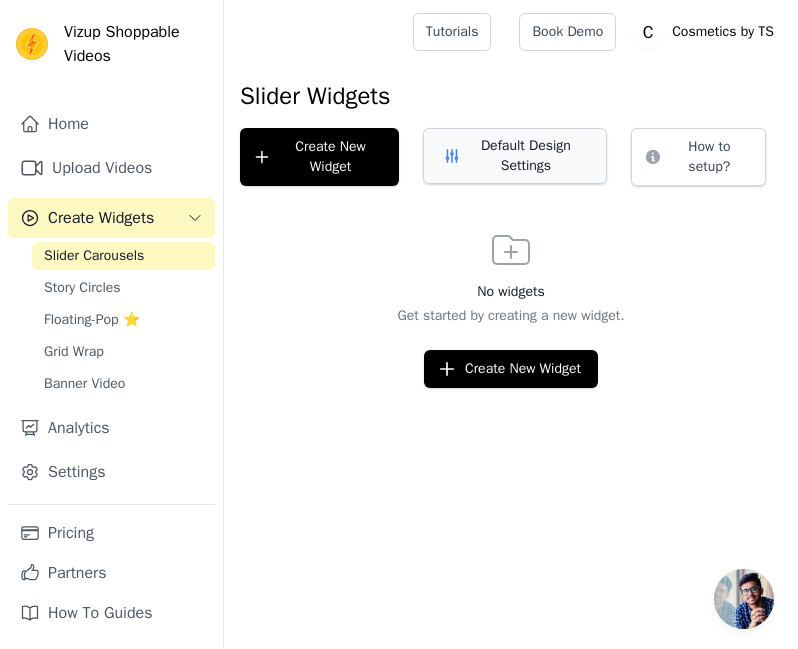 click on "Default Design Settings" at bounding box center (514, 156) 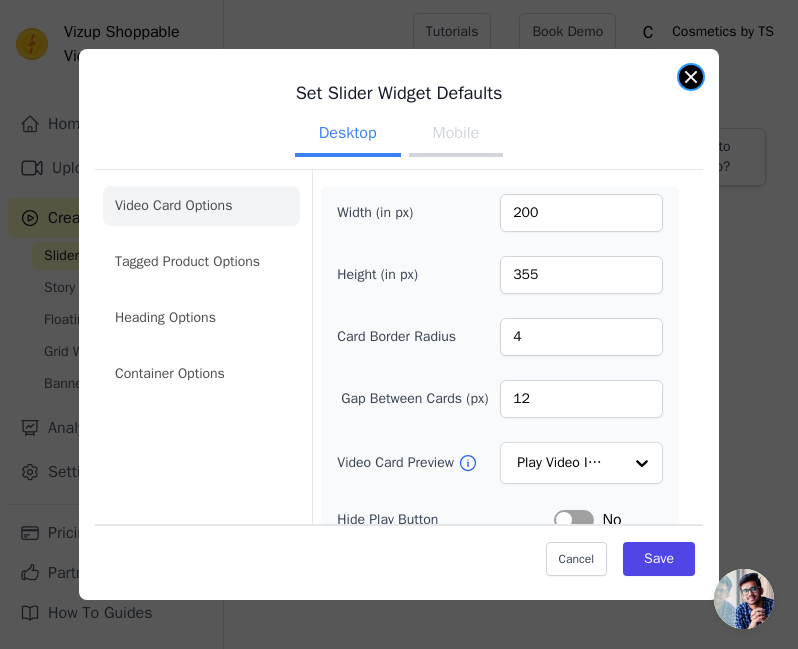 click at bounding box center (691, 77) 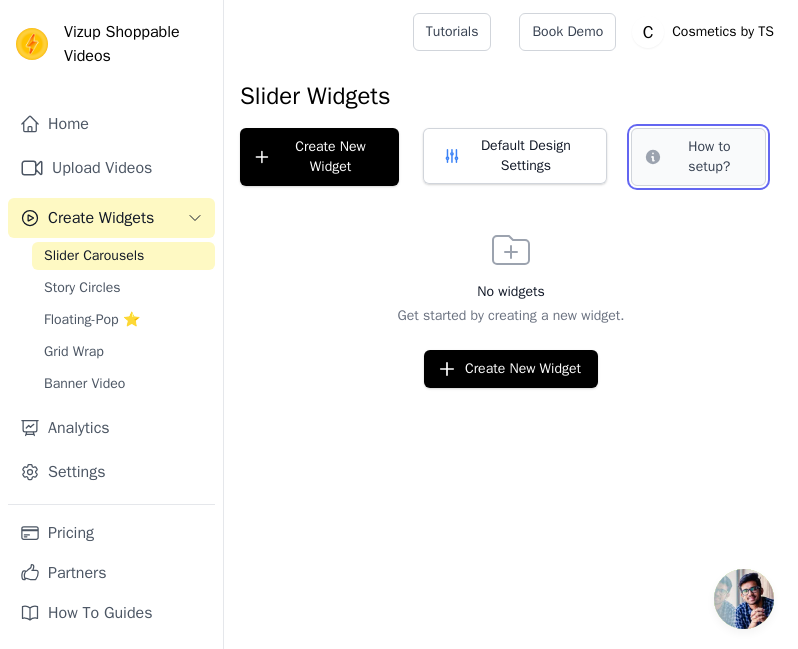 click on "How to setup?" at bounding box center [698, 157] 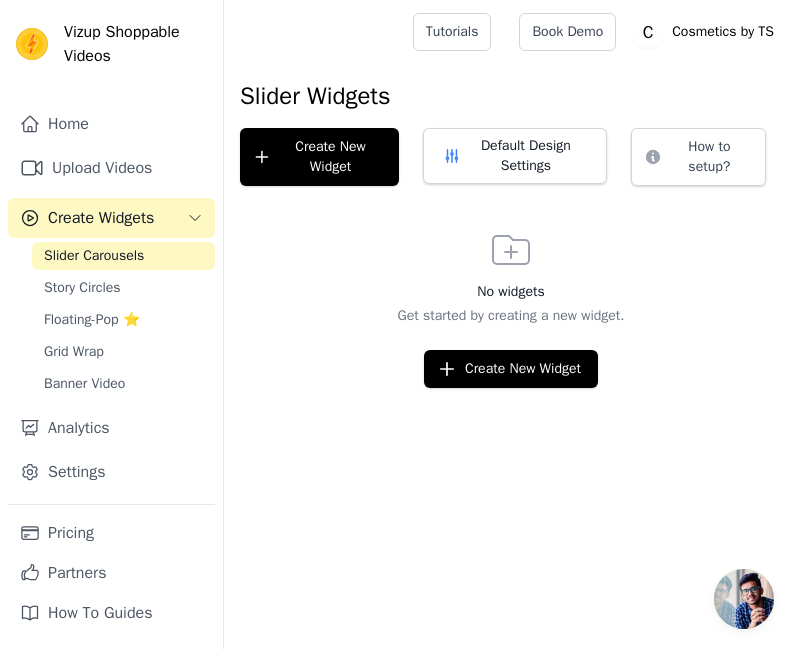 click on "Slider Carousels" at bounding box center [123, 256] 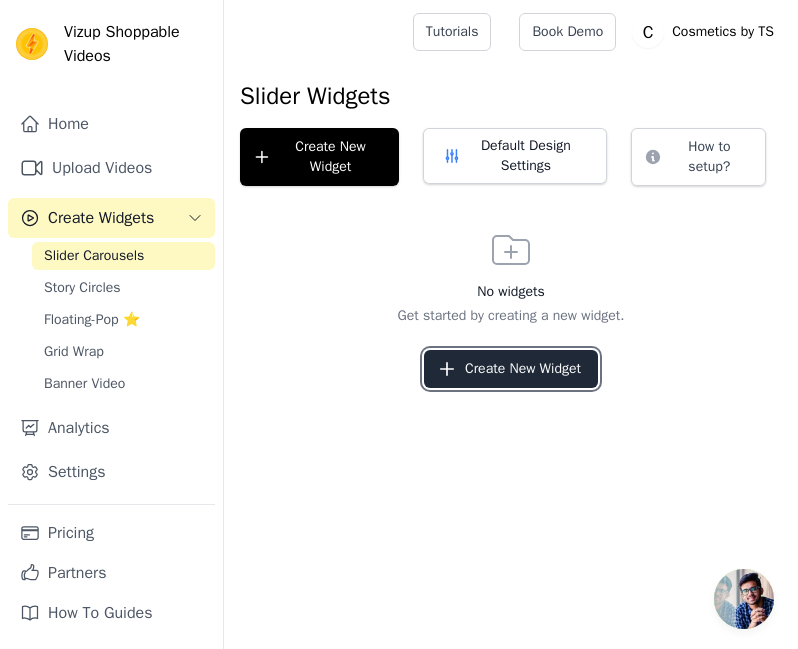 click on "Create New Widget" at bounding box center [511, 369] 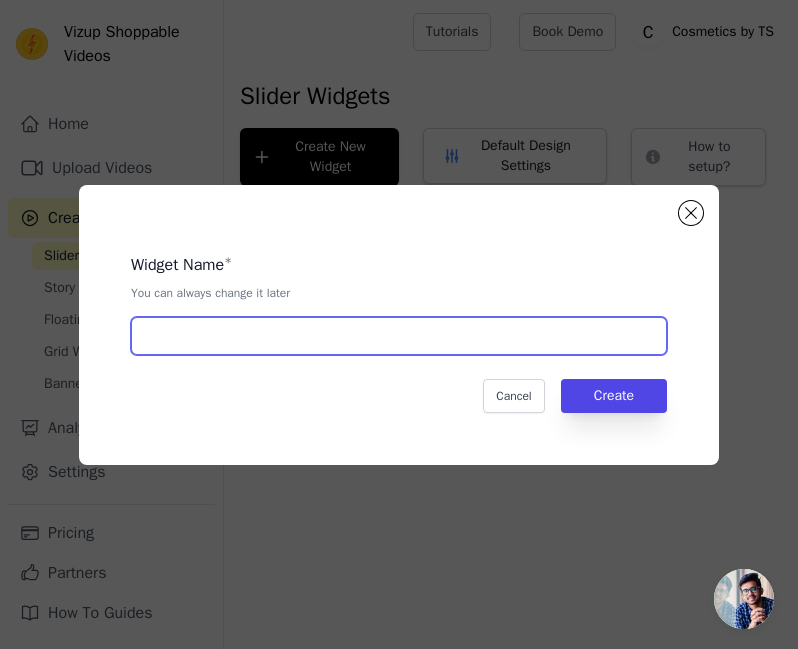 click at bounding box center (399, 336) 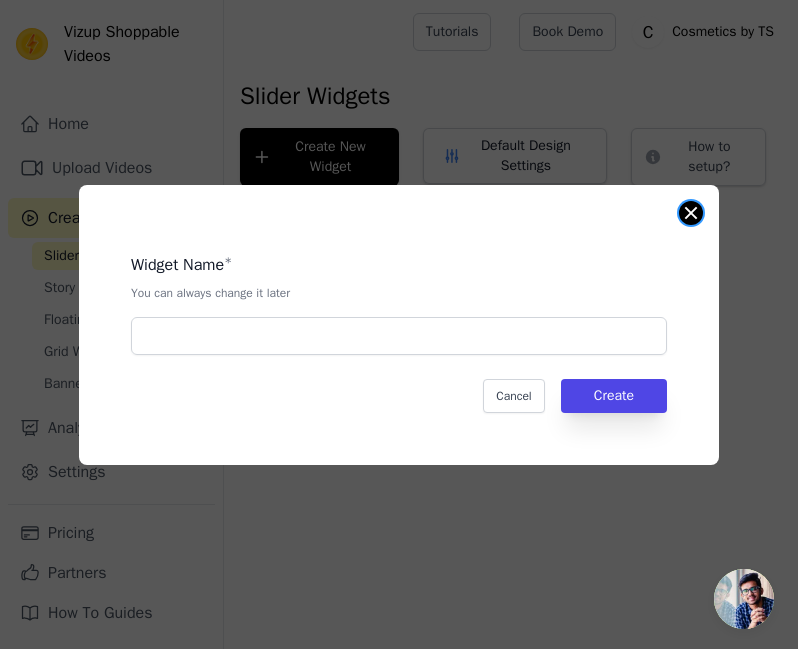 click at bounding box center (691, 213) 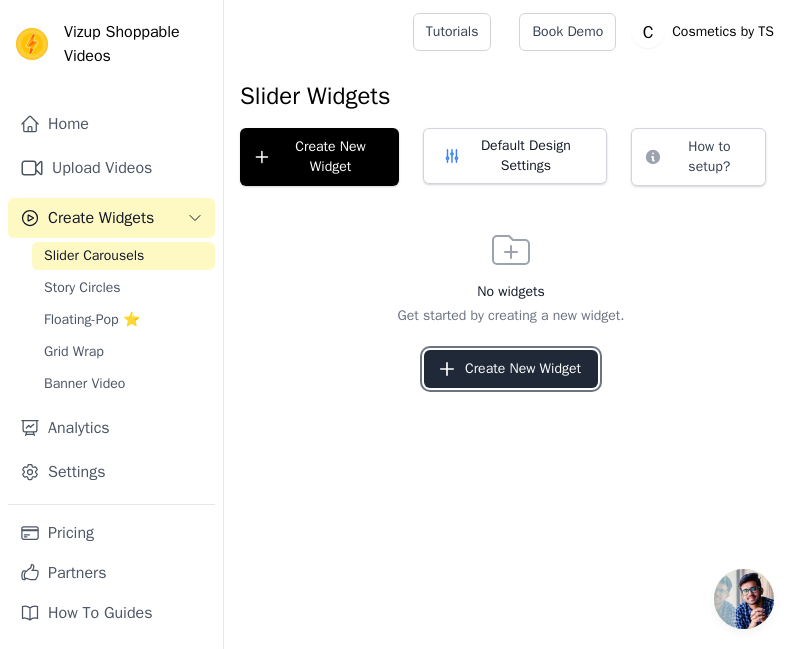 click on "Create New Widget" at bounding box center (511, 369) 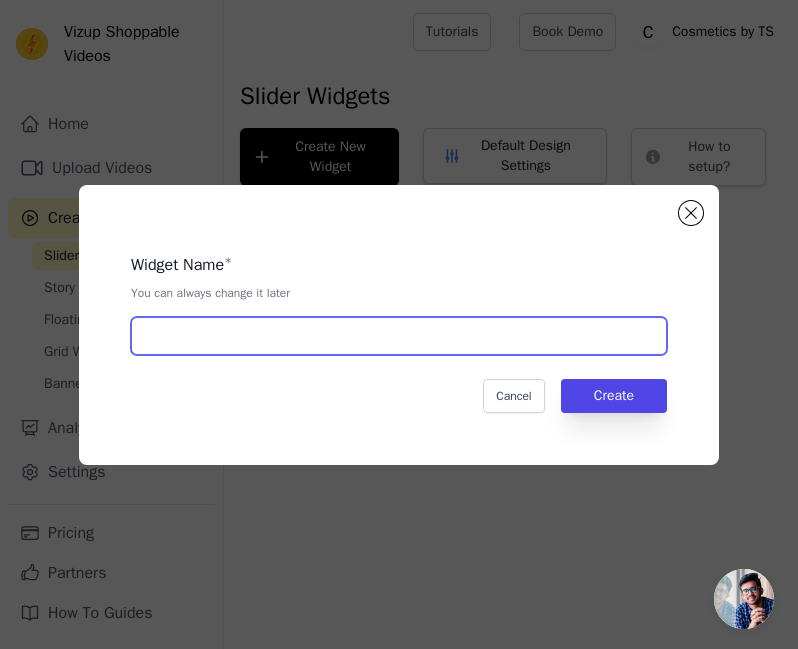 click at bounding box center [399, 336] 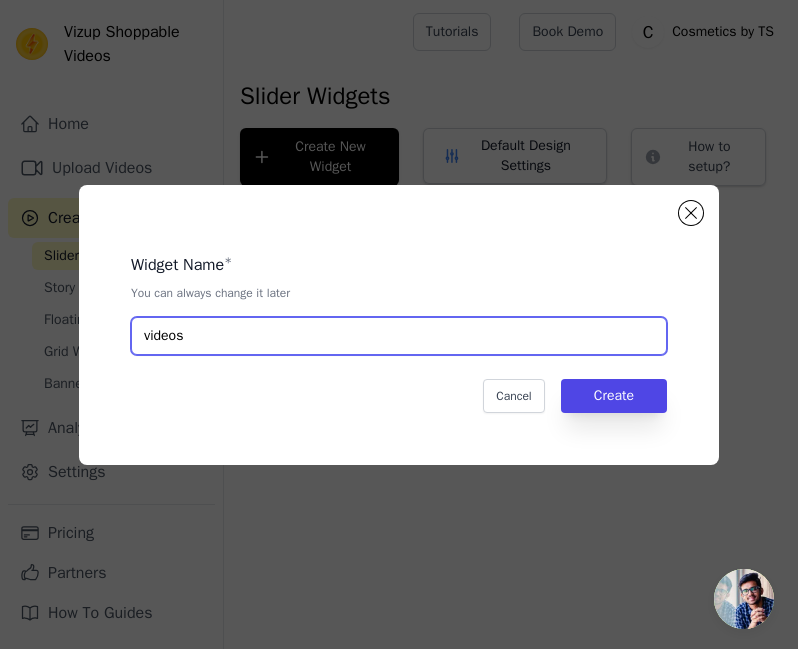 type on "videos" 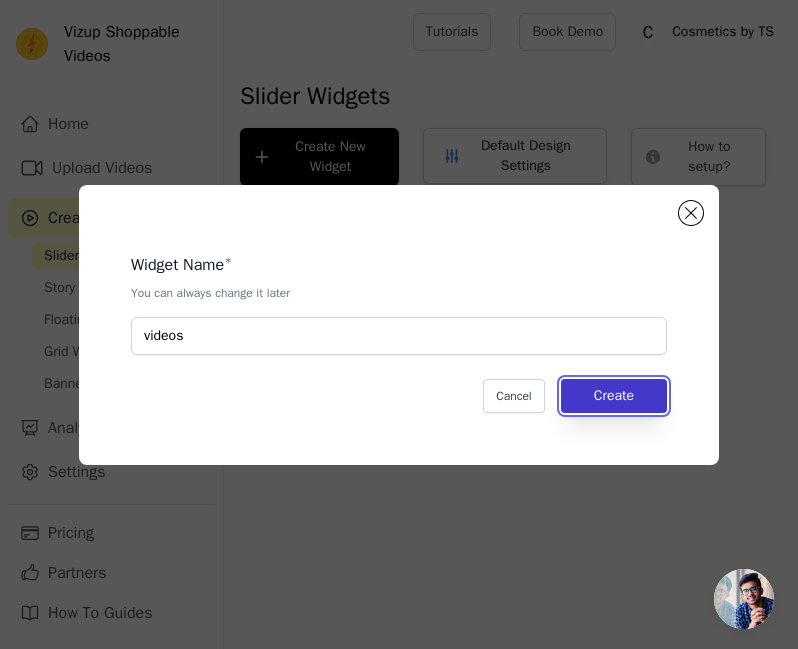 click on "Create" at bounding box center [614, 396] 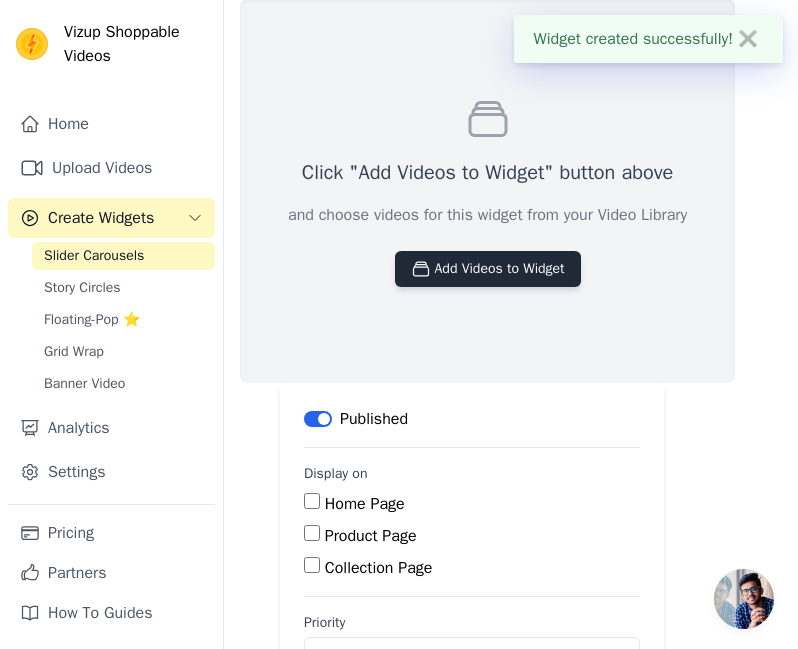 scroll, scrollTop: 267, scrollLeft: 0, axis: vertical 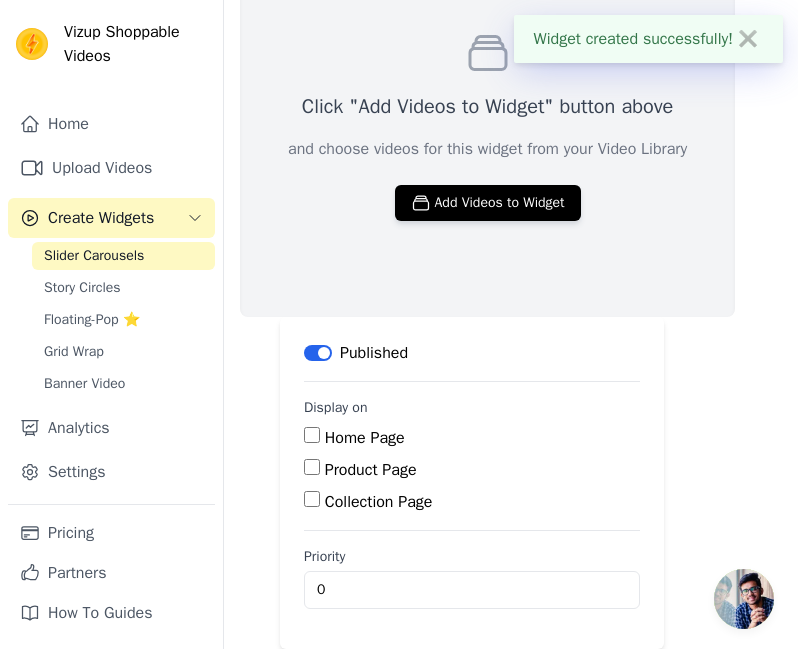click on "Home Page" at bounding box center (312, 435) 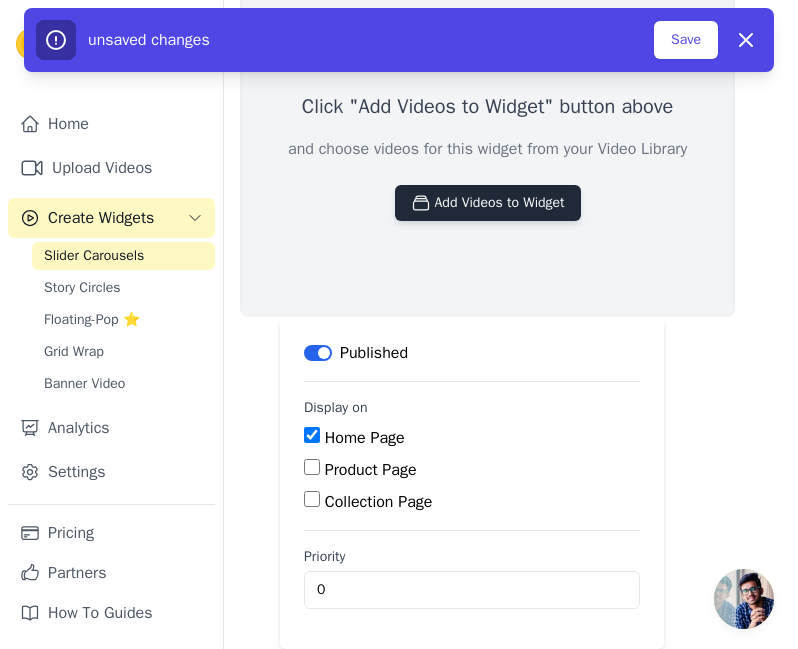 click on "Add Videos to Widget" at bounding box center [488, 203] 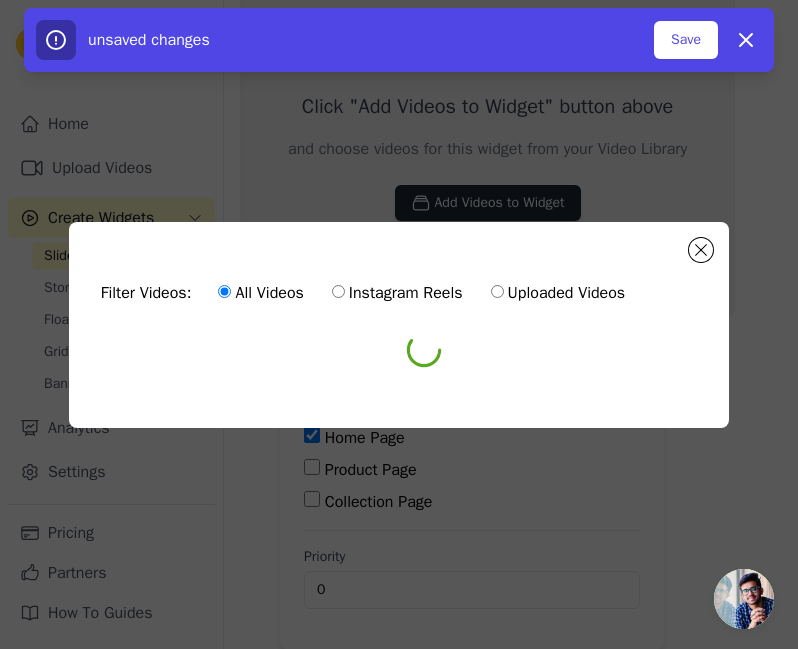 scroll, scrollTop: 0, scrollLeft: 0, axis: both 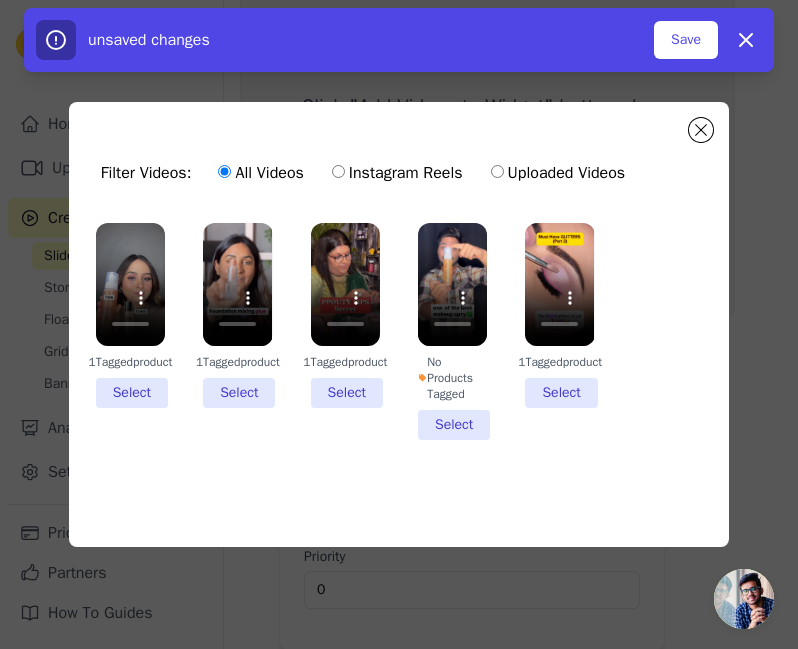 click on "1  Tagged  product     Select" at bounding box center [130, 315] 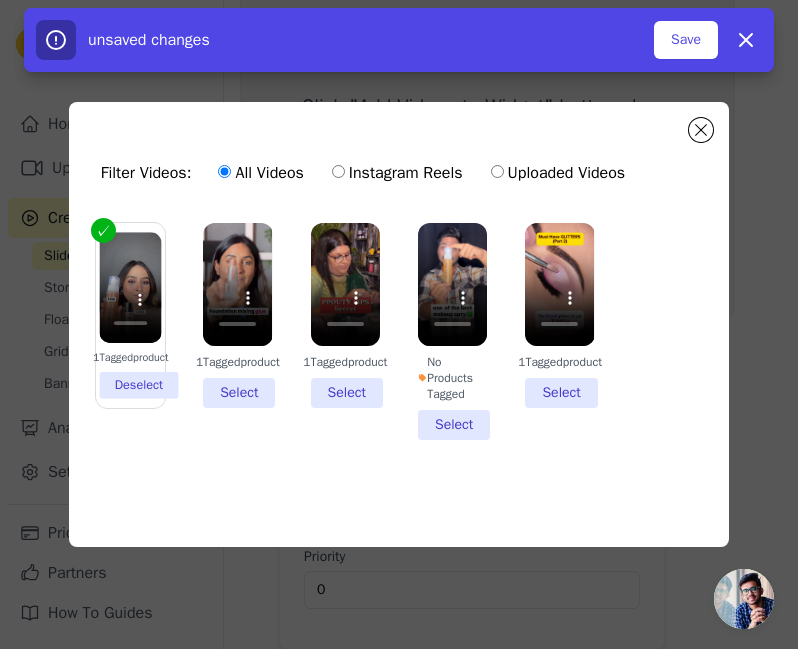 click on "1  Tagged  product     Select" at bounding box center (237, 315) 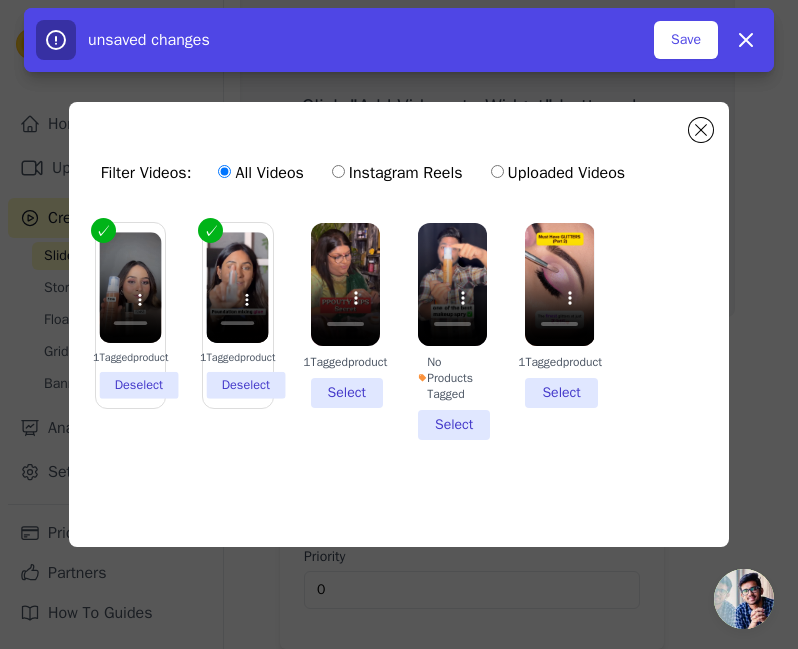 click on "1  Tagged  product     Select" at bounding box center [345, 315] 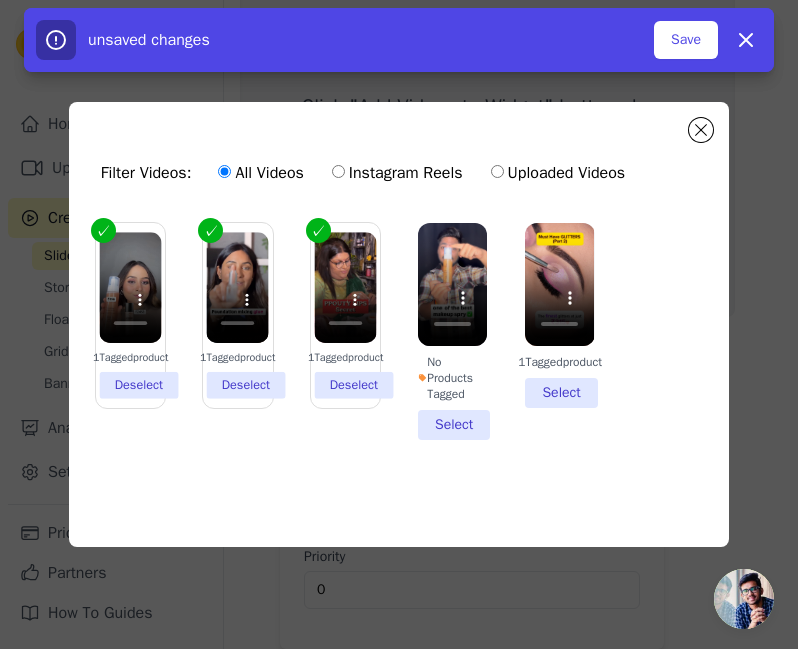 click on "No Products Tagged     Select" at bounding box center [452, 331] 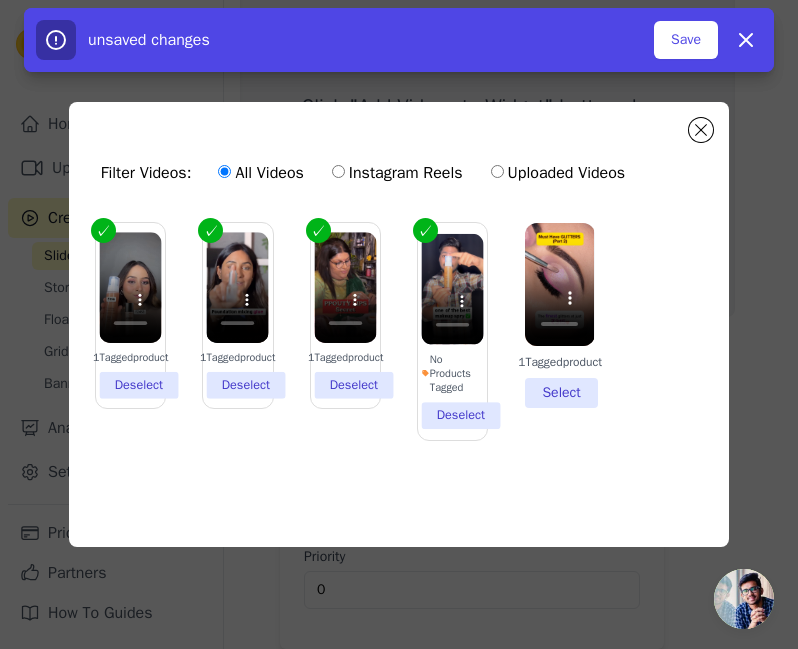 click on "1  Tagged  product     Select" at bounding box center (559, 315) 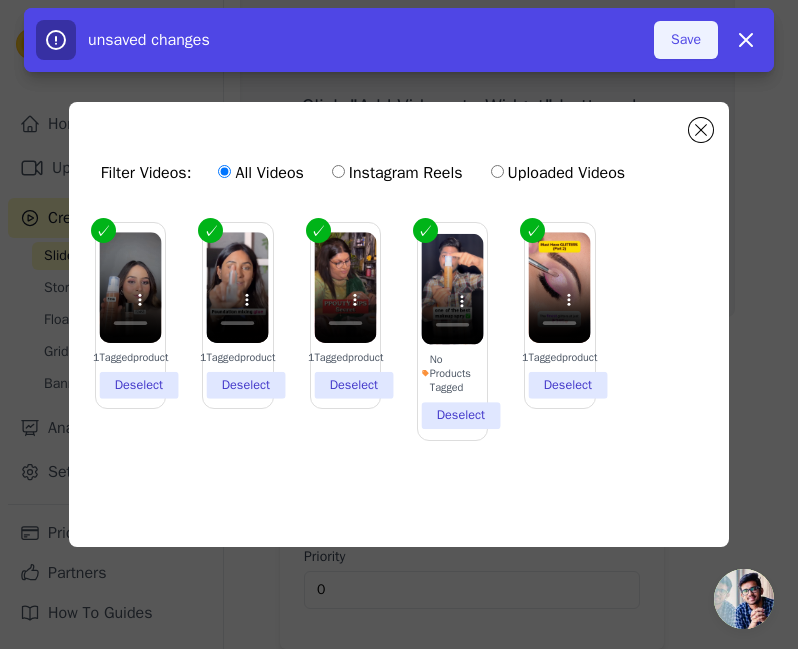 click on "Save" at bounding box center [686, 40] 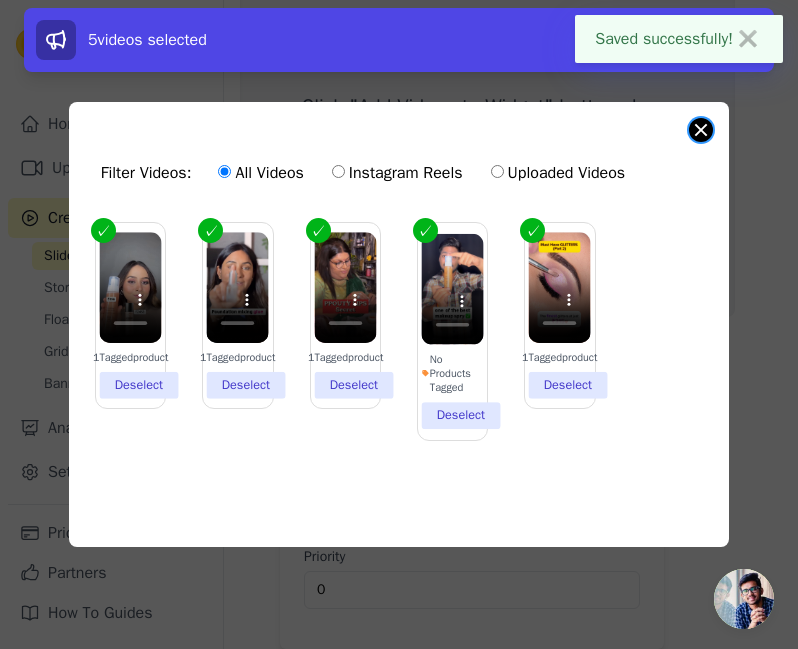 click at bounding box center [701, 130] 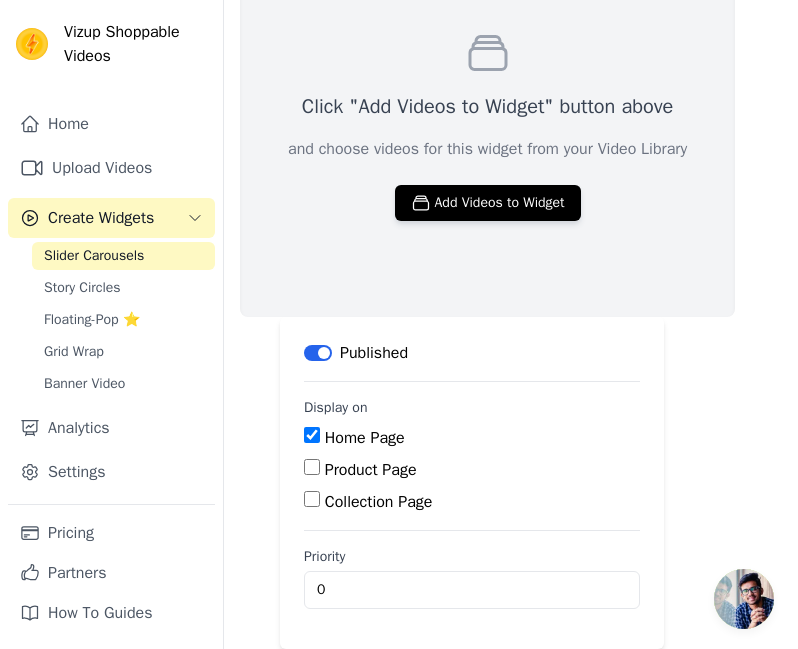 scroll, scrollTop: 0, scrollLeft: 0, axis: both 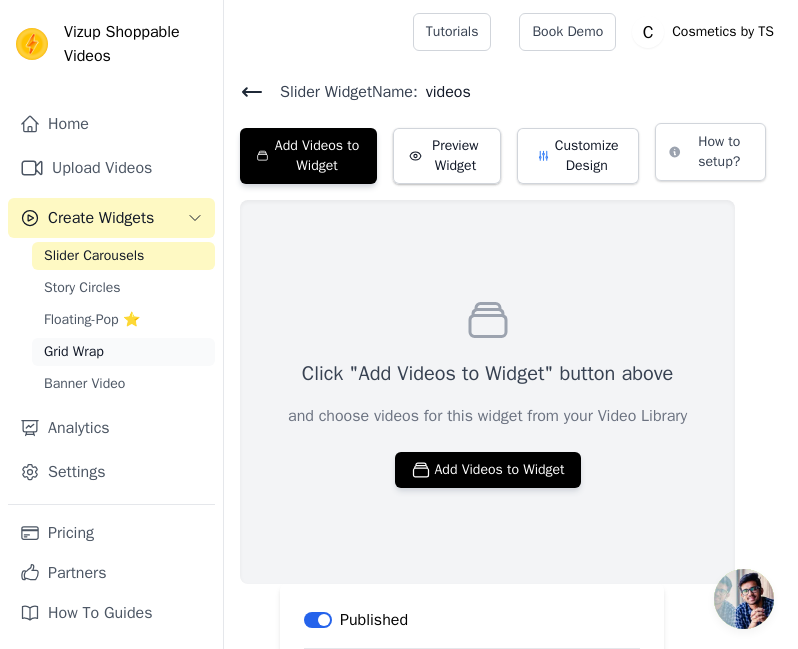 click on "Grid Wrap" at bounding box center (123, 352) 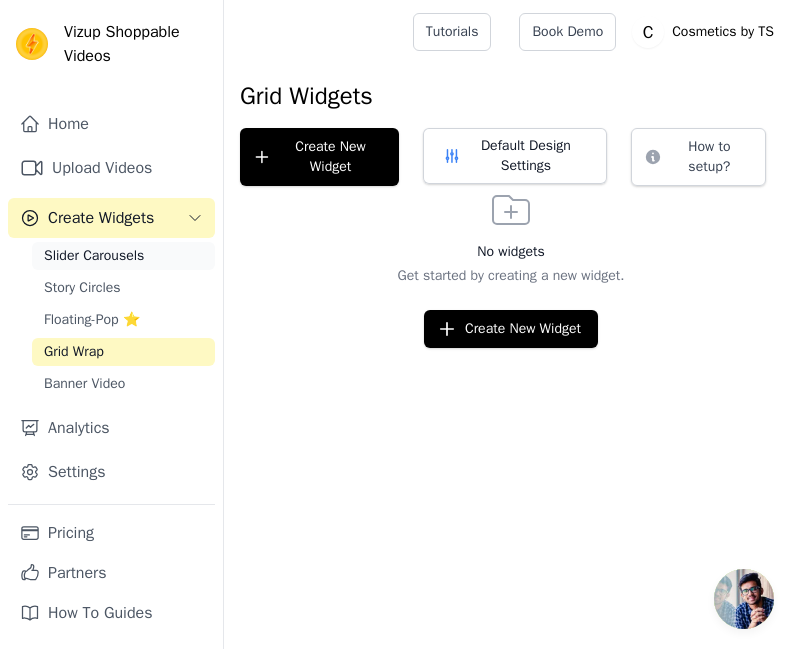 click on "Slider Carousels" at bounding box center (123, 256) 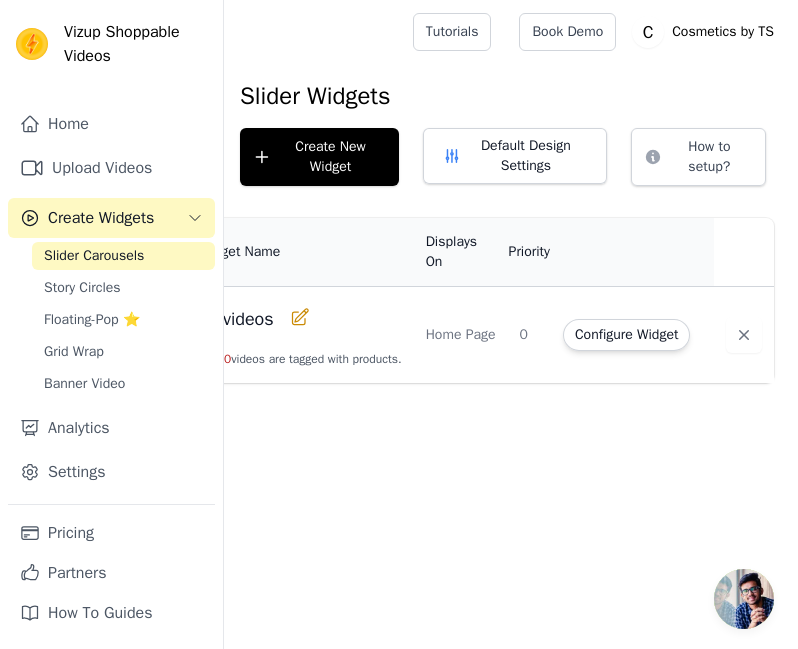 scroll, scrollTop: 0, scrollLeft: 0, axis: both 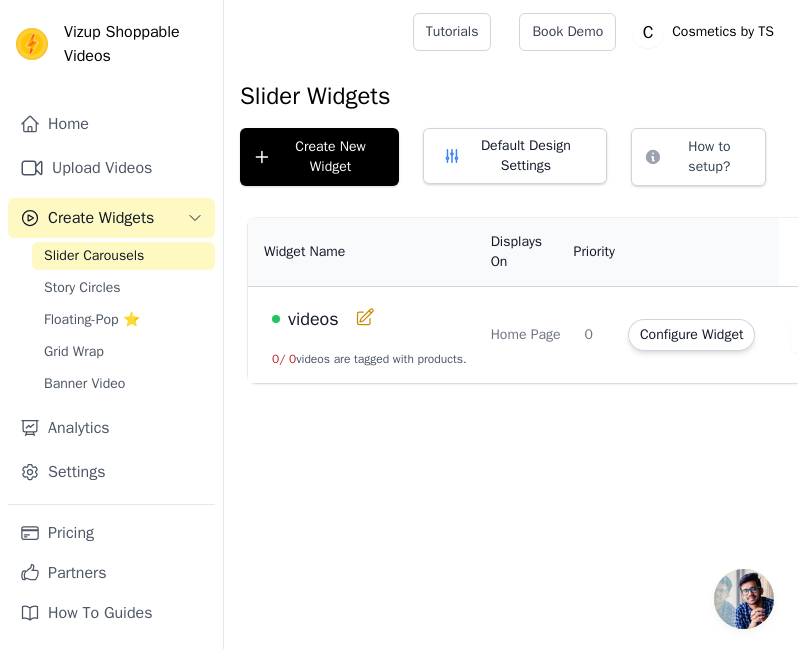 click on "0  /   0  videos are tagged with products." at bounding box center [369, 359] 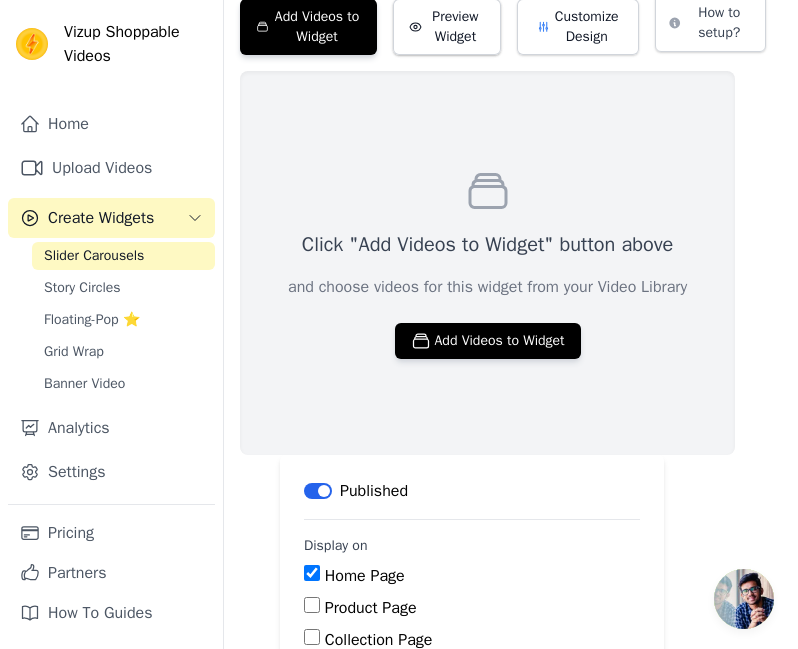 scroll, scrollTop: 0, scrollLeft: 0, axis: both 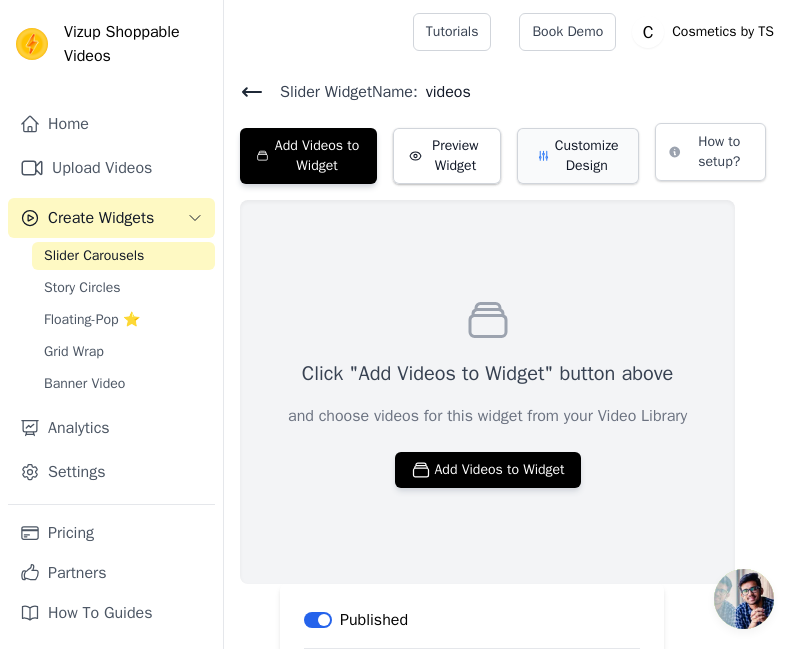 click on "Customize Design" at bounding box center (578, 156) 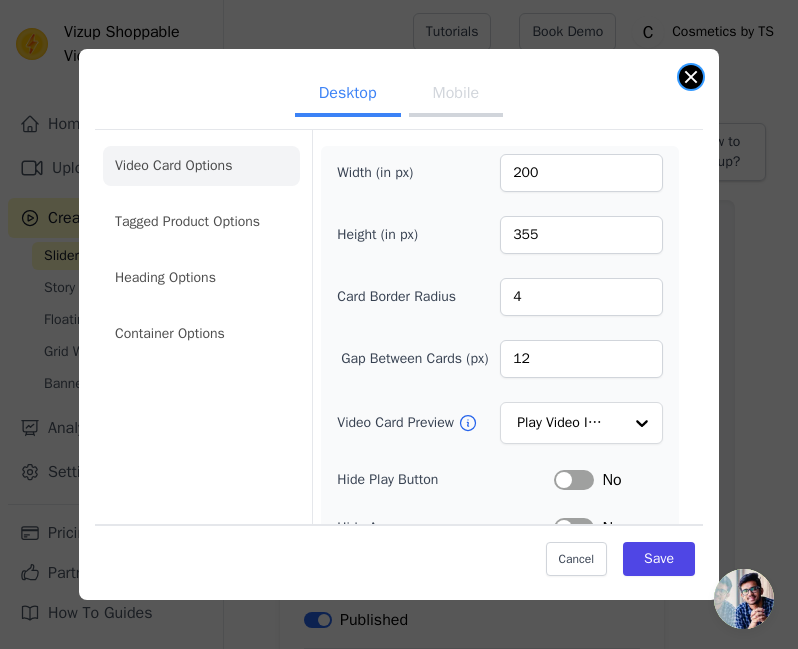 click at bounding box center [691, 77] 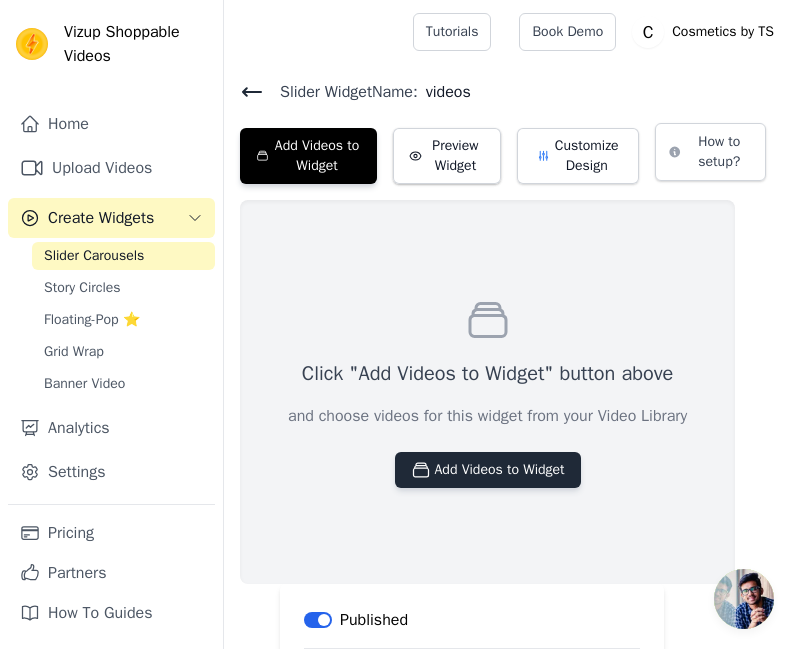 click on "Add Videos to Widget" at bounding box center [488, 470] 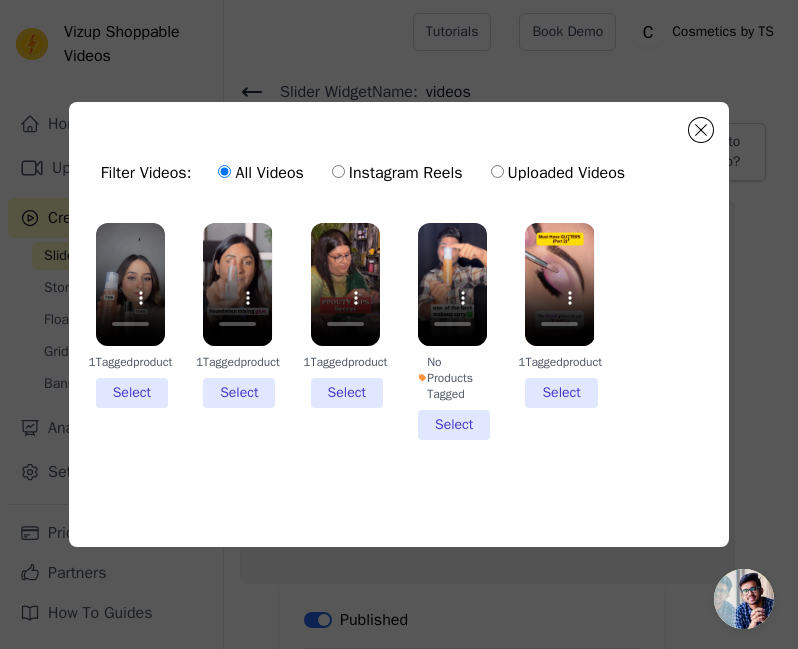 click on "1  Tagged  product     Select" at bounding box center [130, 315] 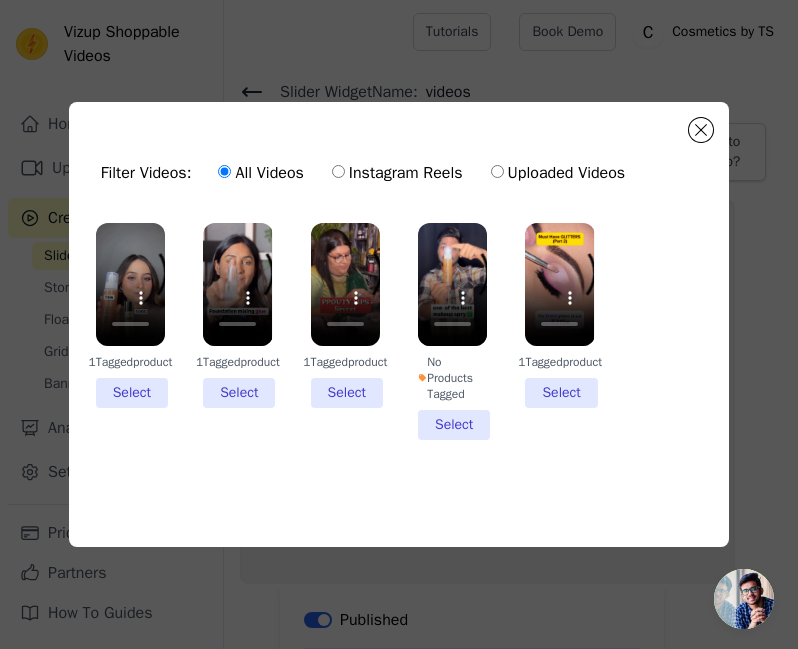 click on "1  Tagged  product     Select" at bounding box center (0, 0) 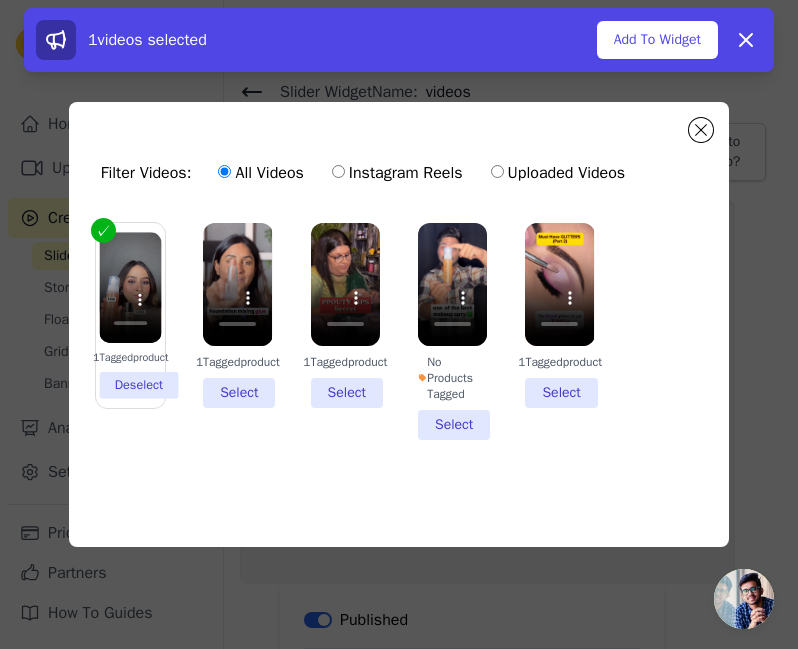 click on "1  Tagged  product     Select" at bounding box center [237, 315] 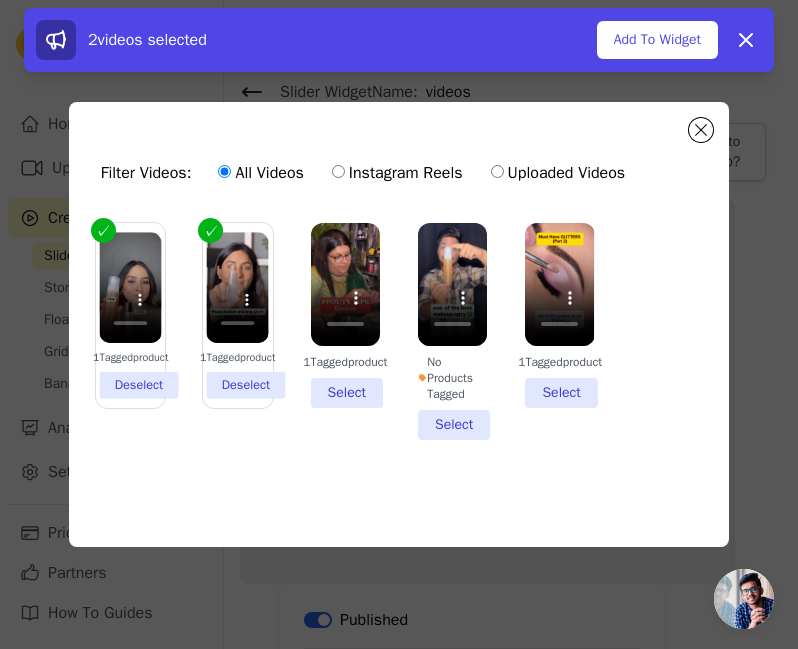 click on "1  Tagged  product     Select" at bounding box center (345, 315) 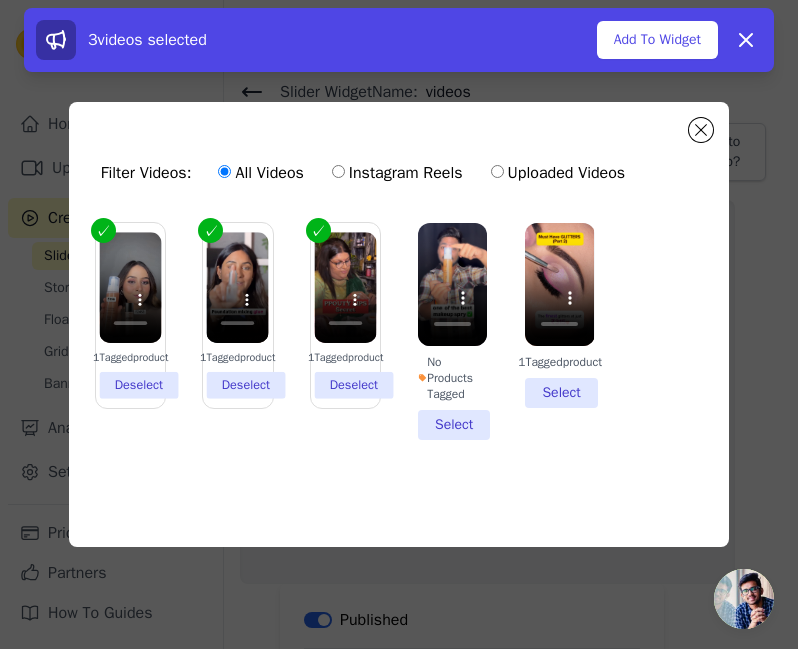 click on "No Products Tagged     Select" at bounding box center (452, 331) 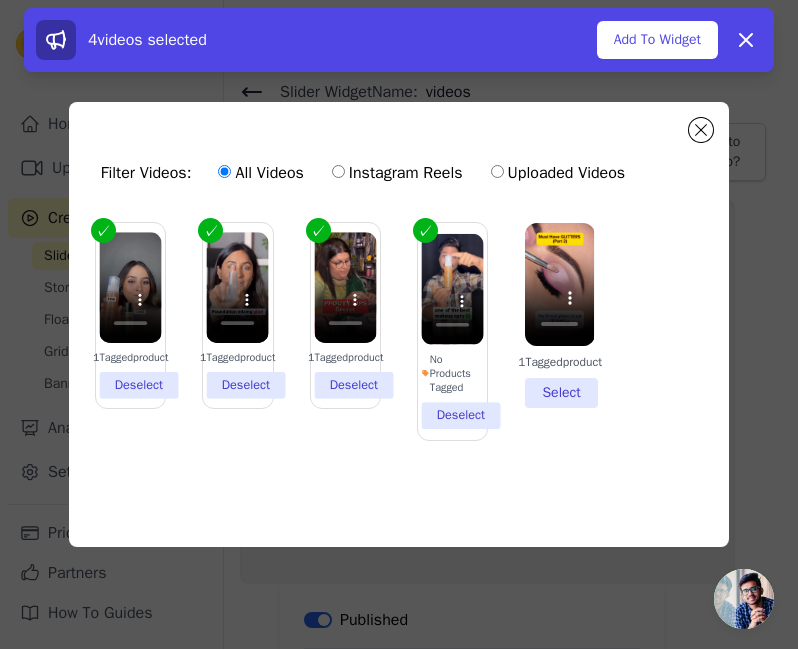click on "1  Tagged  product     Select" at bounding box center [559, 315] 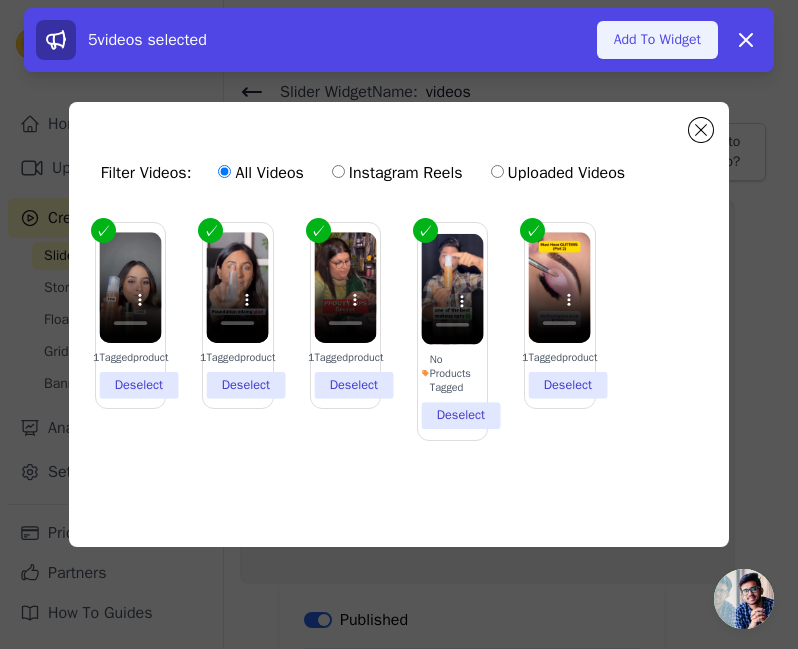 click on "Add To Widget" at bounding box center [657, 40] 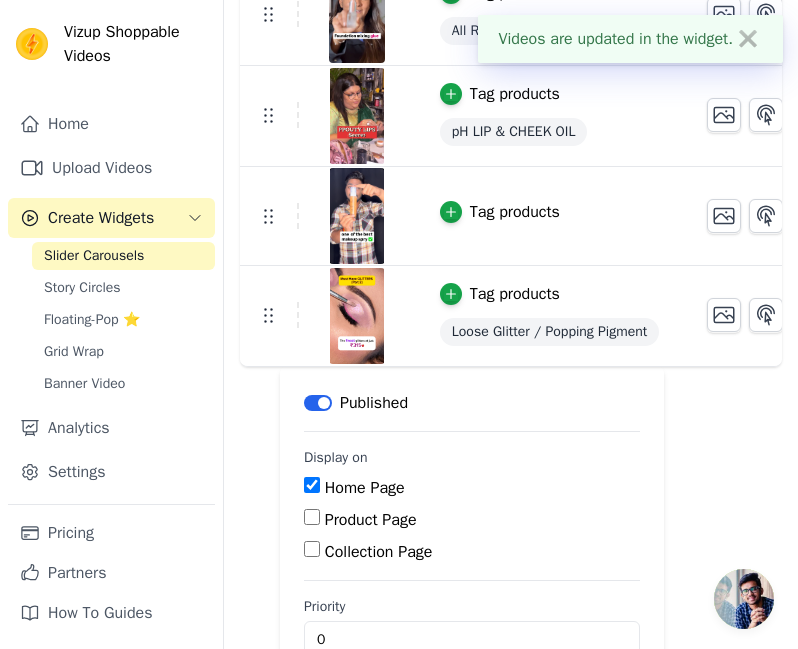 scroll, scrollTop: 399, scrollLeft: 0, axis: vertical 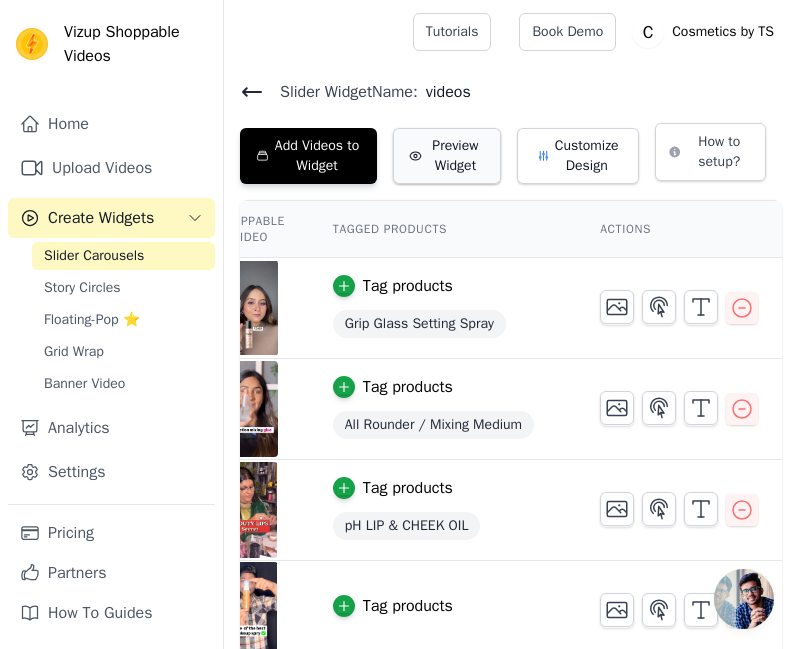 click on "Preview Widget" at bounding box center (447, 156) 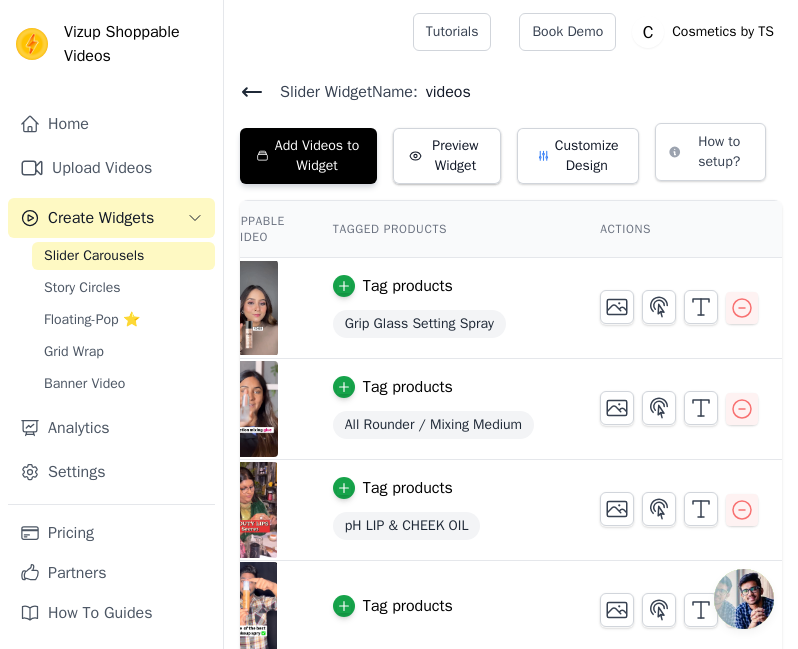 scroll, scrollTop: 0, scrollLeft: 0, axis: both 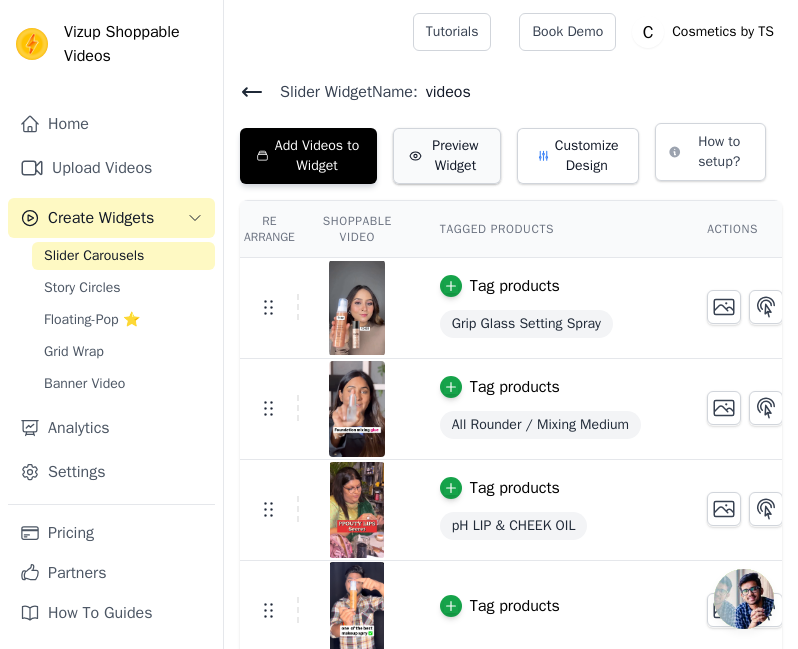 click on "Preview Widget" at bounding box center [447, 156] 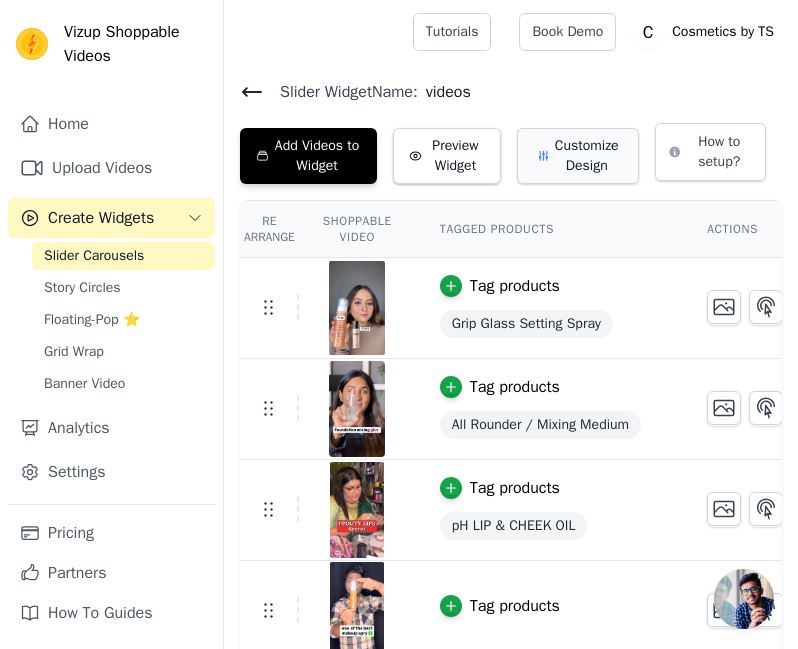click on "Customize Design" at bounding box center (578, 156) 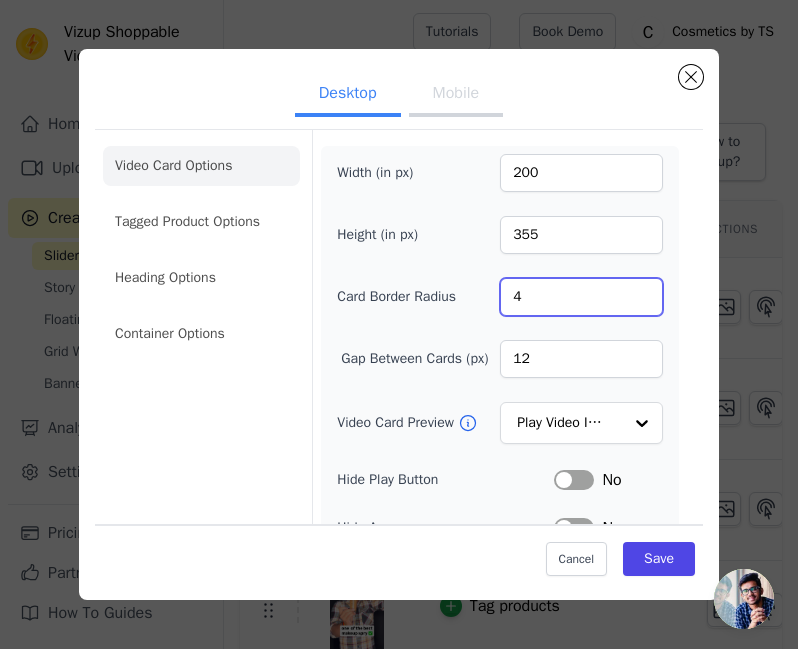 click on "4" at bounding box center (581, 297) 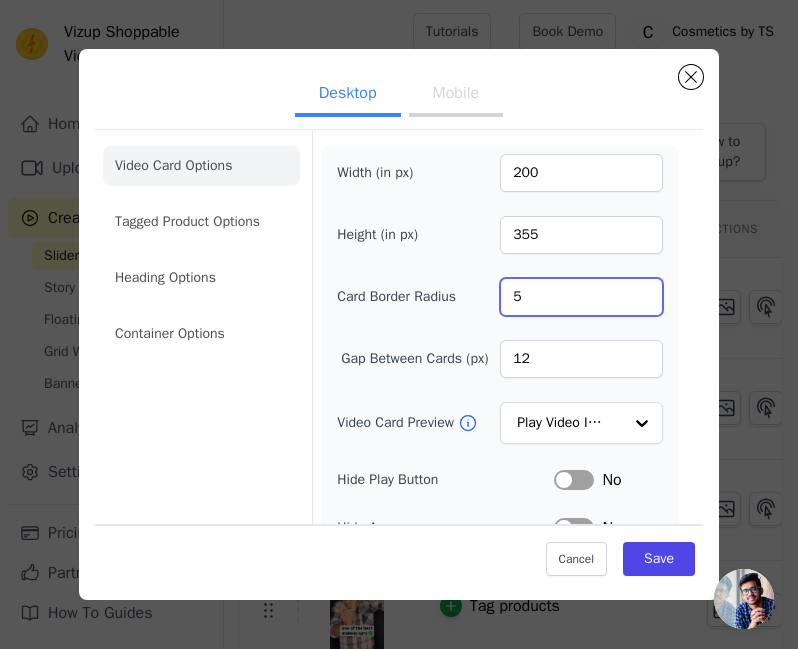 click on "5" at bounding box center [581, 297] 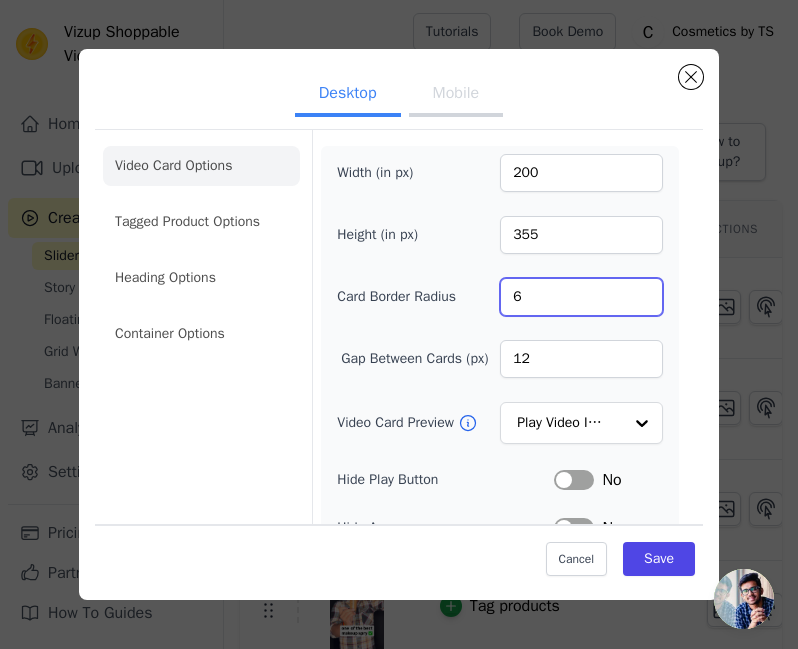 click on "6" at bounding box center (581, 297) 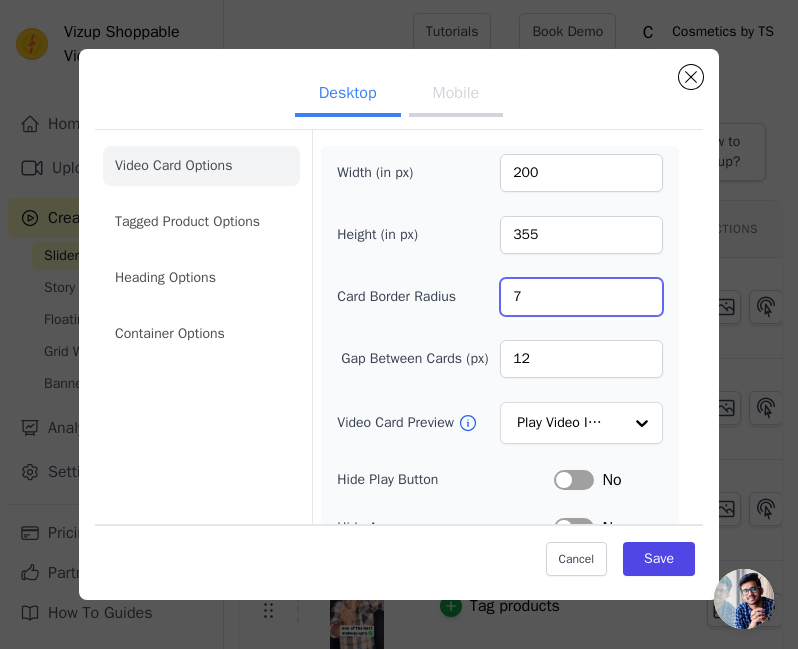 click on "7" at bounding box center [581, 297] 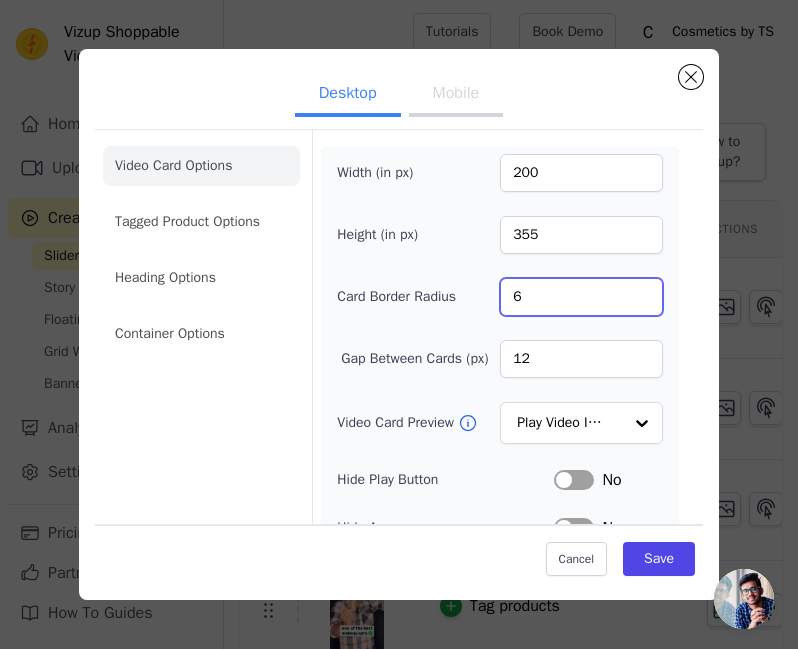 type on "6" 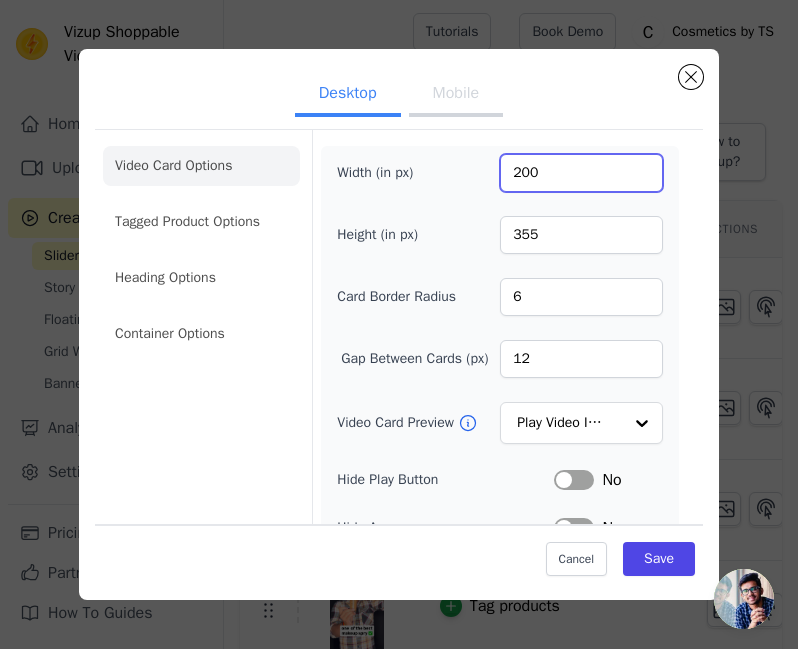 click on "200" at bounding box center [581, 173] 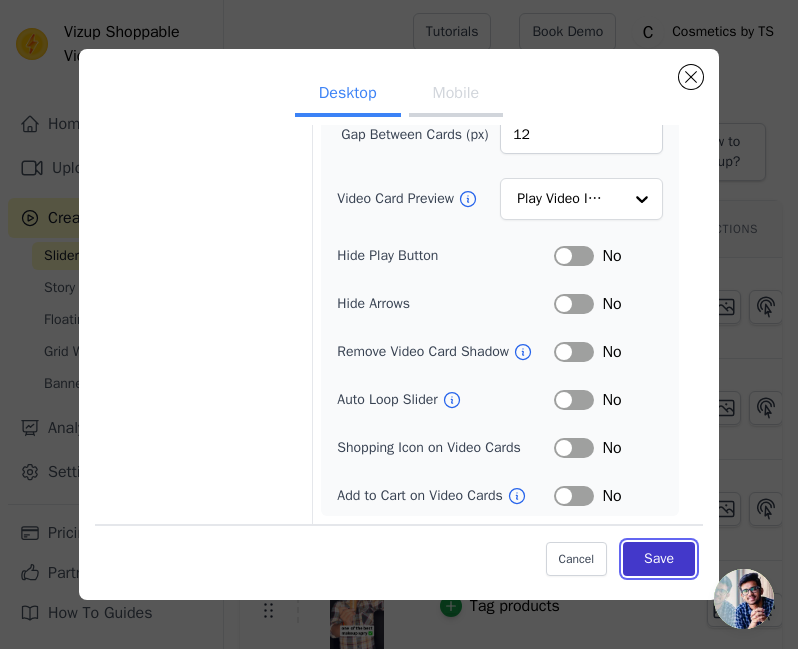 click on "Save" at bounding box center [659, 559] 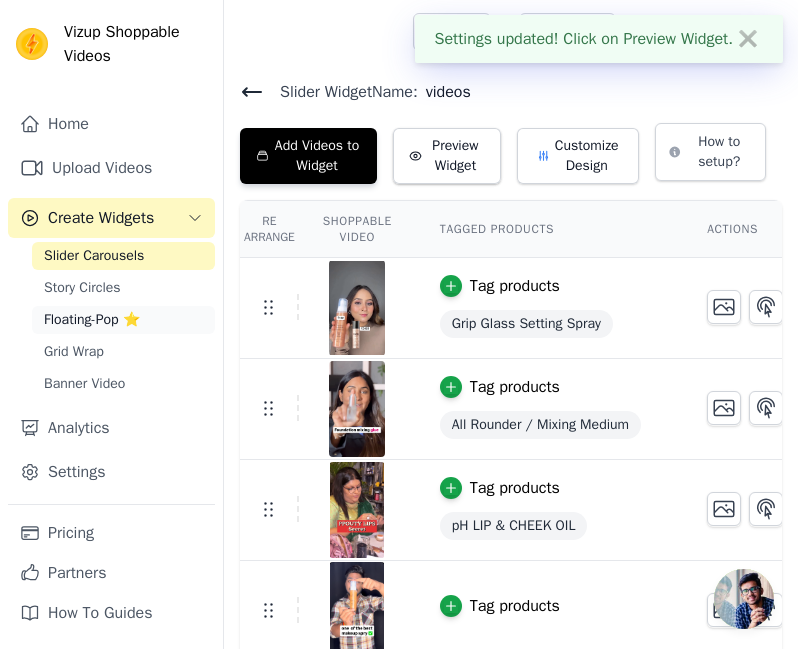 click on "Floating-Pop ⭐" at bounding box center (92, 320) 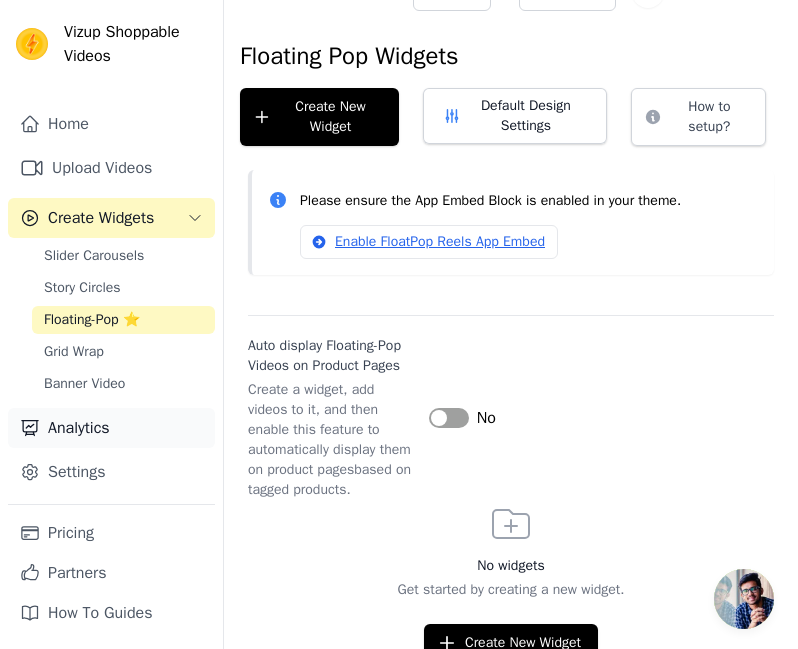 scroll, scrollTop: 47, scrollLeft: 0, axis: vertical 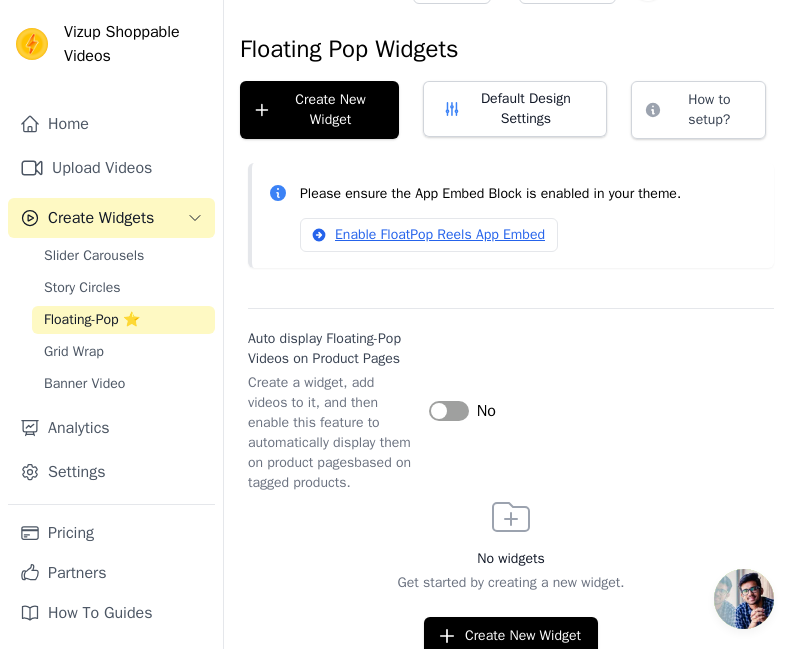 click on "Label" at bounding box center [449, 411] 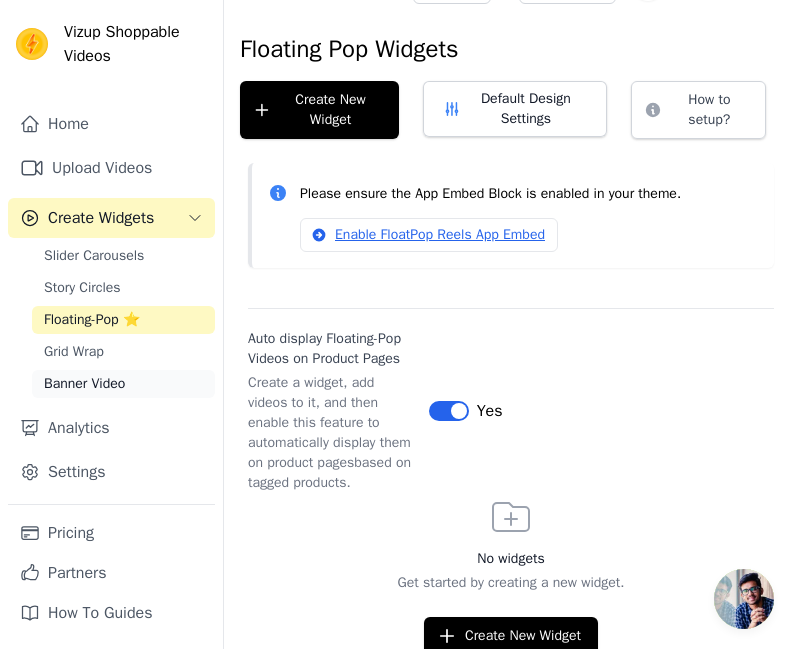 click on "Banner Video" at bounding box center [84, 384] 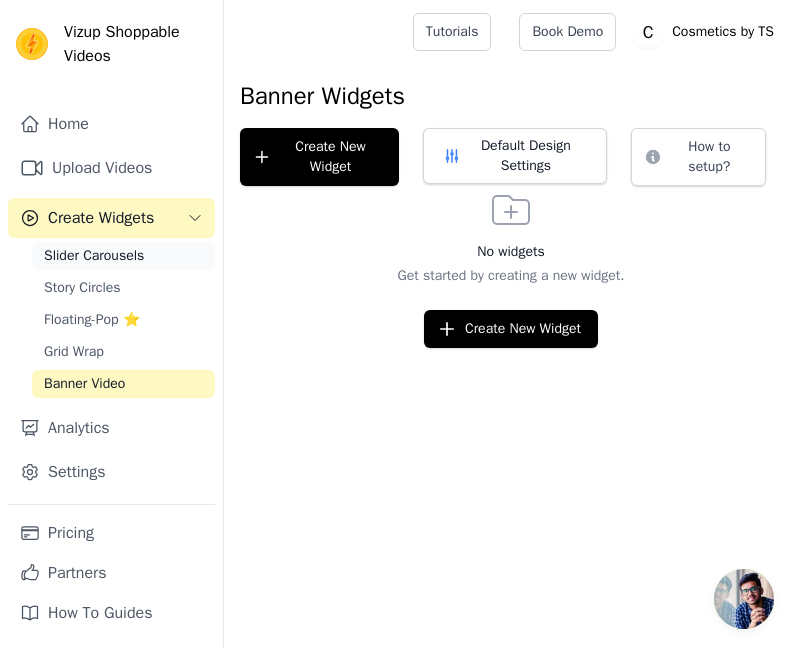 click on "Slider Carousels" at bounding box center [94, 256] 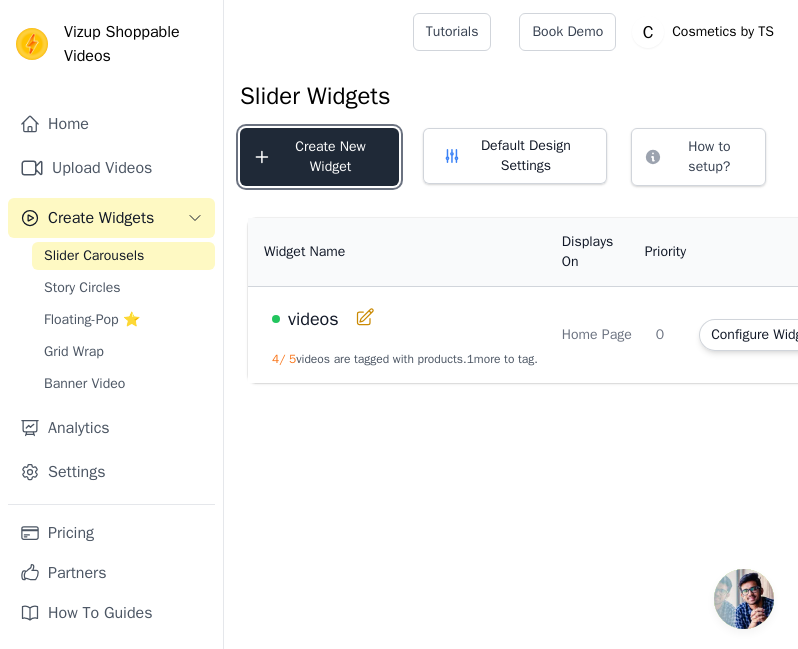 click on "Create New Widget" at bounding box center (319, 157) 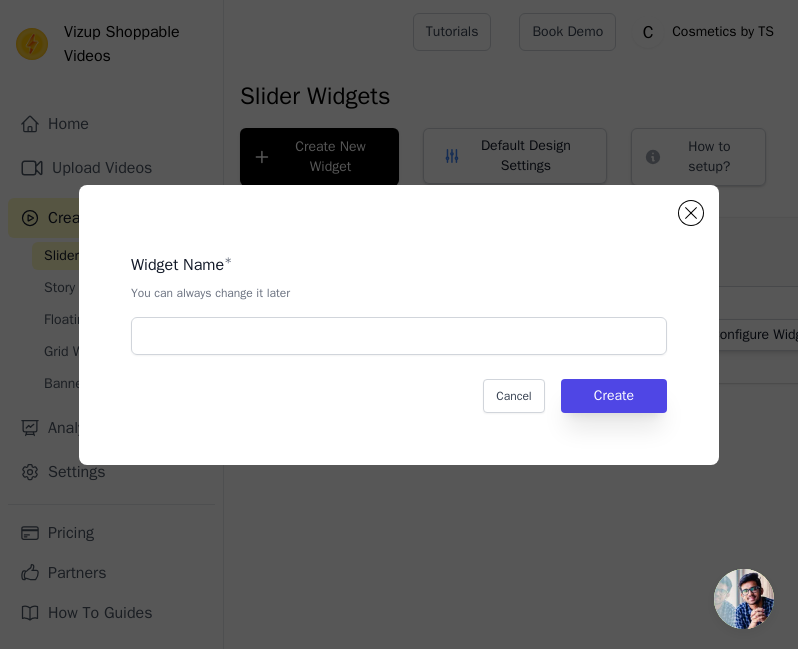 click on "Widget Name   *   You can always change it later       Cancel   Create" at bounding box center [399, 325] 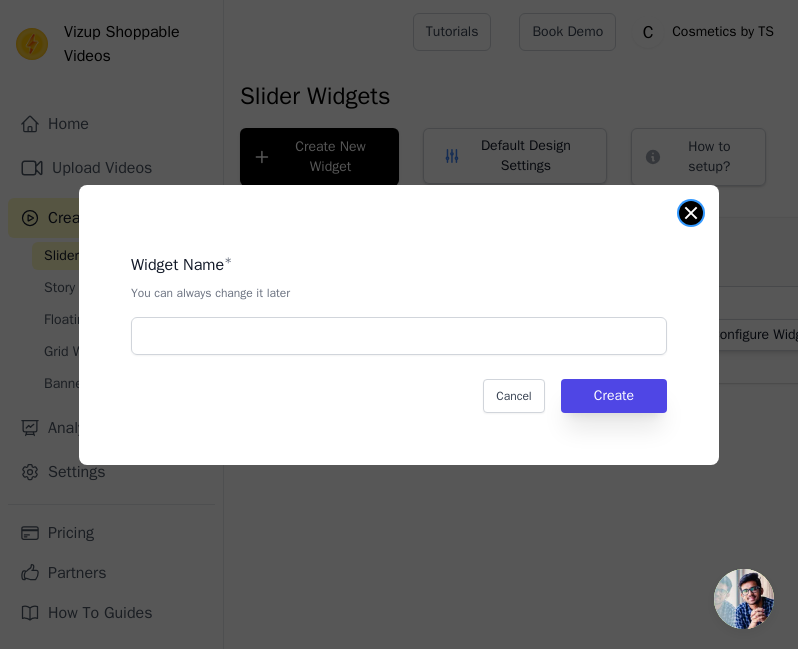 click at bounding box center (691, 213) 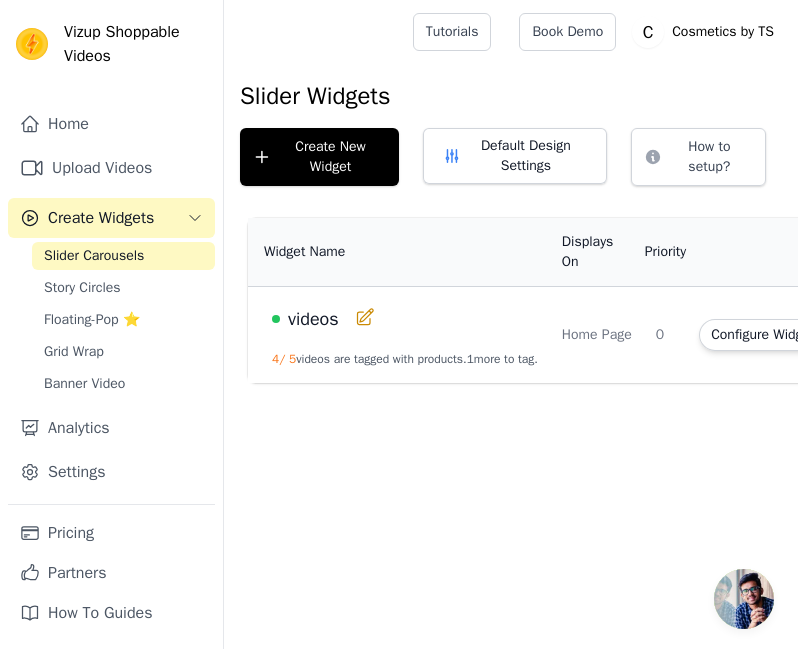 click on "Slider Carousels" at bounding box center (94, 256) 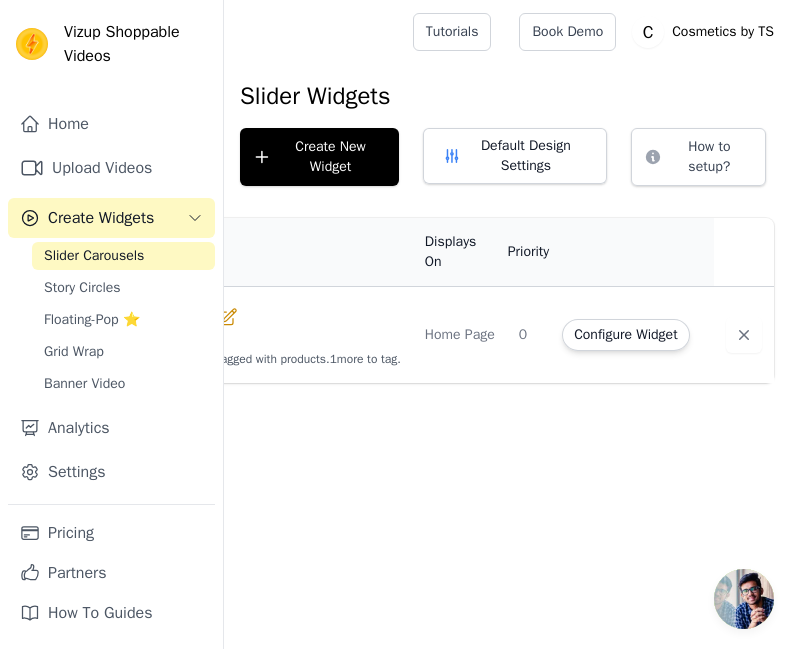 scroll, scrollTop: 0, scrollLeft: 0, axis: both 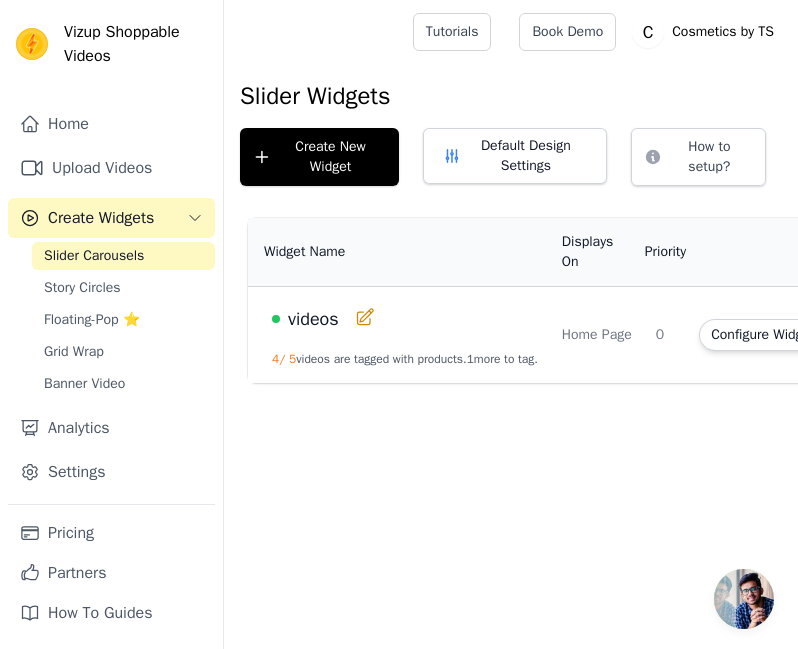 click on "videos     4  /   5  videos are tagged with products.
1  more to tag." at bounding box center [399, 335] 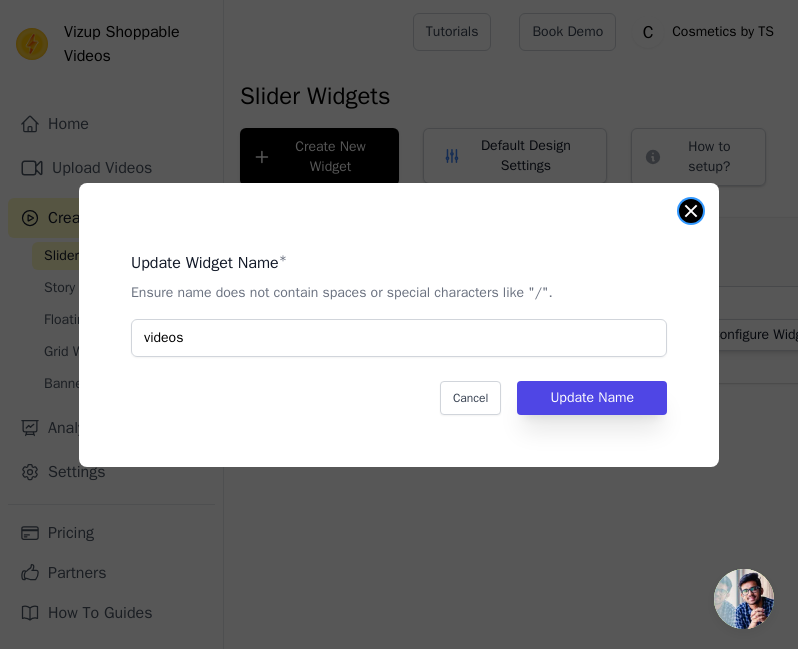 click on "Update Widget Name   *   Ensure name does not contain spaces or special characters like "/".   videos   Cancel   Update Name" at bounding box center [399, 325] 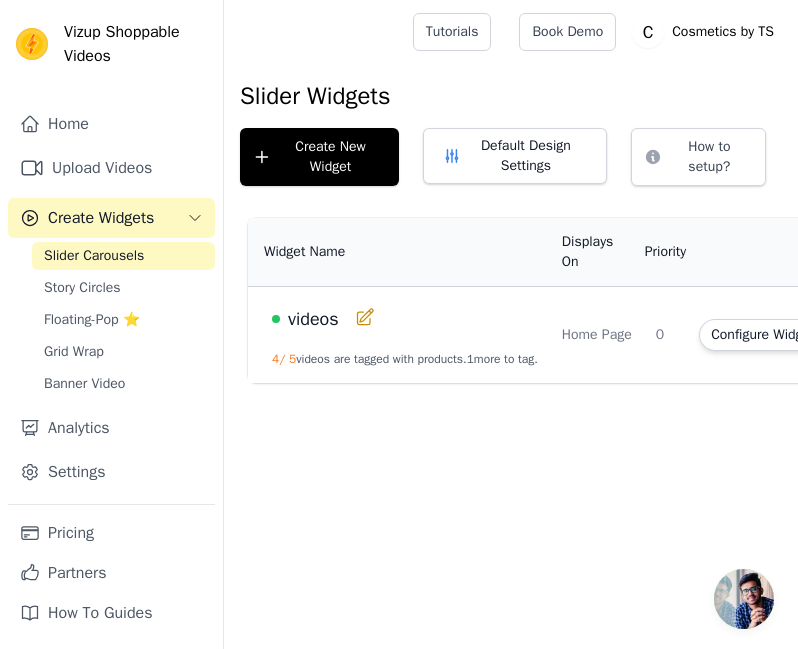 click on "4  /   5  videos are tagged with products.
1  more to tag." at bounding box center [405, 359] 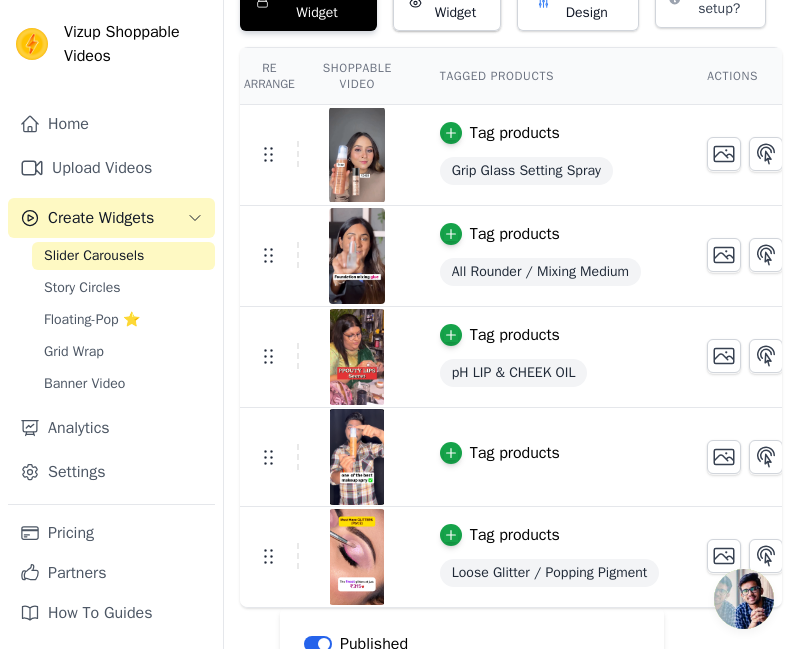 scroll, scrollTop: 0, scrollLeft: 0, axis: both 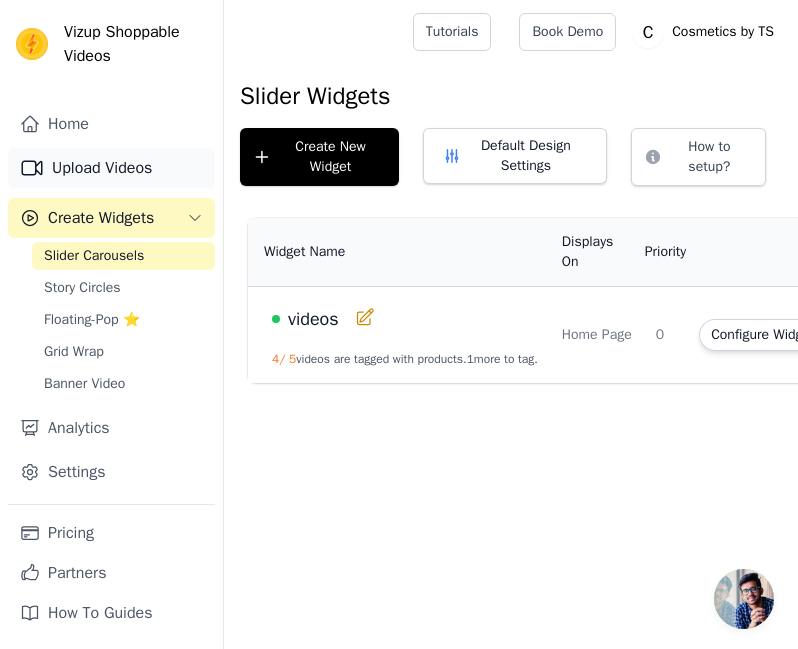 click on "Upload Videos" at bounding box center [111, 168] 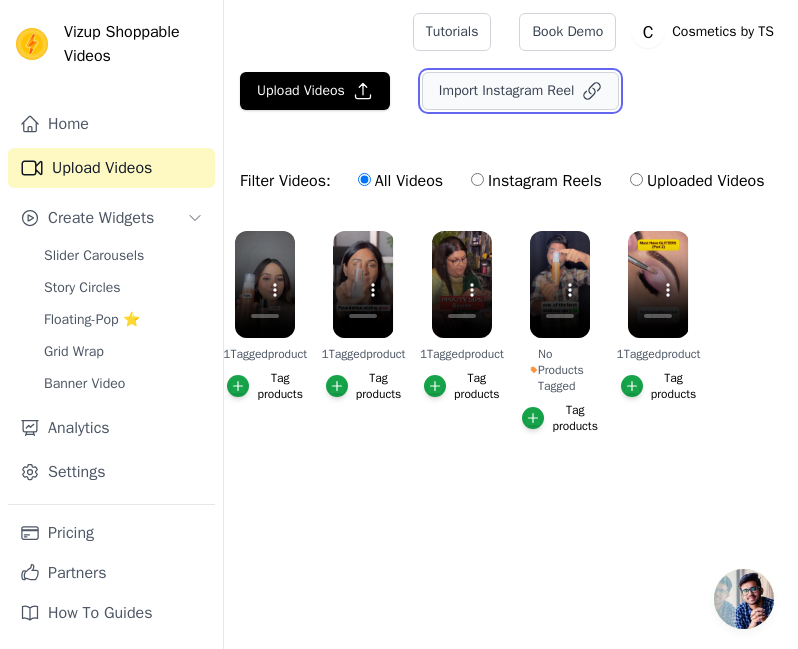 click on "Import Instagram Reel" at bounding box center (521, 91) 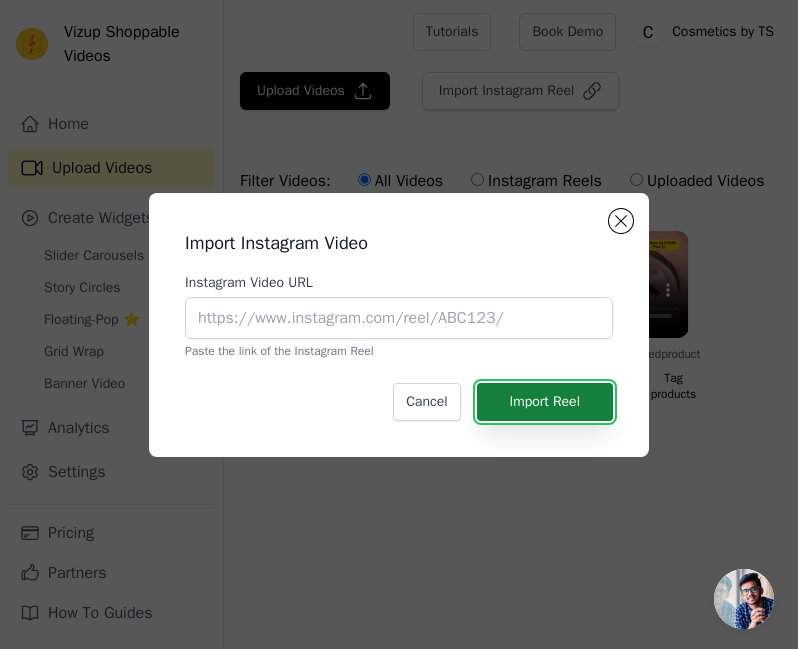 click on "Import Reel" at bounding box center (545, 402) 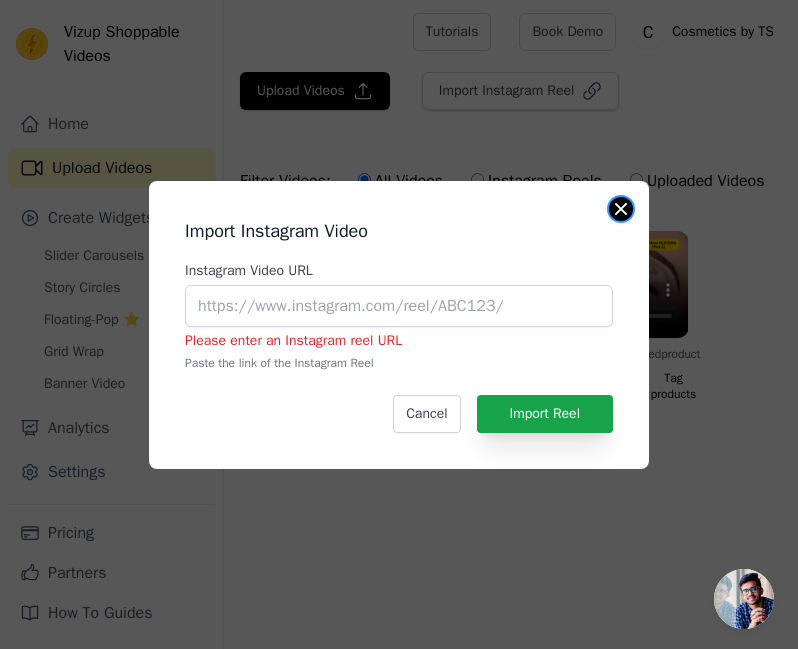 click at bounding box center [621, 209] 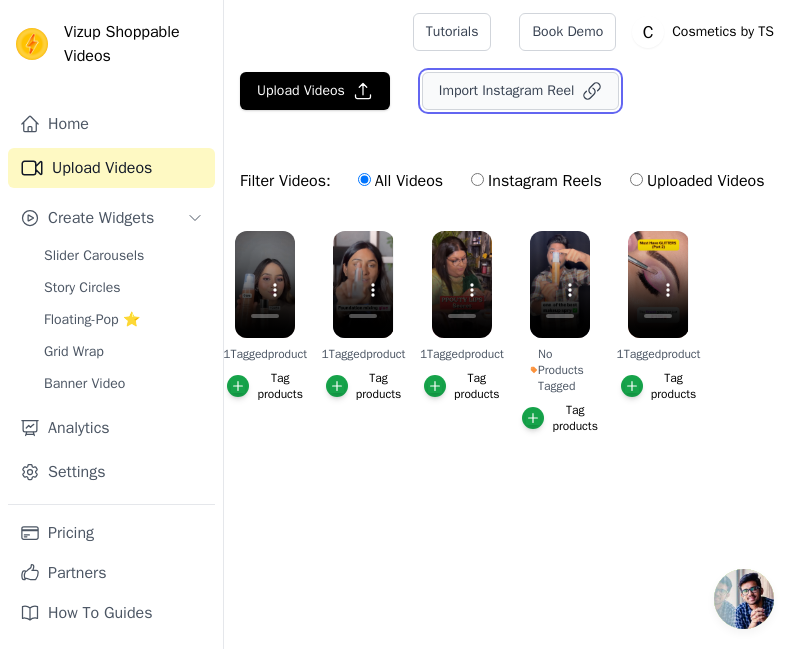 click on "Import Instagram Reel" at bounding box center (521, 91) 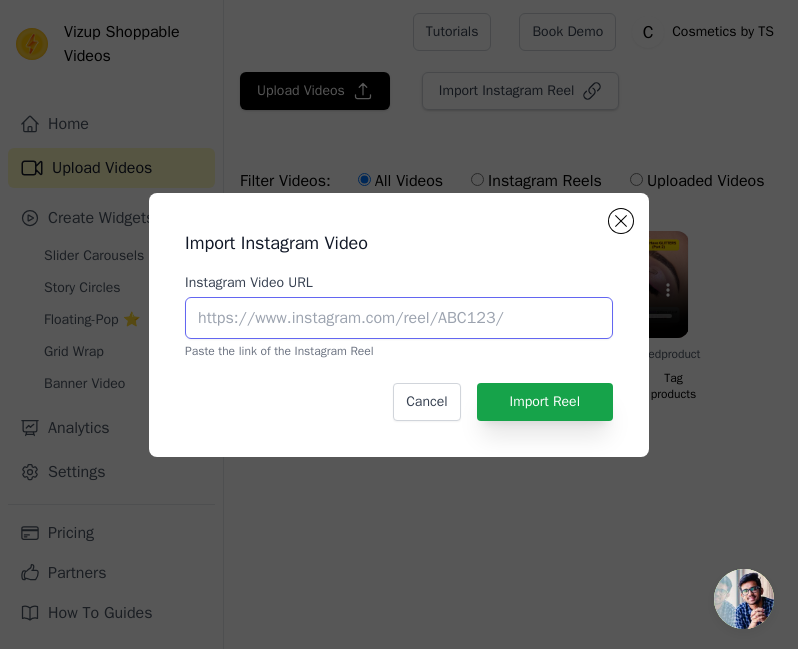 click on "Instagram Video URL" at bounding box center (399, 318) 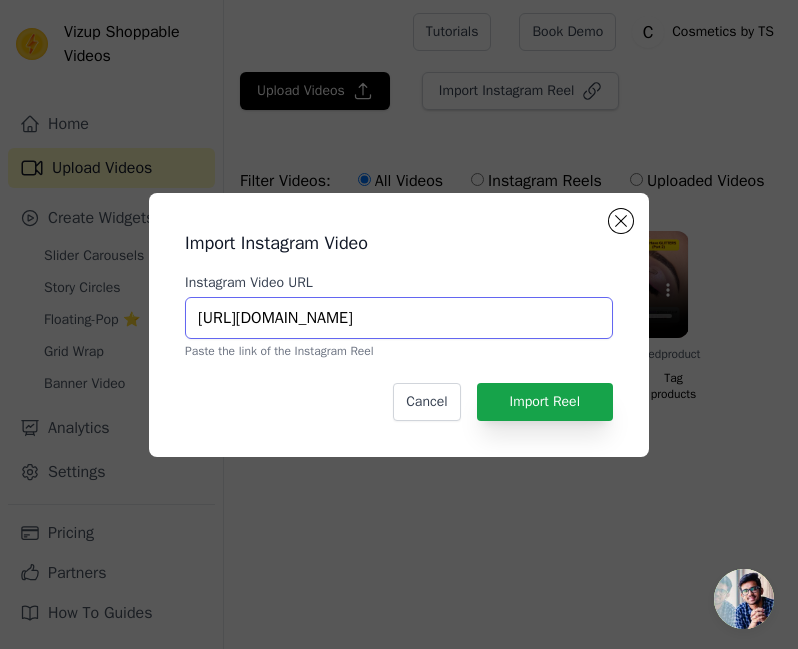scroll, scrollTop: 0, scrollLeft: 383, axis: horizontal 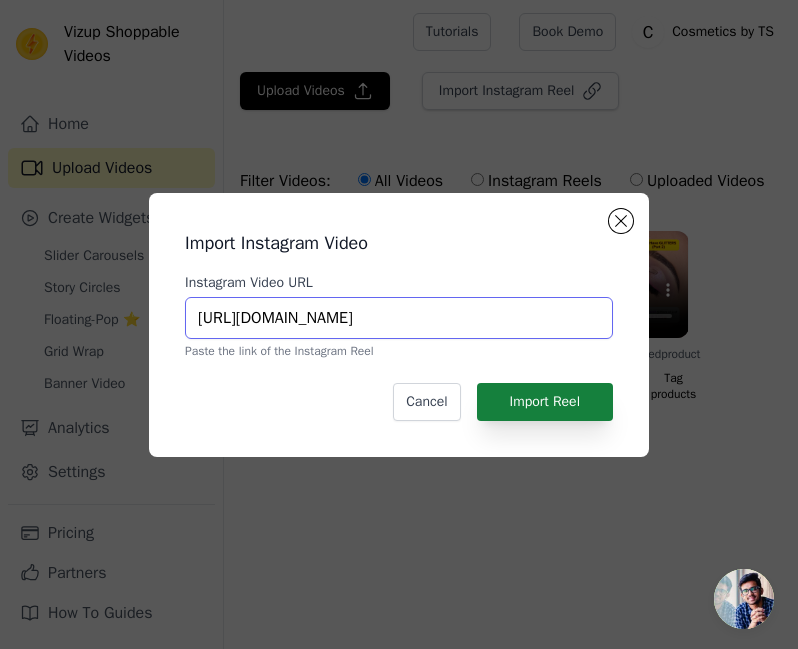 type on "https://www.instagram.com/reel/DHs4itwvbB3/?utm_source=ig_web_copy_link&igsh=OHpqeGw5NXZpcGx5" 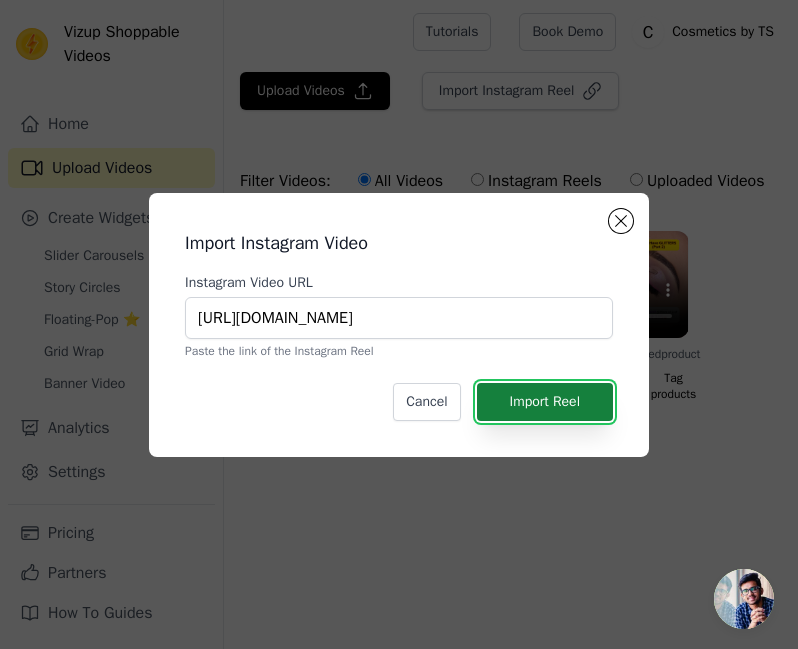 scroll, scrollTop: 0, scrollLeft: 0, axis: both 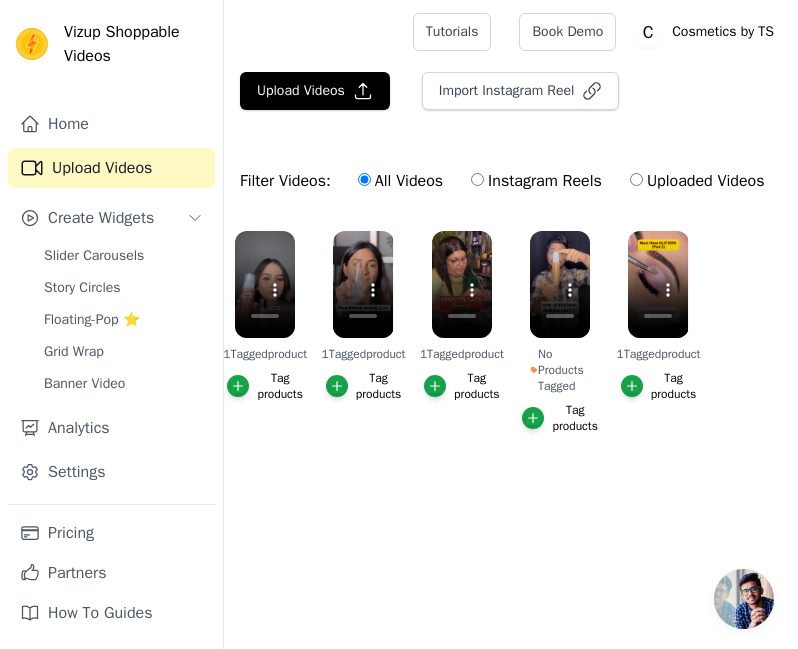 click on "Instagram Reels" at bounding box center (477, 179) 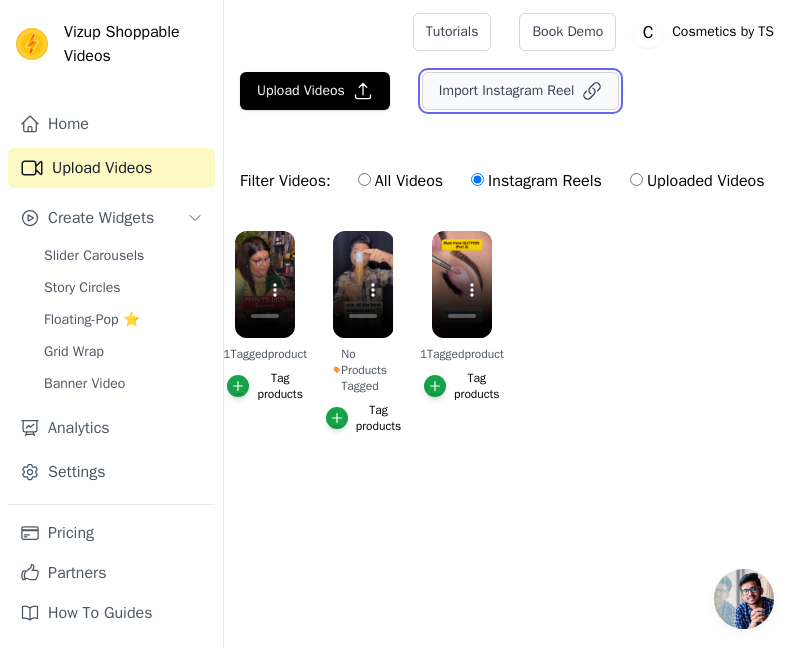 click on "Import Instagram Reel" at bounding box center [521, 91] 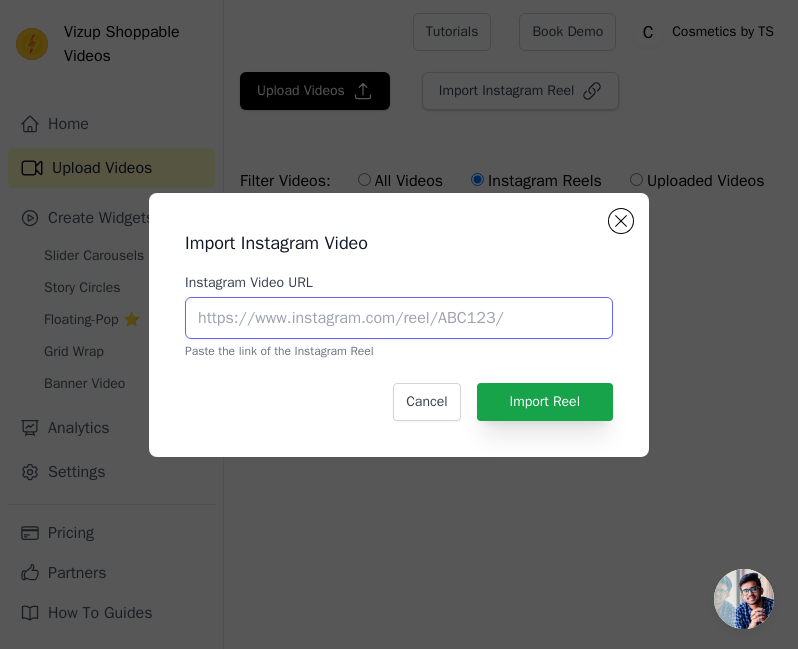 click on "Instagram Video URL" at bounding box center [399, 318] 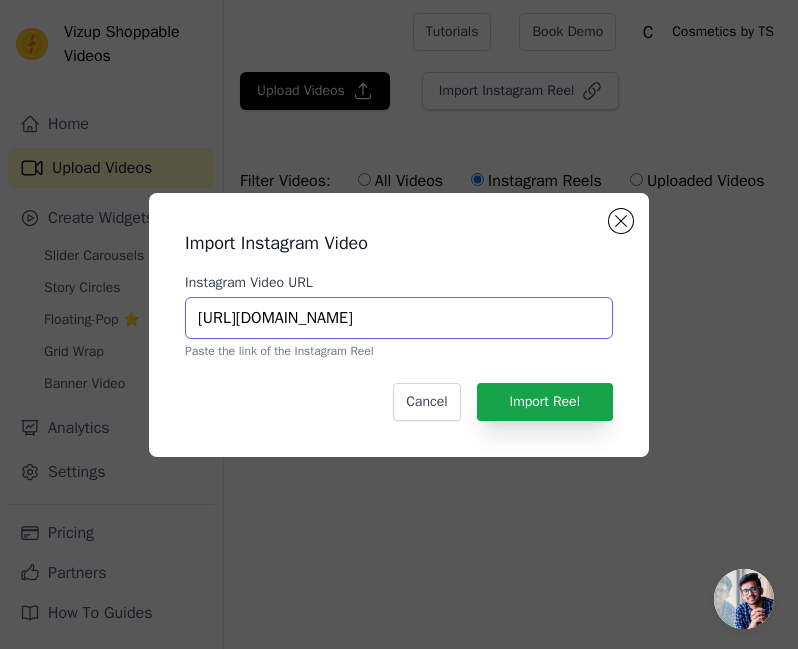 scroll, scrollTop: 0, scrollLeft: 383, axis: horizontal 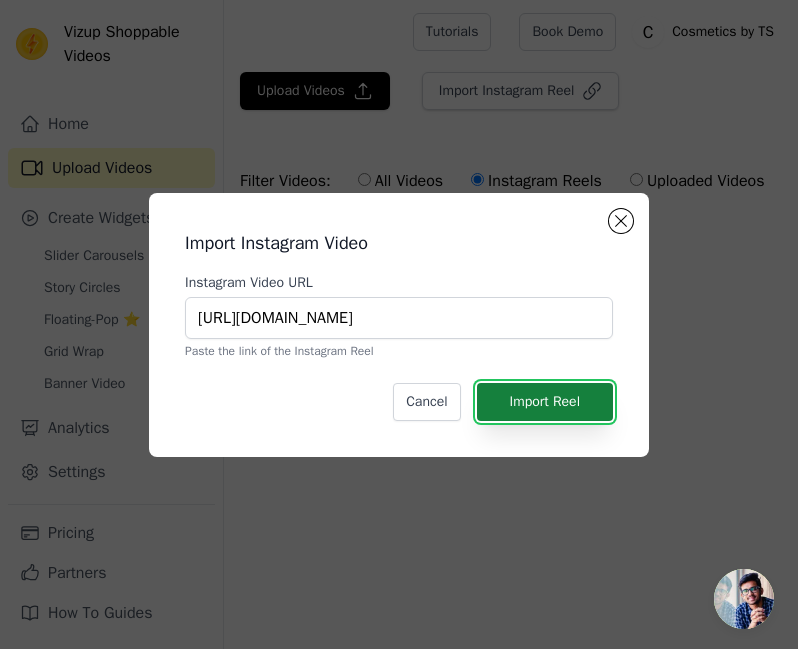 click on "Import Reel" at bounding box center [545, 402] 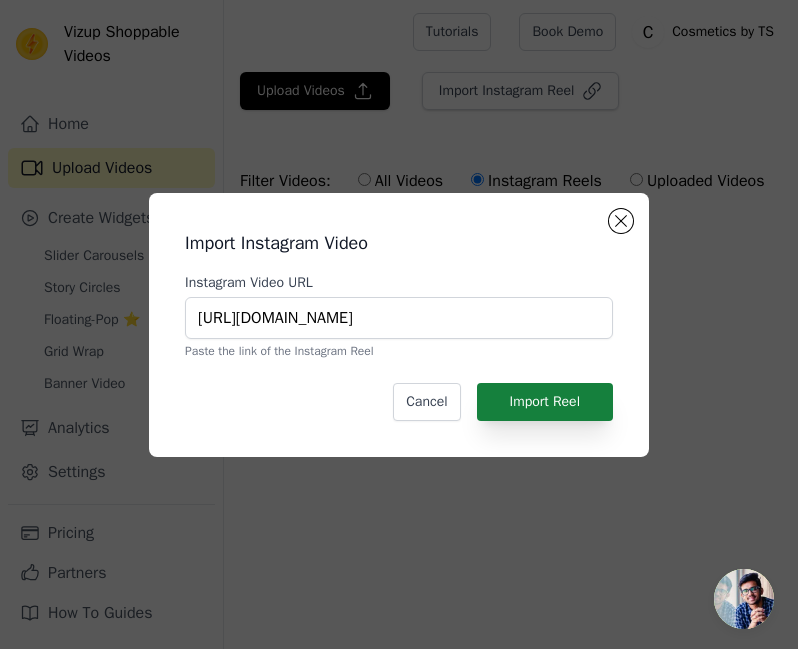 scroll, scrollTop: 0, scrollLeft: 0, axis: both 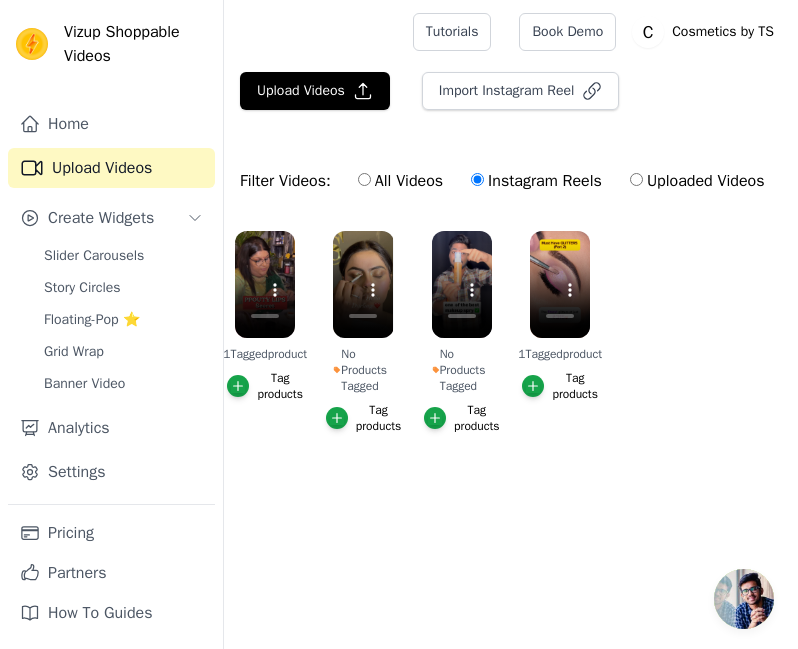 click on "1  Tagged  product       Tag products
No Products Tagged       Tag products
No Products Tagged       Tag products           1  Tagged  product       Tag products" at bounding box center (511, 352) 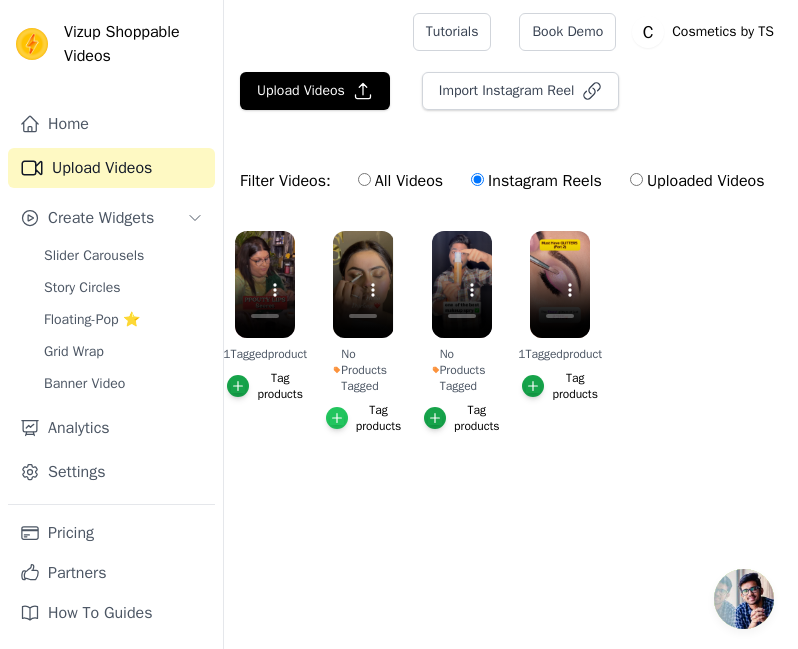 click 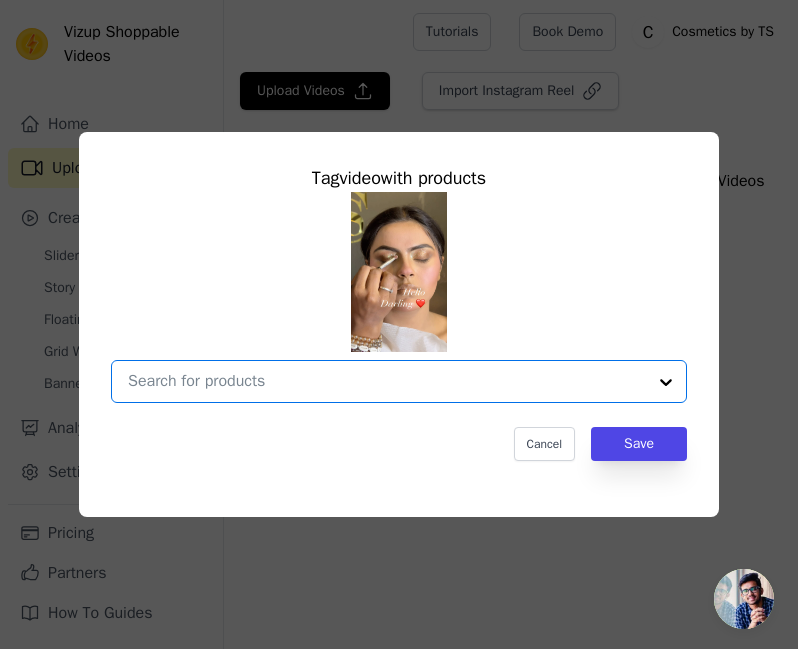 click on "No Products Tagged     Tag  video  with products       Option undefined, selected.   Select is focused, type to refine list, press down to open the menu.                   Cancel   Save     Tag products" at bounding box center [387, 381] 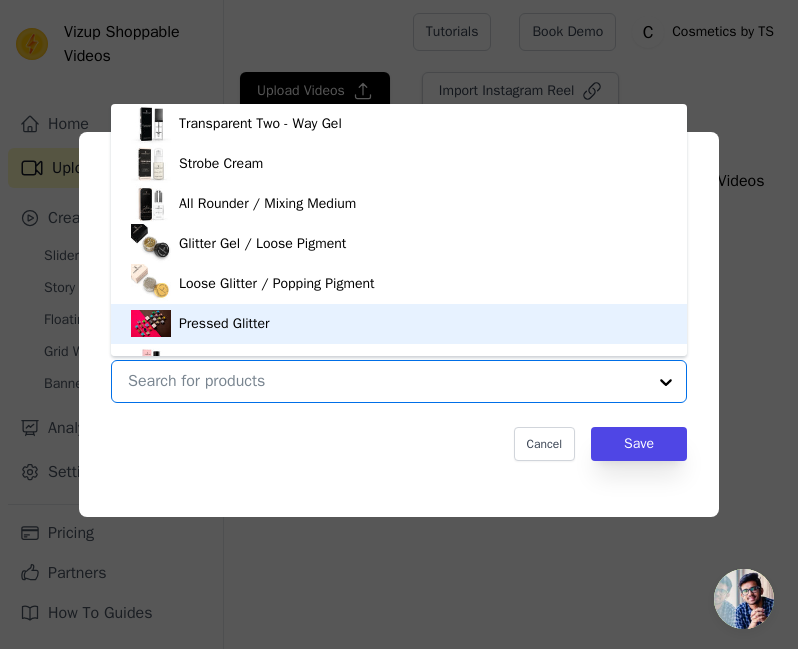 scroll, scrollTop: 28, scrollLeft: 0, axis: vertical 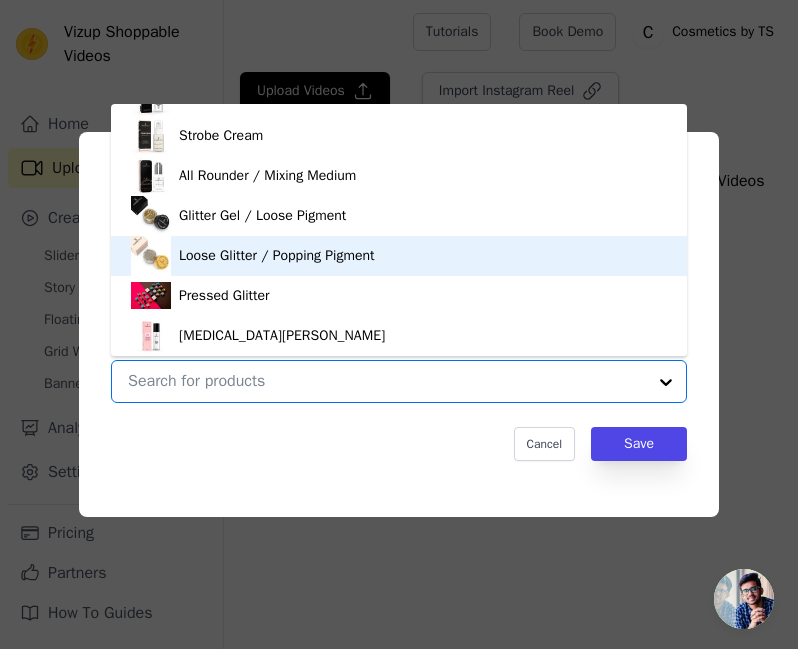click on "Loose Glitter / Popping Pigment" at bounding box center [276, 256] 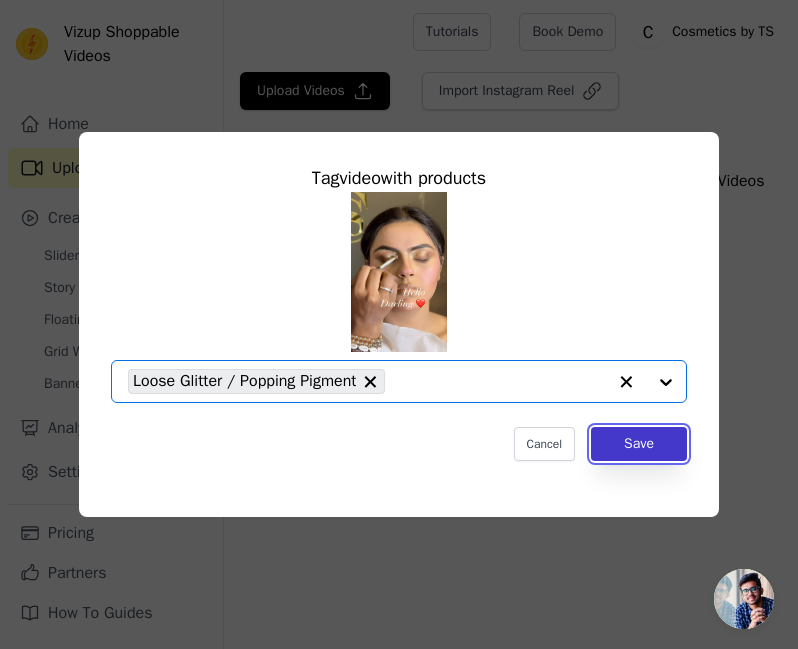 click on "Save" at bounding box center (639, 444) 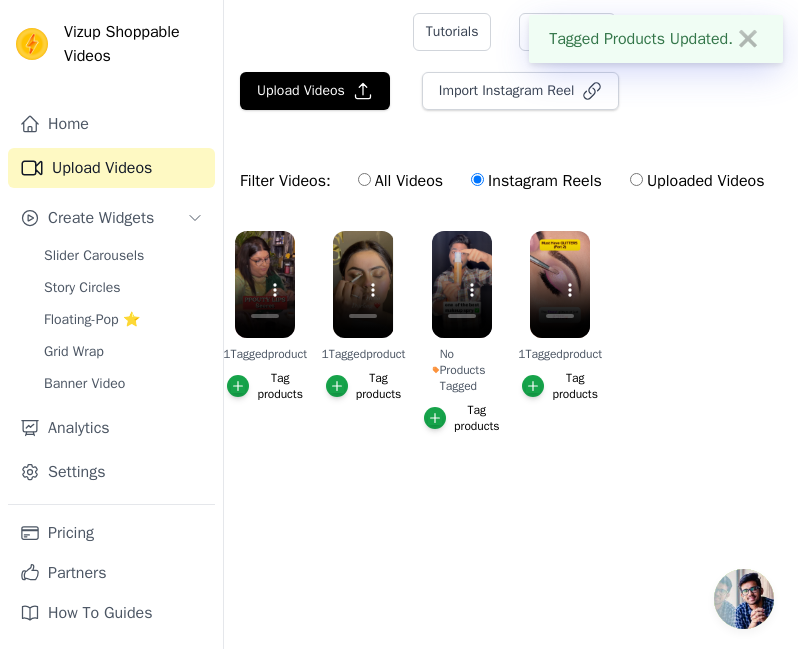 click on "All Videos" at bounding box center [364, 179] 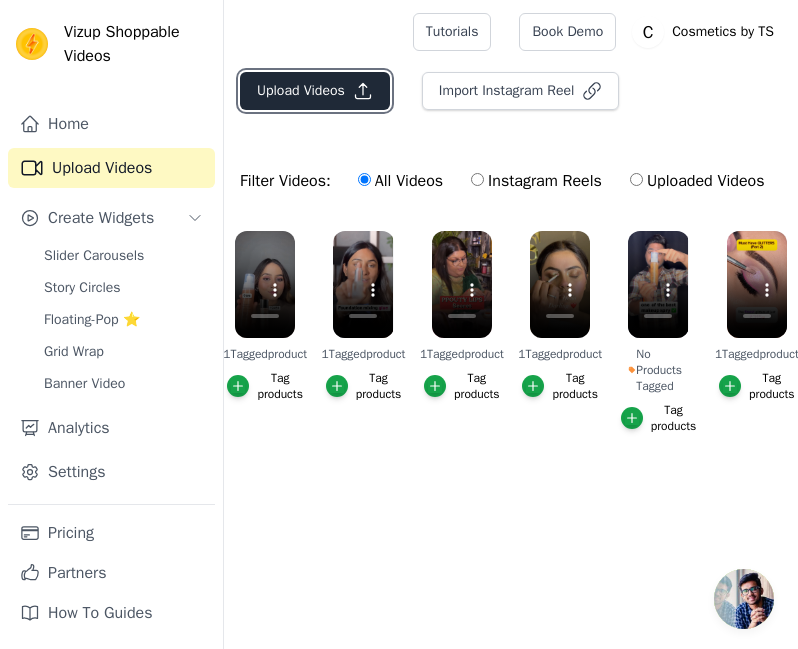 click on "Upload Videos" at bounding box center [315, 91] 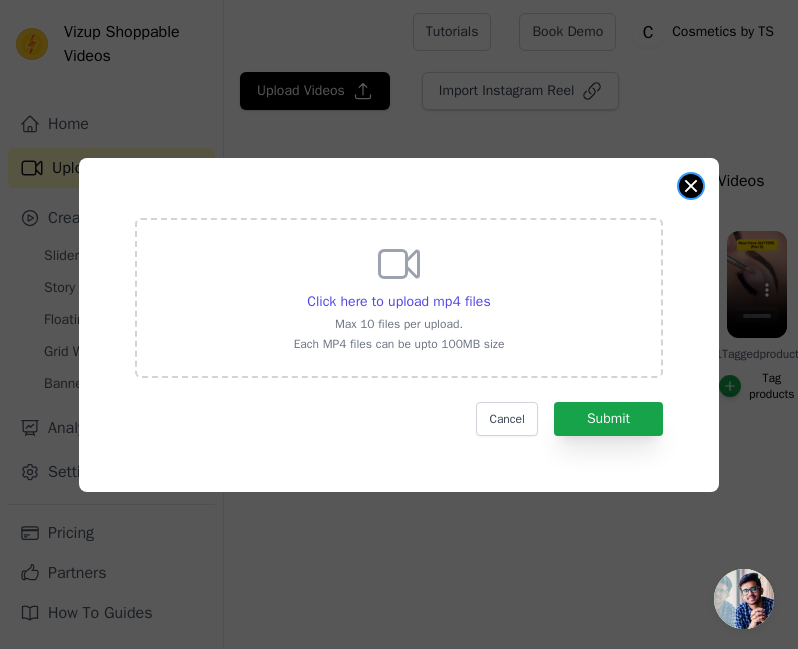 click at bounding box center [691, 186] 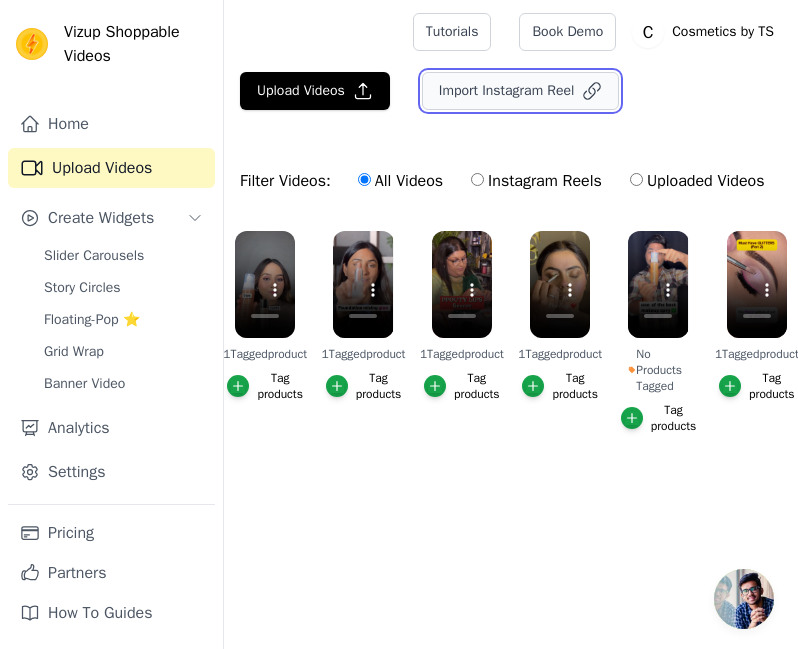 click on "Import Instagram Reel" at bounding box center (521, 91) 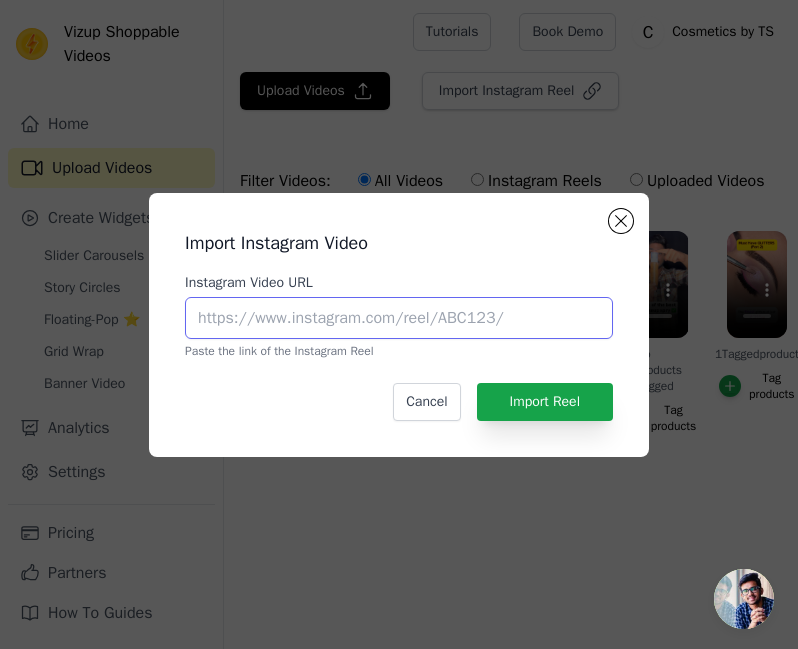 click on "Instagram Video URL" at bounding box center [399, 318] 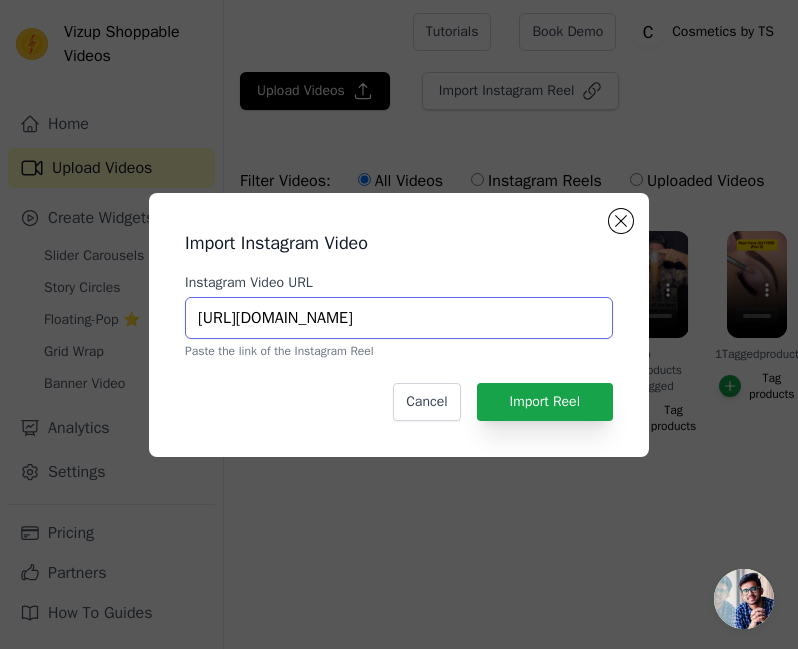 scroll, scrollTop: 0, scrollLeft: 384, axis: horizontal 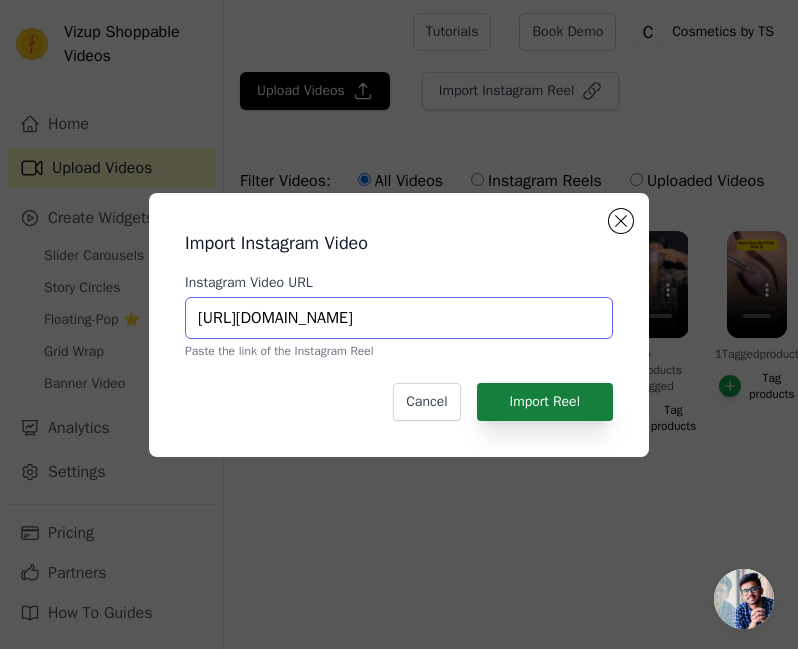 type on "https://www.instagram.com/reel/DFnGafyyQSs/?utm_source=ig_web_copy_link&igsh=emJhMjBqOWd2M242" 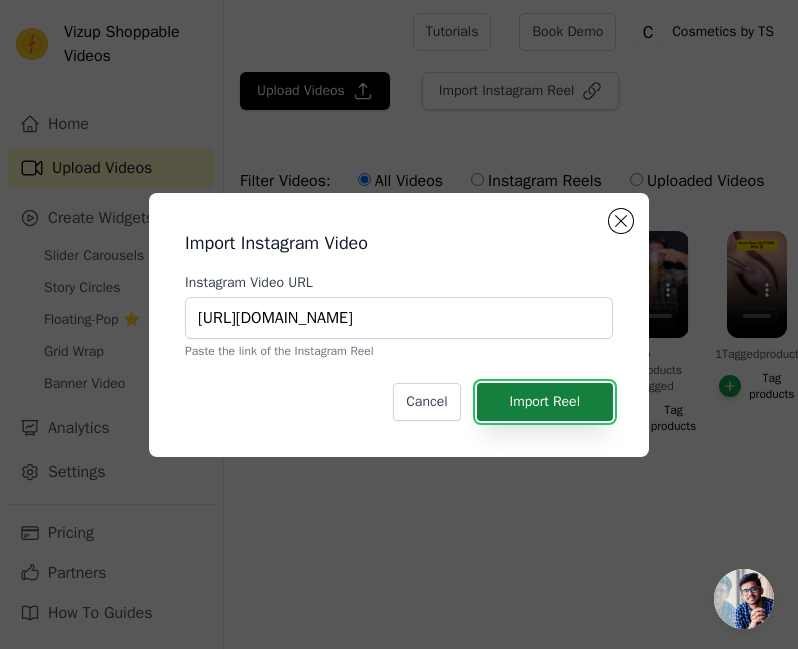 click on "Import Reel" at bounding box center [545, 402] 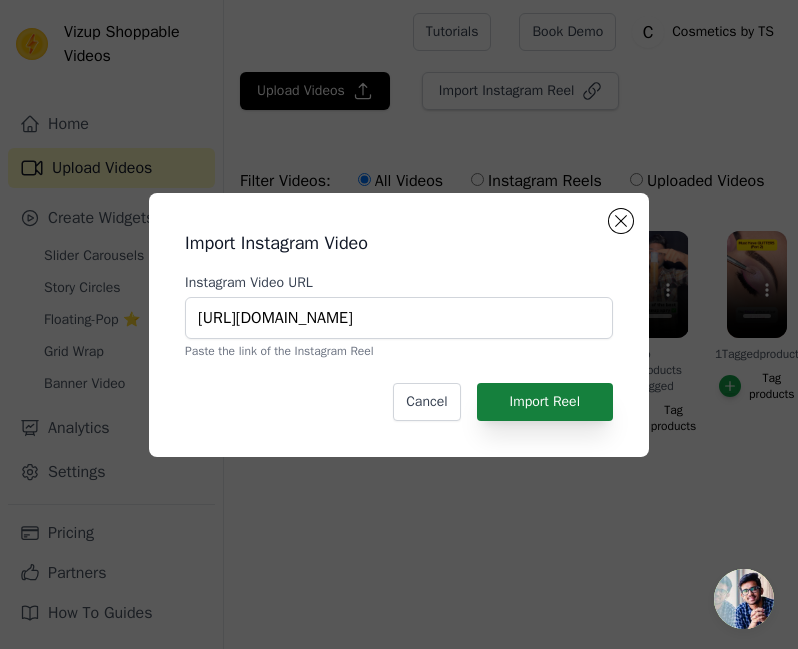 scroll, scrollTop: 0, scrollLeft: 0, axis: both 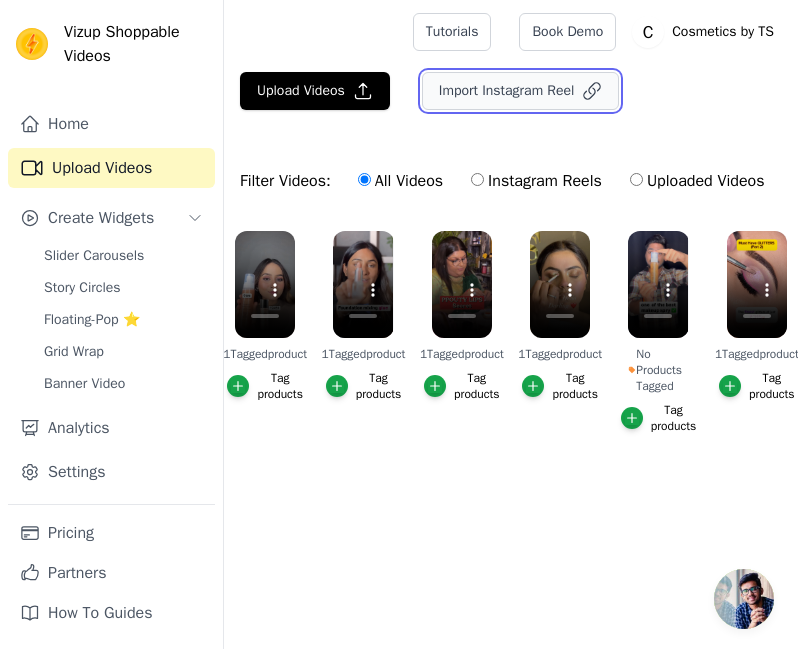 click on "Import Instagram Reel" at bounding box center [521, 91] 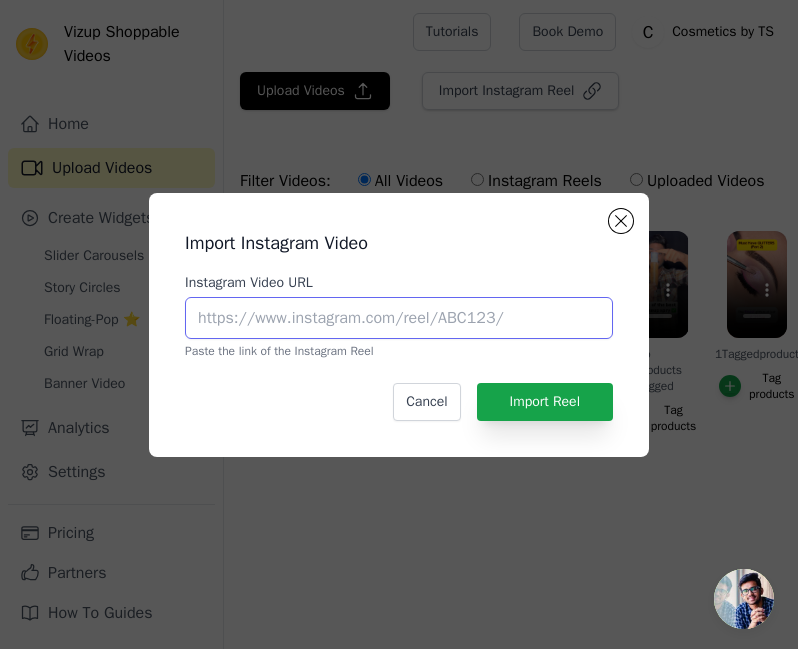 click on "Instagram Video URL" at bounding box center (399, 318) 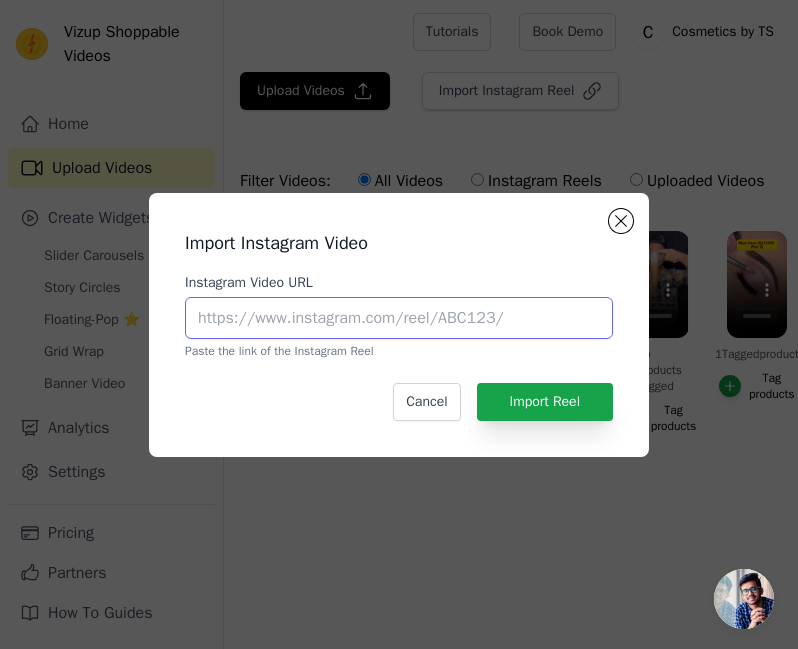 paste on "https://www.instagram.com/reel/DFnGafyyQSs/?utm_source=ig_web_copy_link&igsh=emJhMjBqOWd2M242" 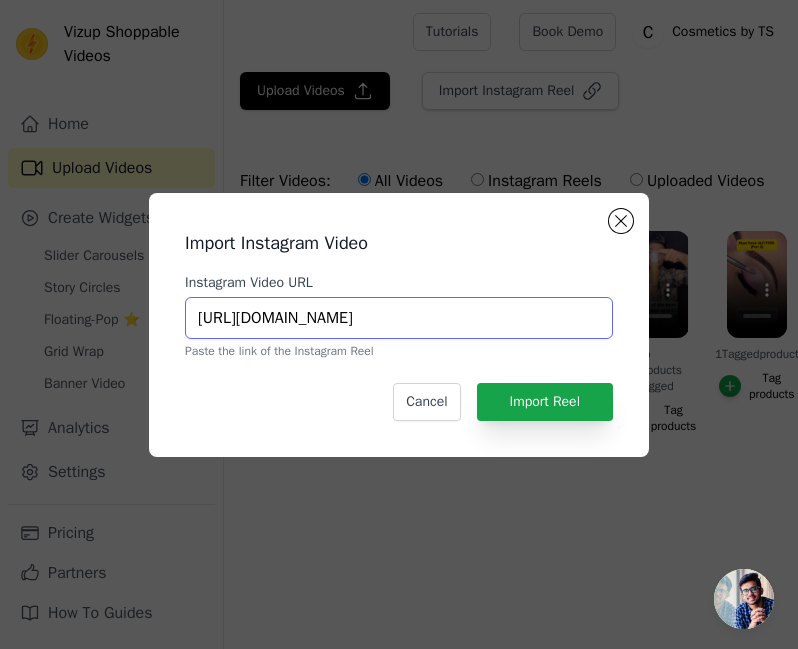 scroll, scrollTop: 0, scrollLeft: 384, axis: horizontal 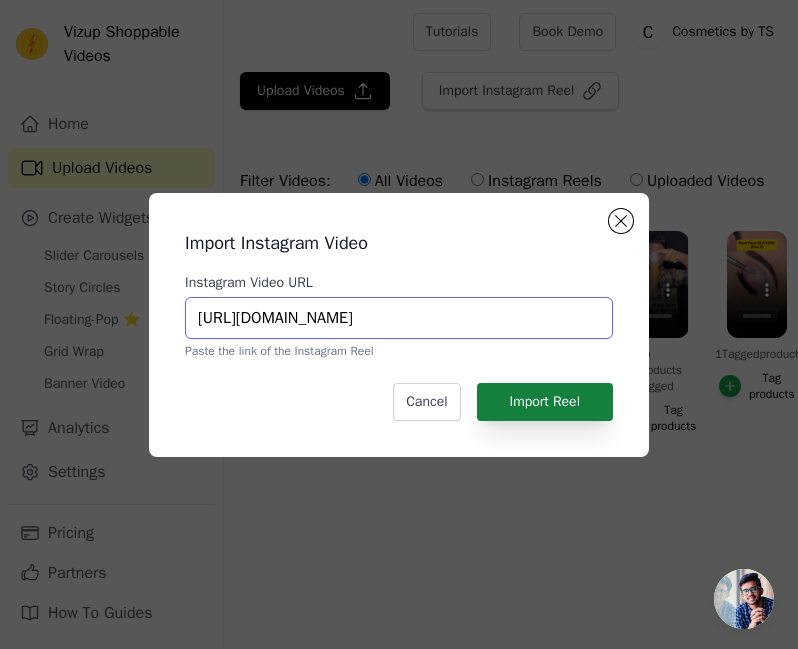 type on "https://www.instagram.com/reel/DFnGafyyQSs/?utm_source=ig_web_copy_link&igsh=emJhMjBqOWd2M242" 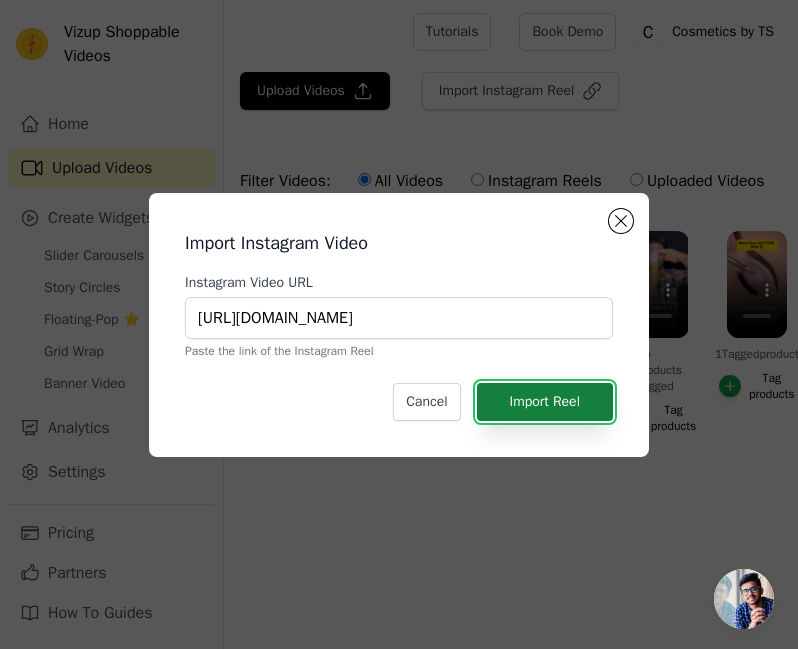 scroll, scrollTop: 0, scrollLeft: 0, axis: both 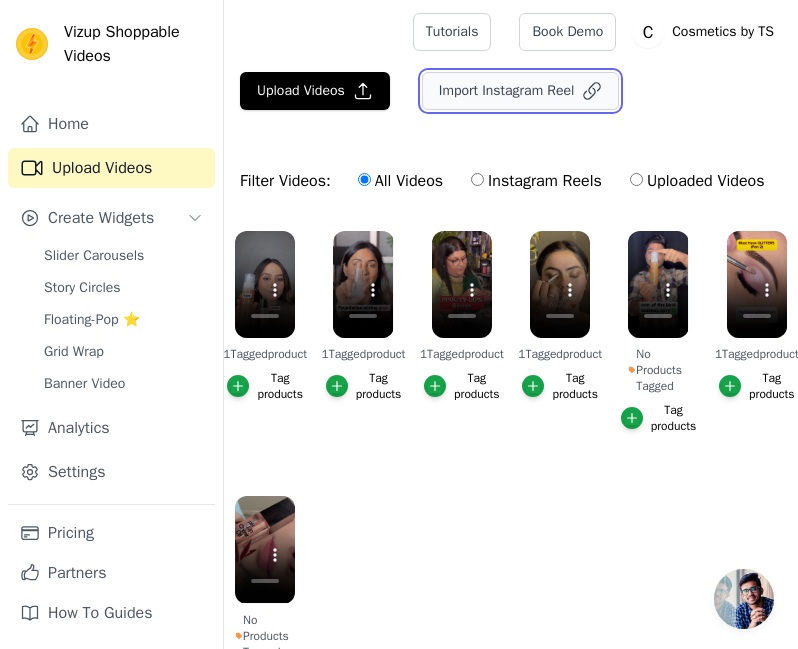 click on "Import Instagram Reel" at bounding box center [521, 91] 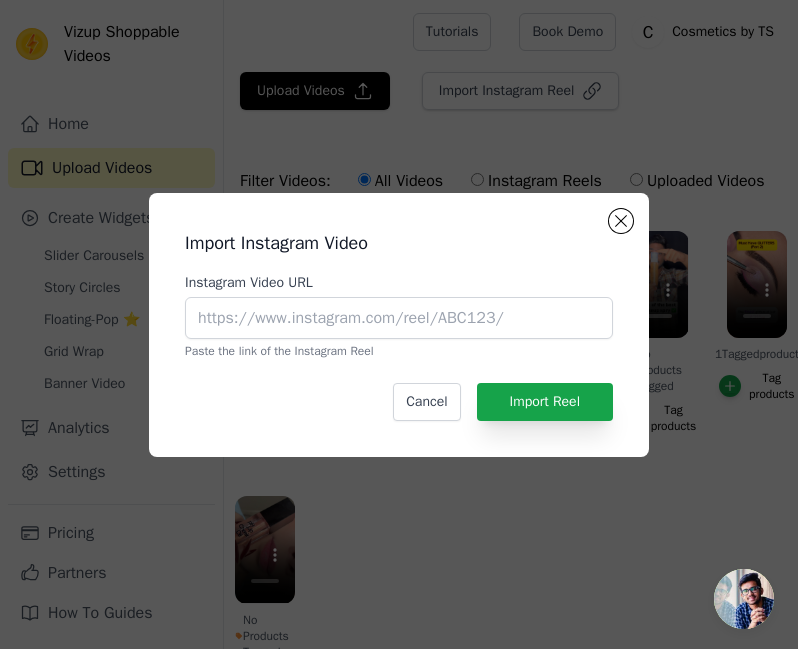 click on "Import Instagram Video   Instagram Video URL       Paste the link of the Instagram Reel   Cancel   Import Reel" 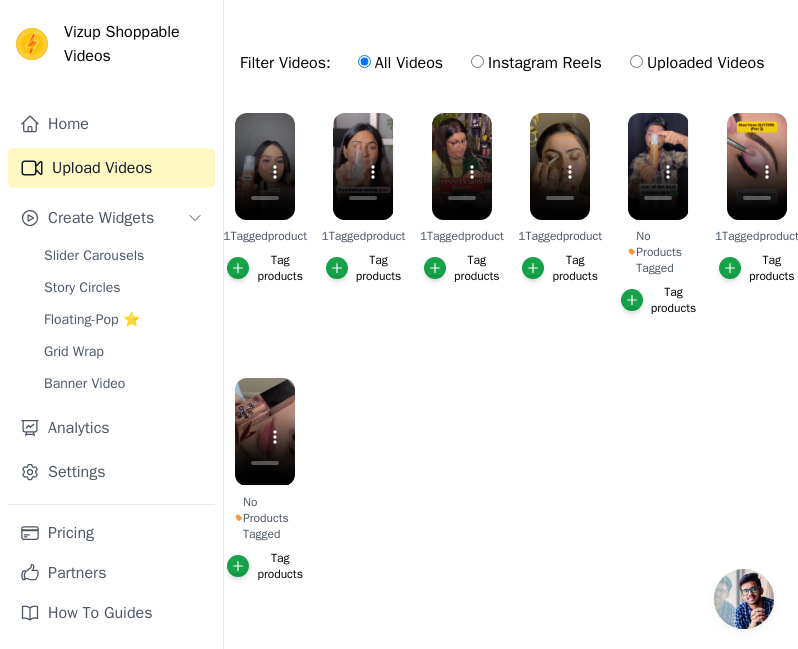 scroll, scrollTop: 173, scrollLeft: 0, axis: vertical 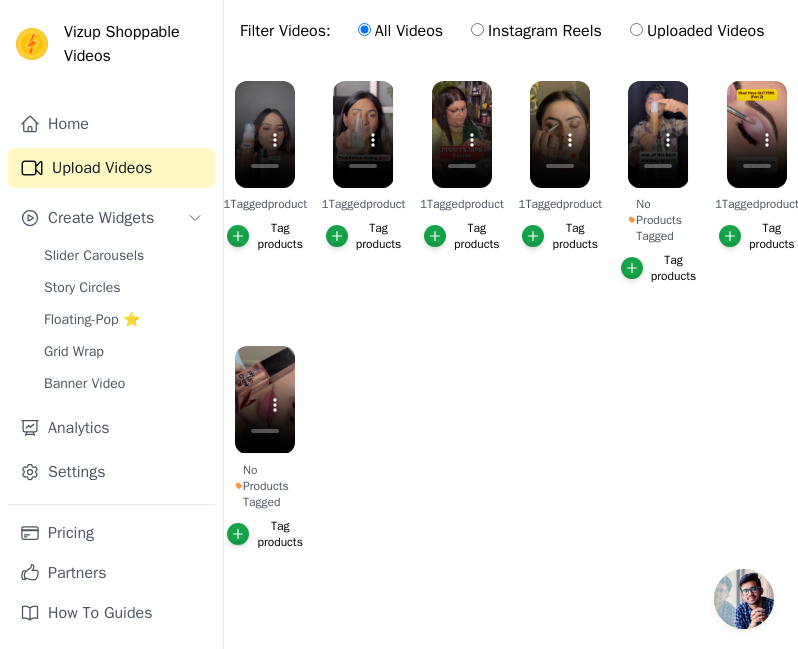 click on "Tag products" at bounding box center (265, 534) 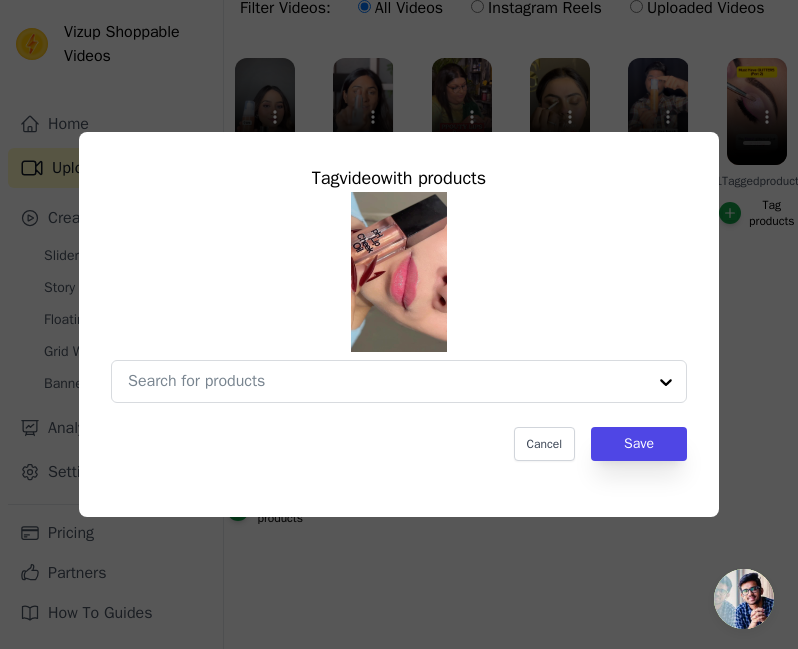 scroll, scrollTop: 0, scrollLeft: 0, axis: both 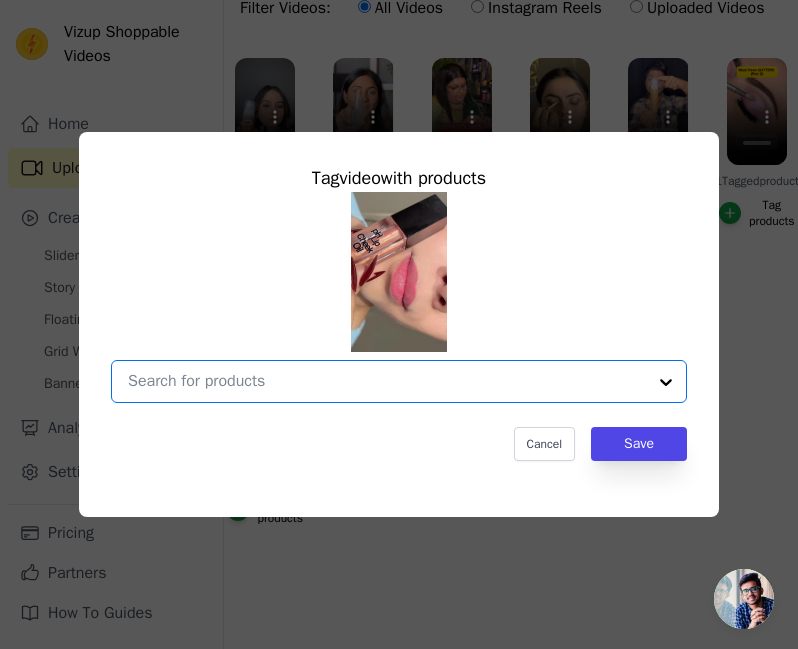 click on "No Products Tagged     Tag  video  with products       Option undefined, selected.   Select is focused, type to refine list, press down to open the menu.                   Cancel   Save     Tag products" at bounding box center [387, 381] 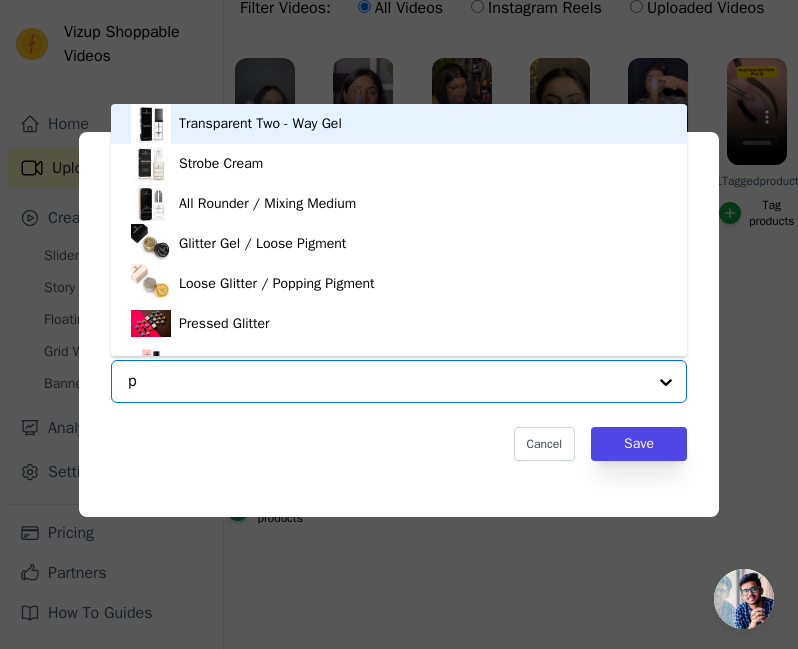 type on "ph" 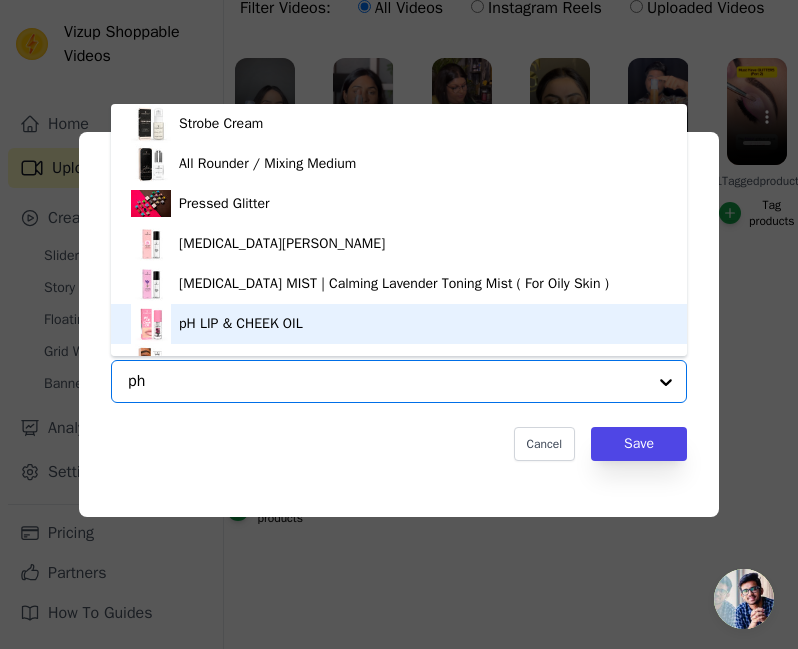 click on "pH LIP & CHEEK OIL" at bounding box center [241, 324] 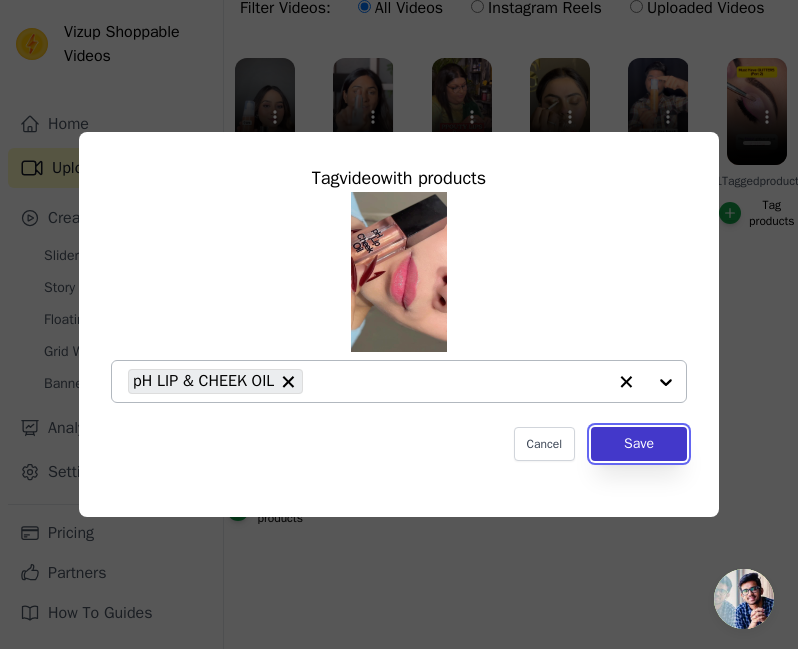 click on "Save" at bounding box center (639, 444) 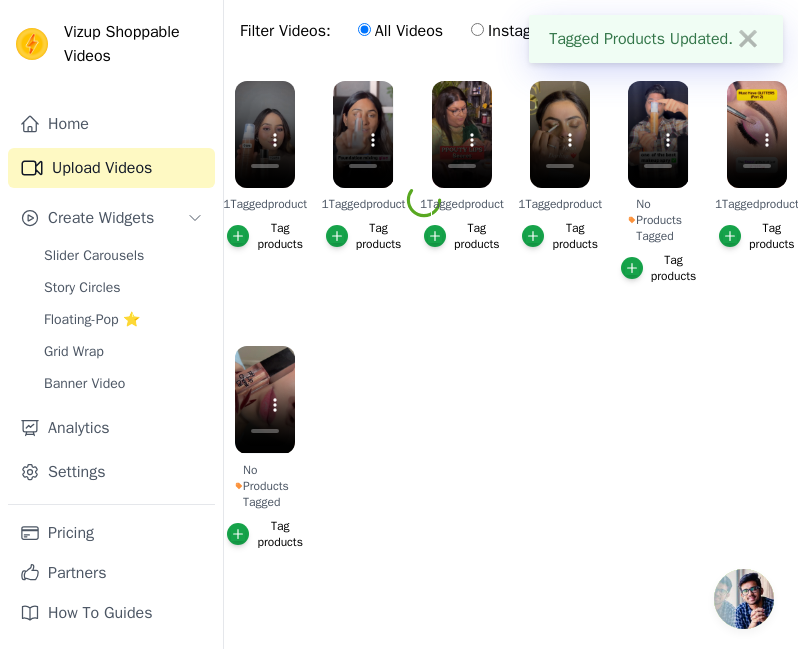 scroll, scrollTop: 157, scrollLeft: 0, axis: vertical 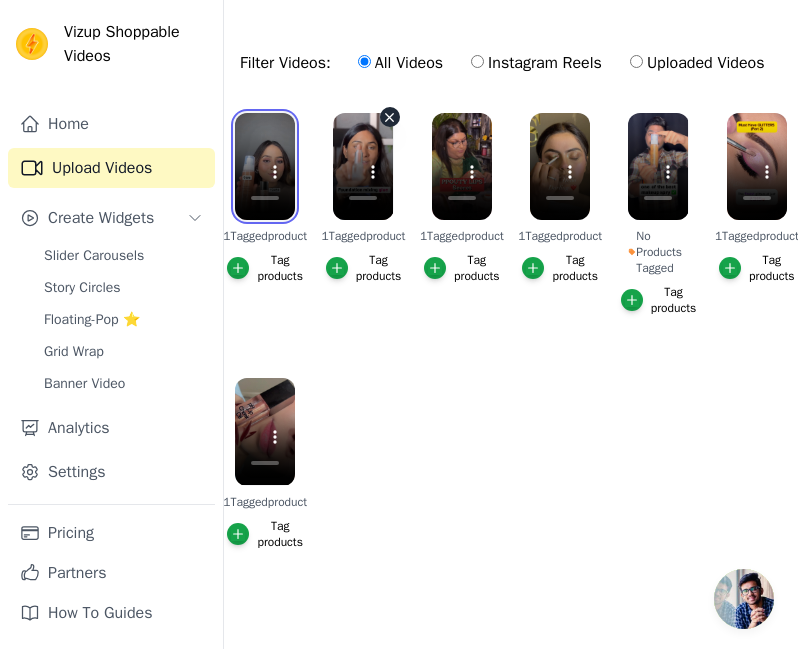 click on "1  Tagged  product       Tag products             1  Tagged  product       Tag products           1  Tagged  product       Tag products           1  Tagged  product       Tag products
No Products Tagged       Tag products           1  Tagged  product       Tag products           1  Tagged  product       Tag products" at bounding box center (511, 351) 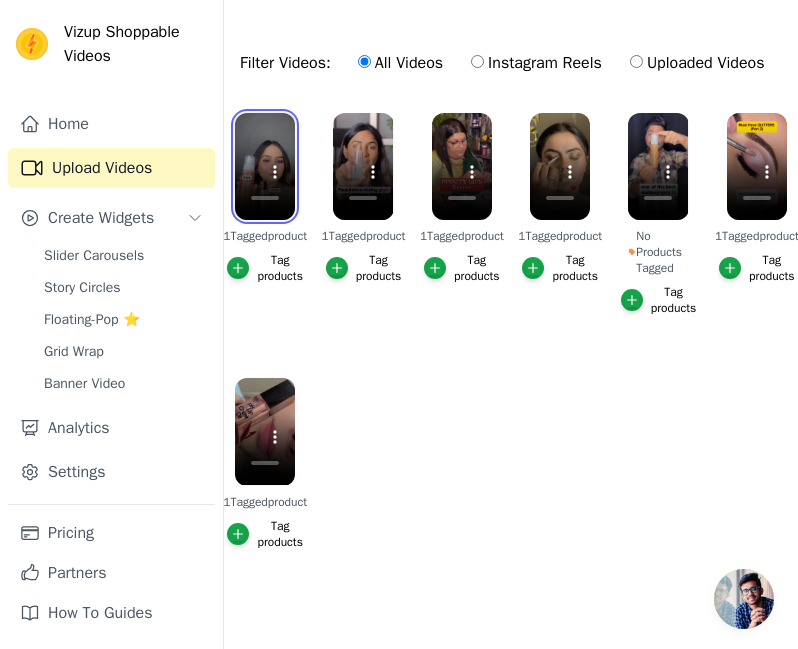 scroll, scrollTop: 0, scrollLeft: 0, axis: both 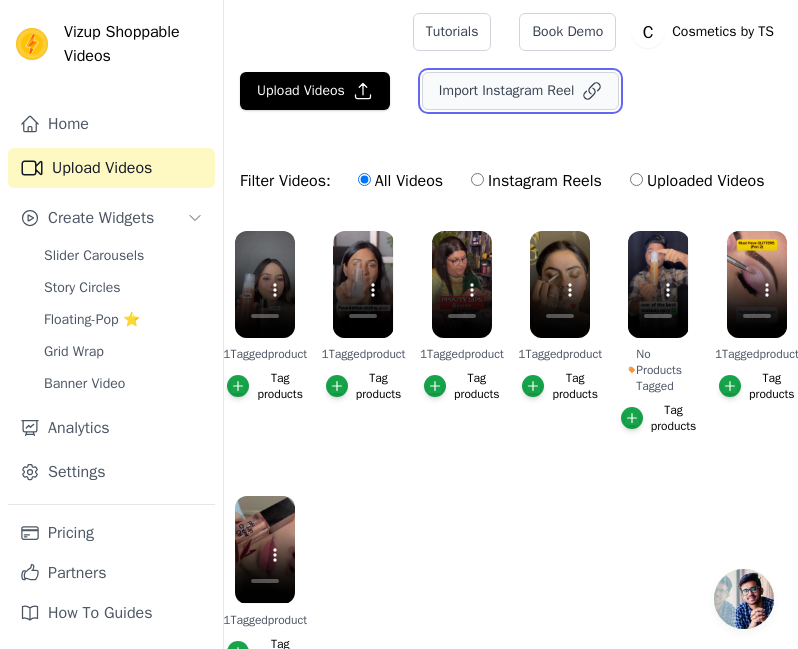 click on "Import Instagram Reel" at bounding box center (521, 91) 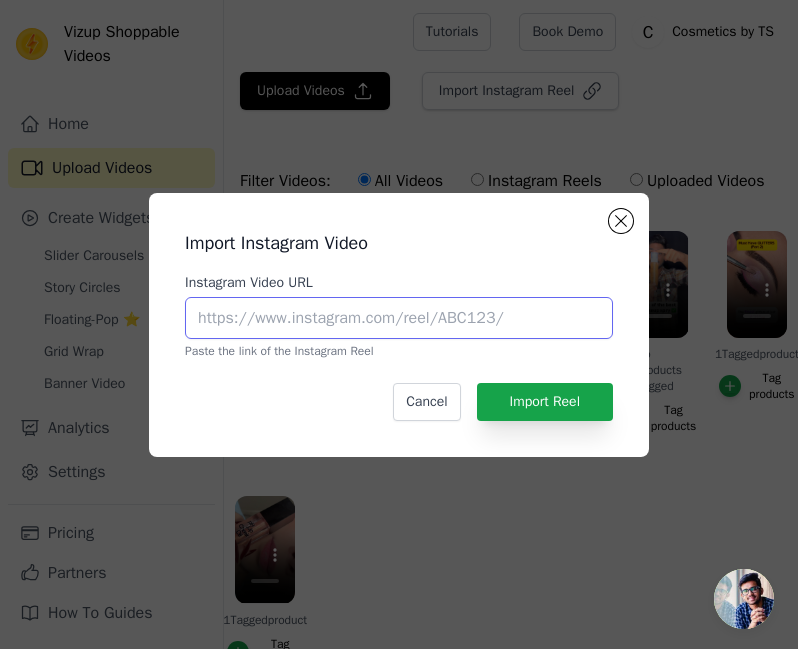 click on "Instagram Video URL" at bounding box center (399, 318) 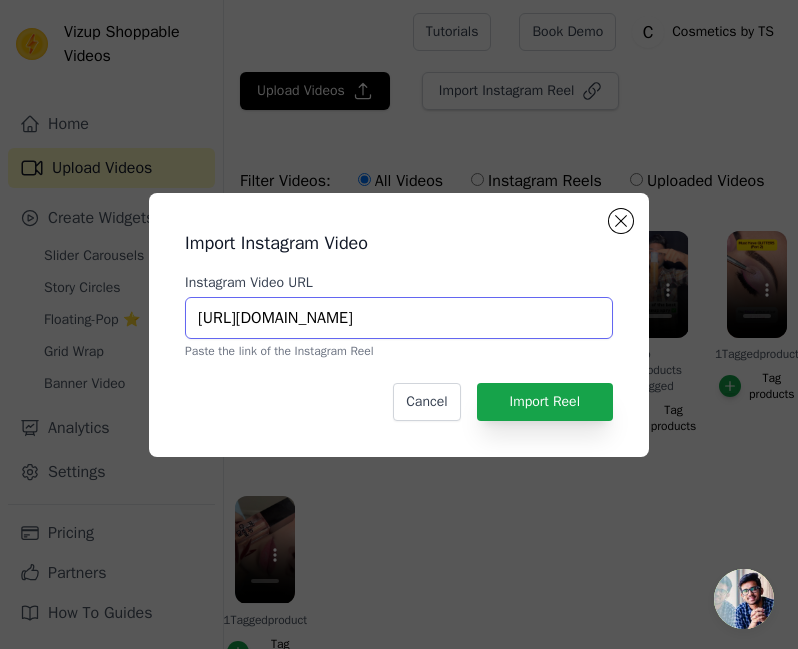 scroll, scrollTop: 0, scrollLeft: 413, axis: horizontal 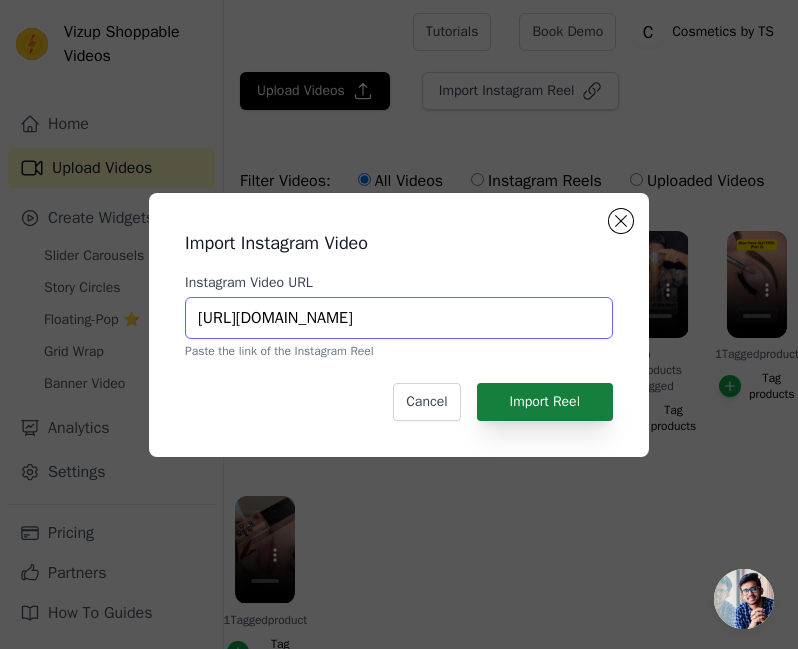 type on "https://www.instagram.com/reel/C-W6i_iRY1X/?utm_source=ig_web_copy_link&igsh=MWI0dHdteXVqcWFocQ==" 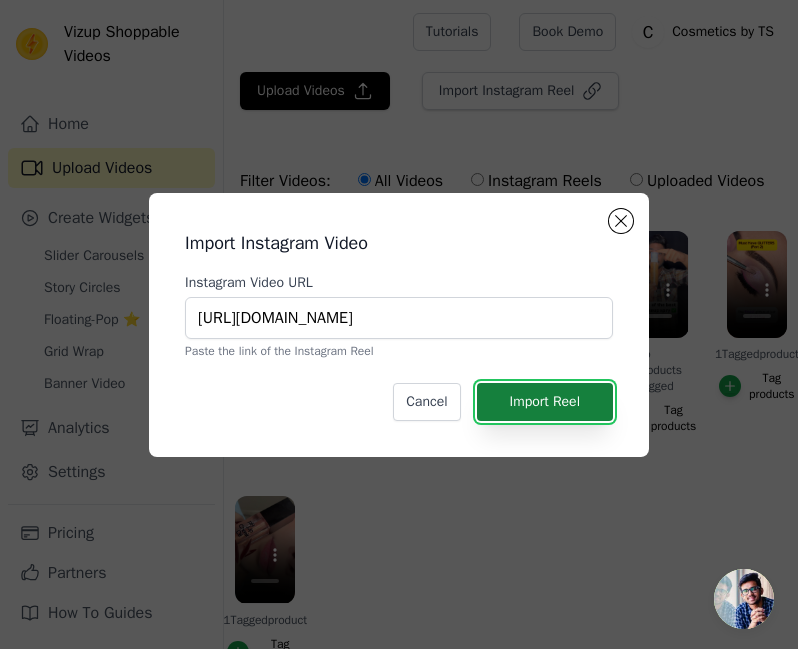 click on "Import Reel" at bounding box center (545, 402) 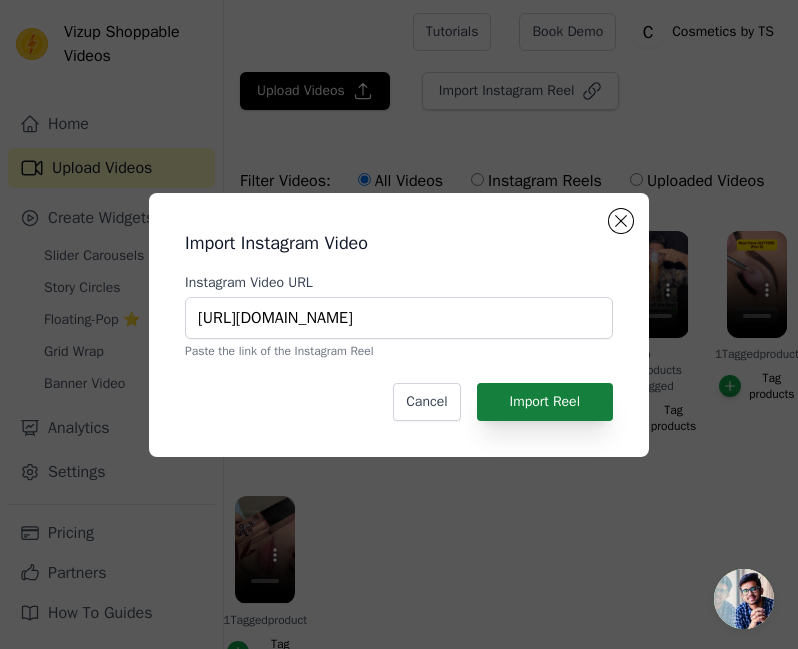 scroll, scrollTop: 0, scrollLeft: 0, axis: both 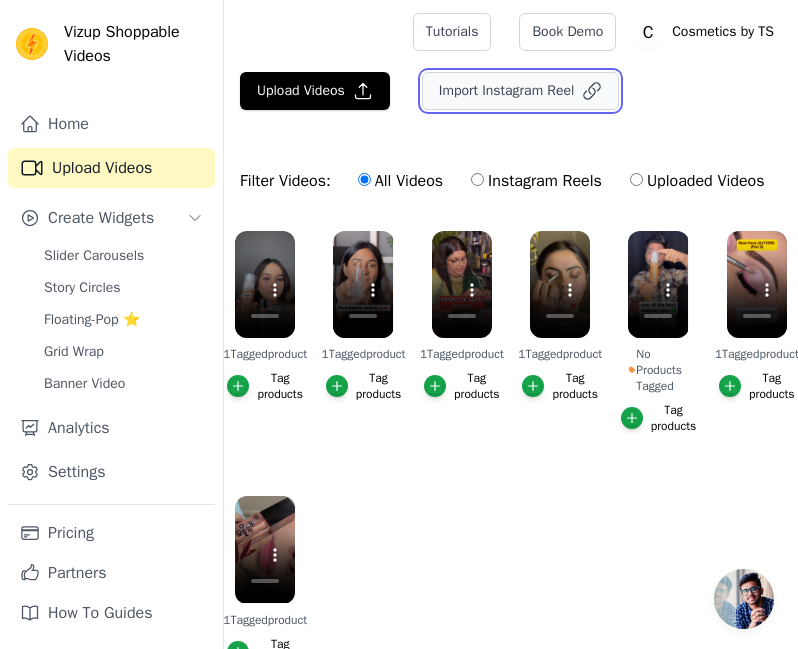 click on "Import Instagram Reel" at bounding box center [521, 91] 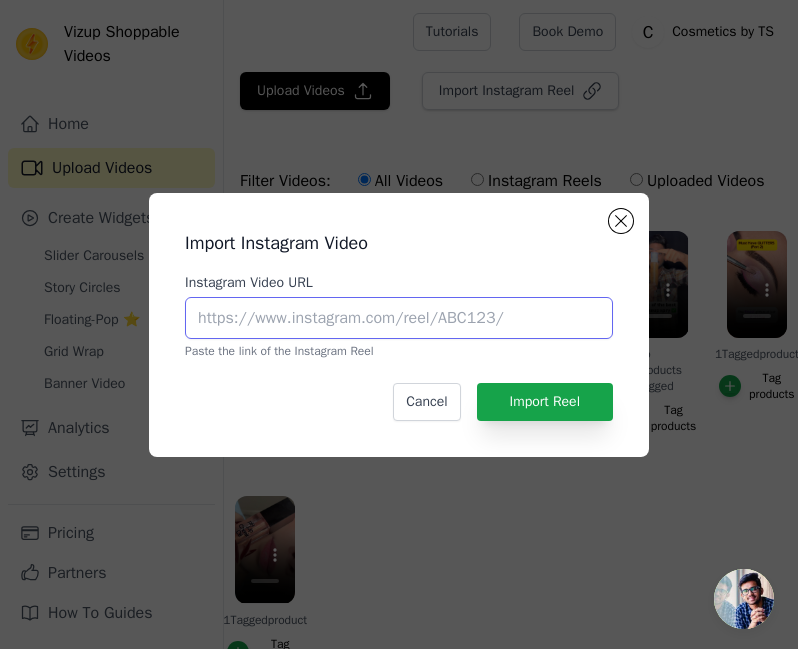 click on "Instagram Video URL" at bounding box center [399, 318] 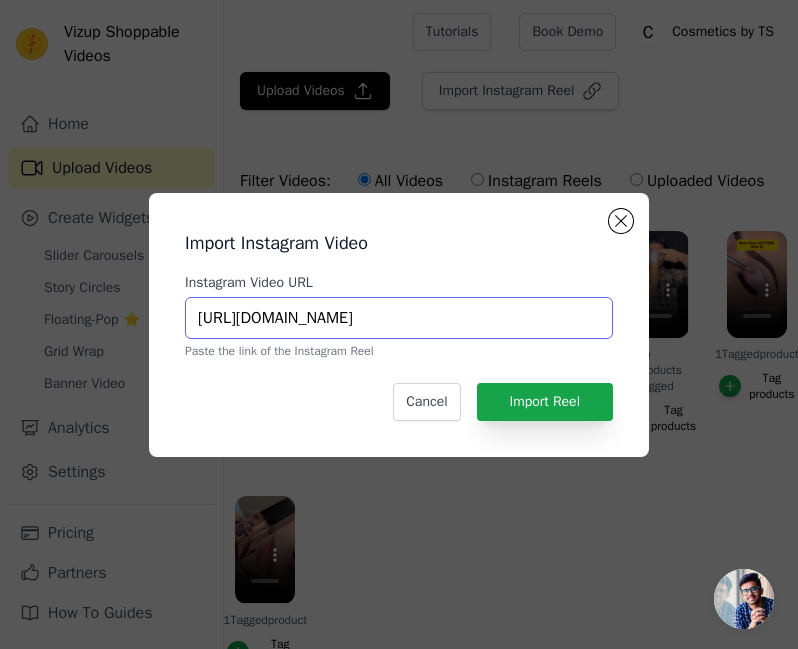 scroll, scrollTop: 0, scrollLeft: 413, axis: horizontal 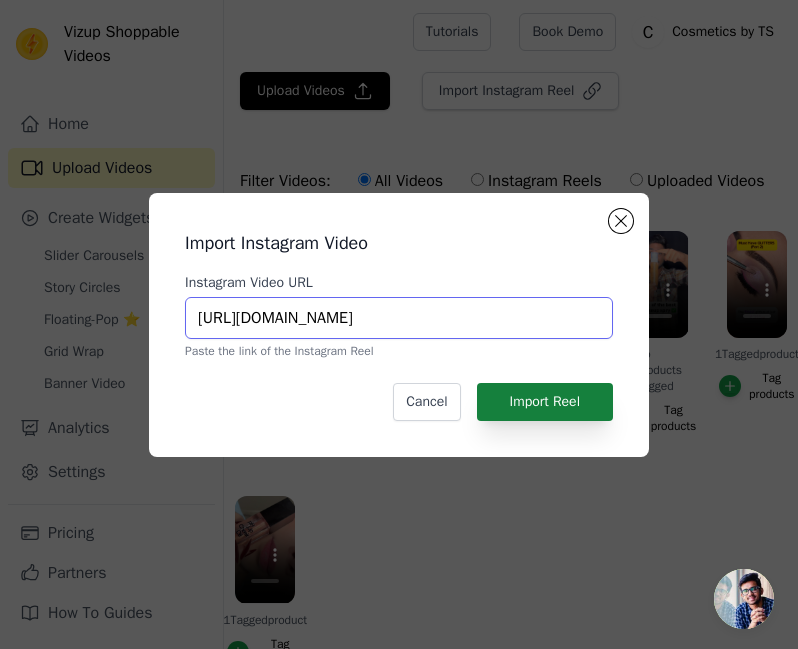 type on "https://www.instagram.com/reel/C-W6i_iRY1X/?utm_source=ig_web_copy_link&igsh=MWI0dHdteXVqcWFocQ==" 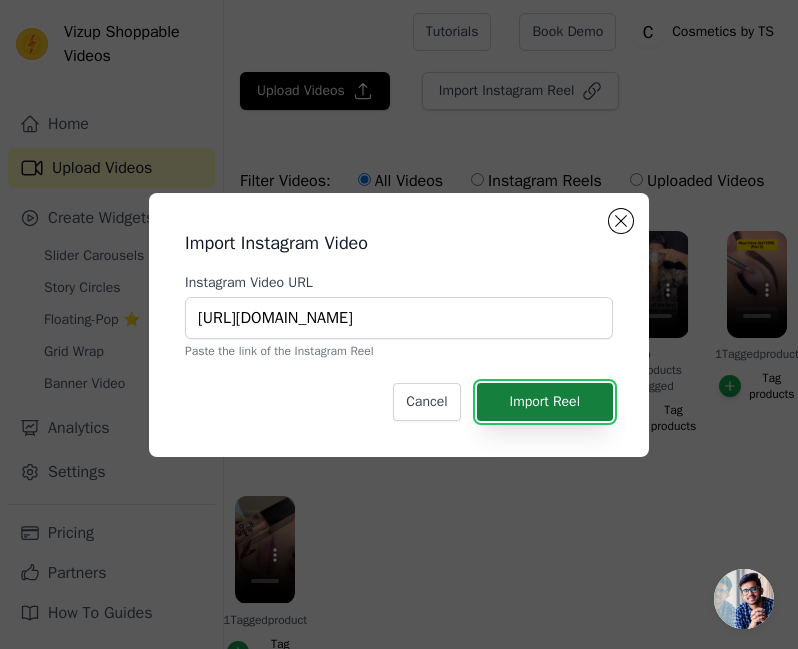 scroll, scrollTop: 0, scrollLeft: 0, axis: both 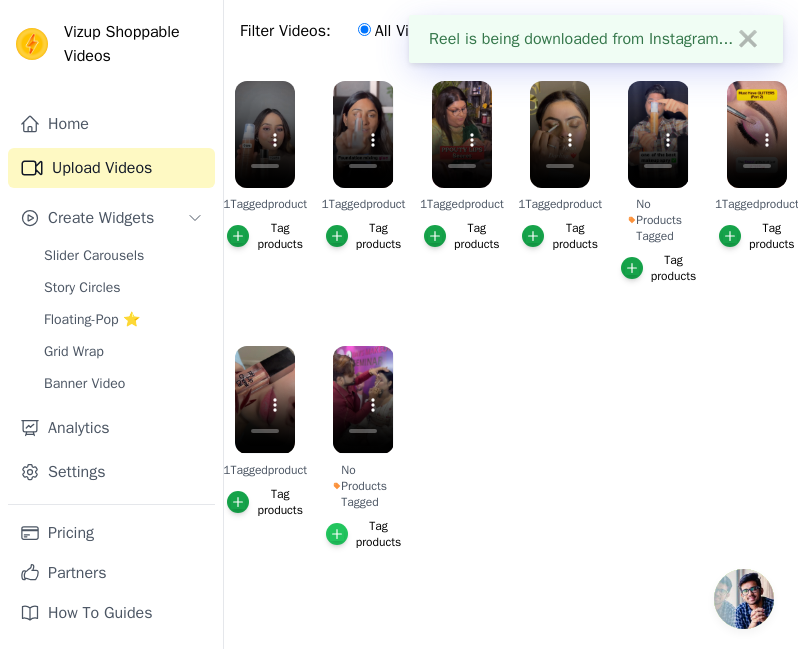 click 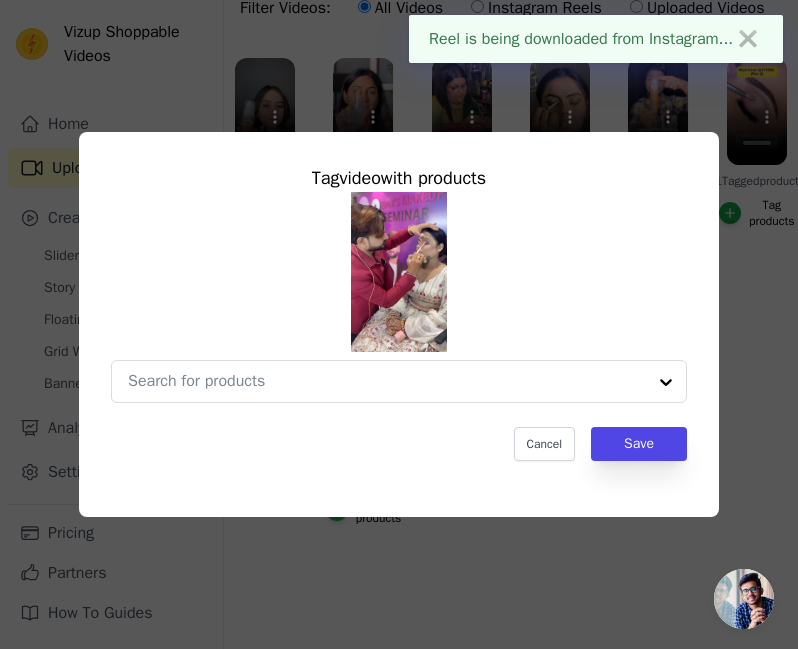 scroll, scrollTop: 0, scrollLeft: 0, axis: both 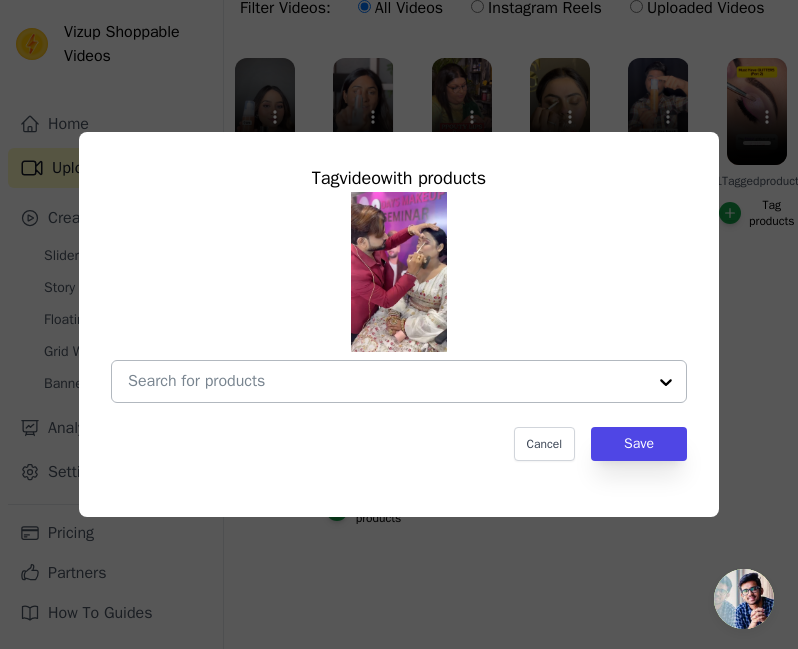 click on "No Products Tagged     Tag  video  with products                         Cancel   Save     Tag products" at bounding box center [387, 381] 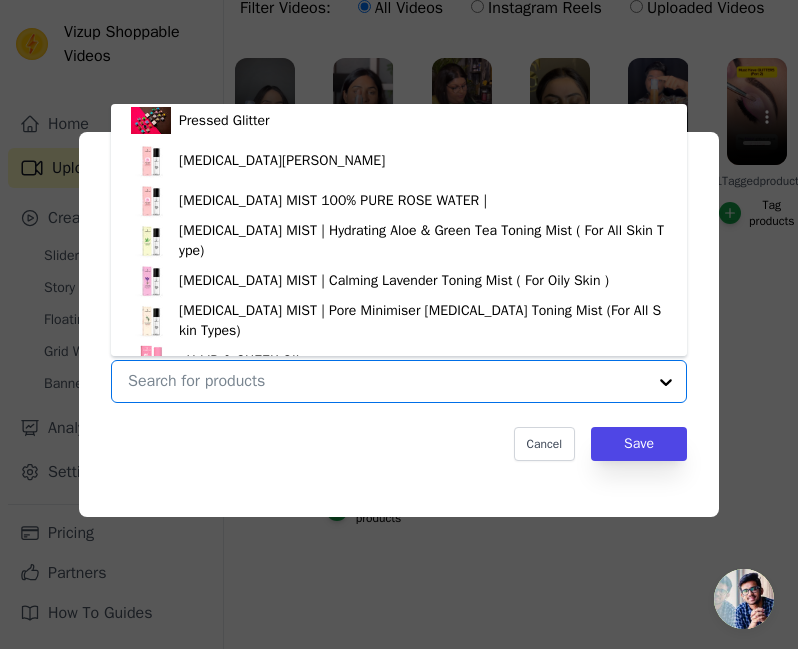 scroll, scrollTop: 348, scrollLeft: 0, axis: vertical 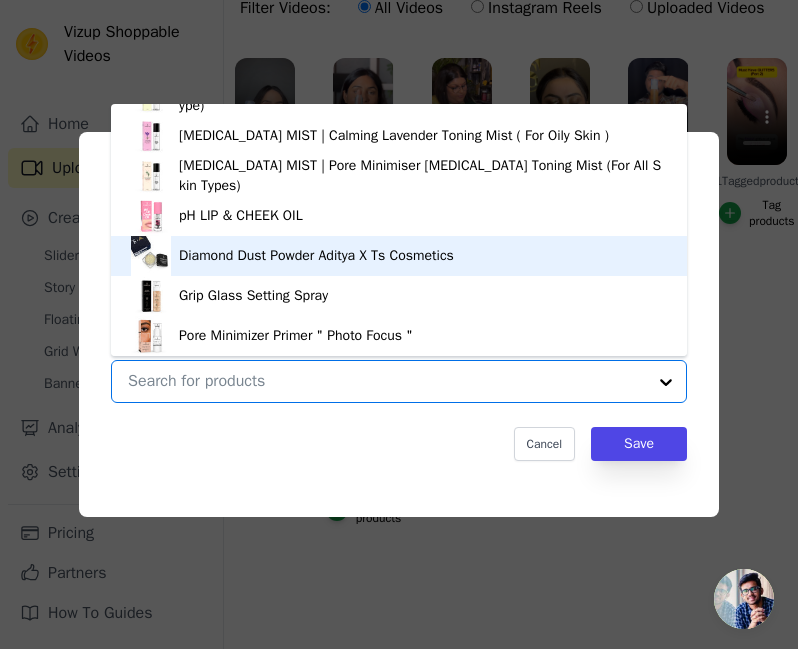 click on "Diamond Dust Powder Aditya X Ts Cosmetics" at bounding box center (399, 256) 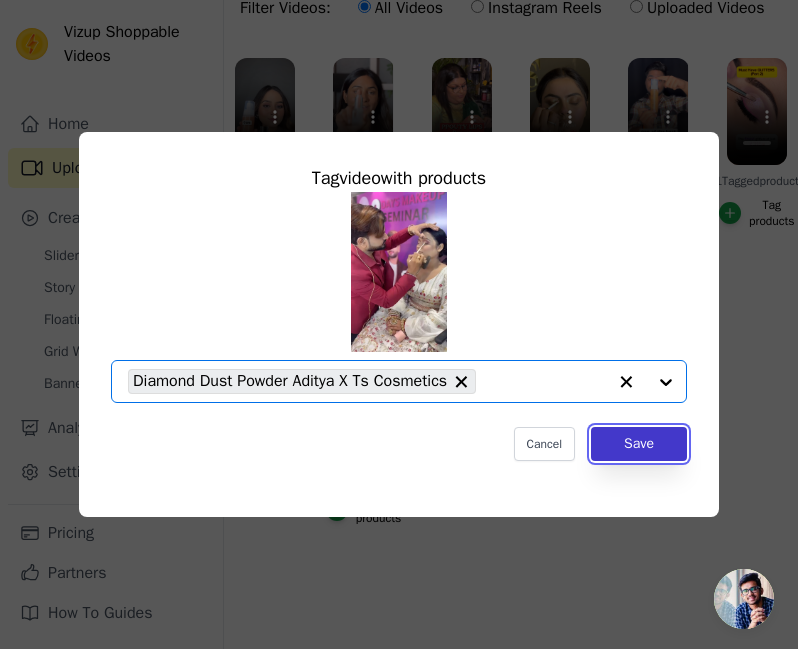 click on "Save" at bounding box center [639, 444] 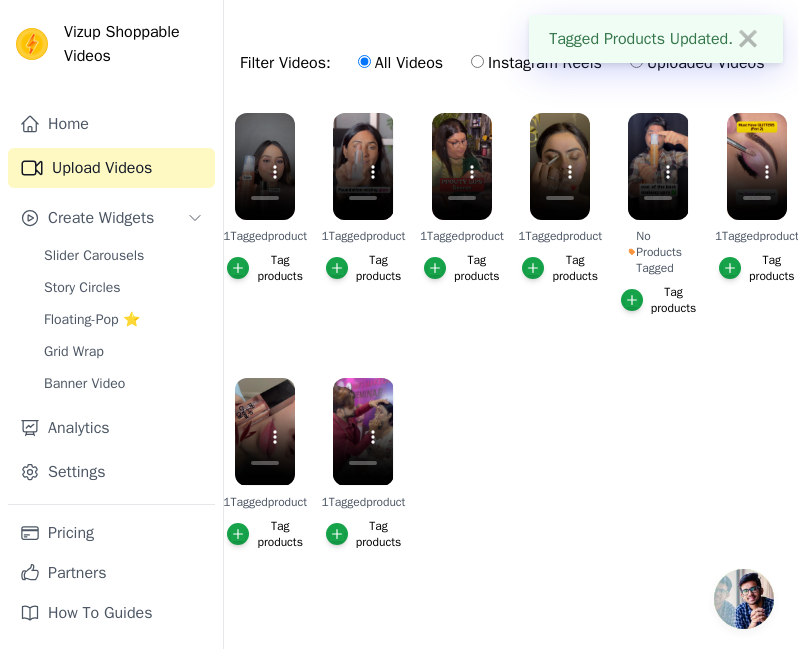 scroll, scrollTop: 0, scrollLeft: 0, axis: both 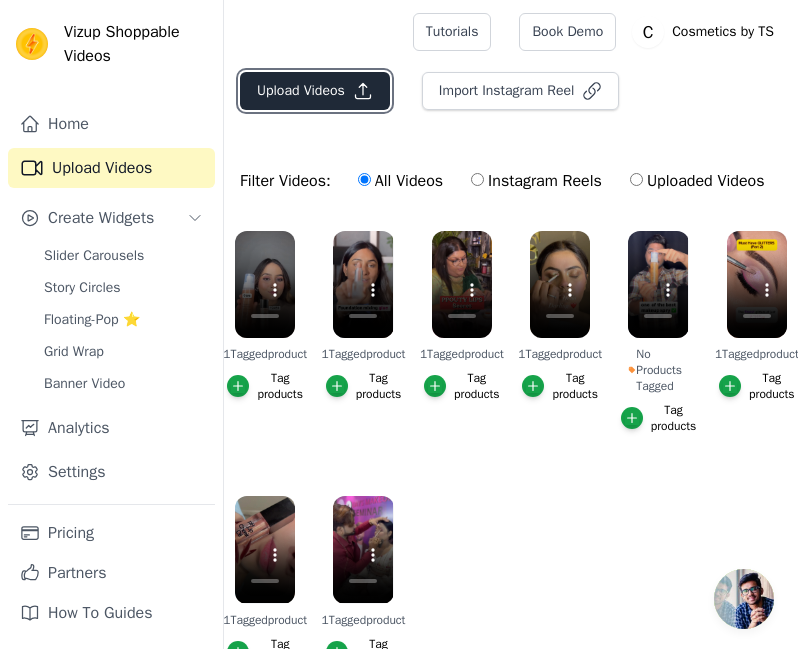 click on "Upload Videos" at bounding box center [315, 91] 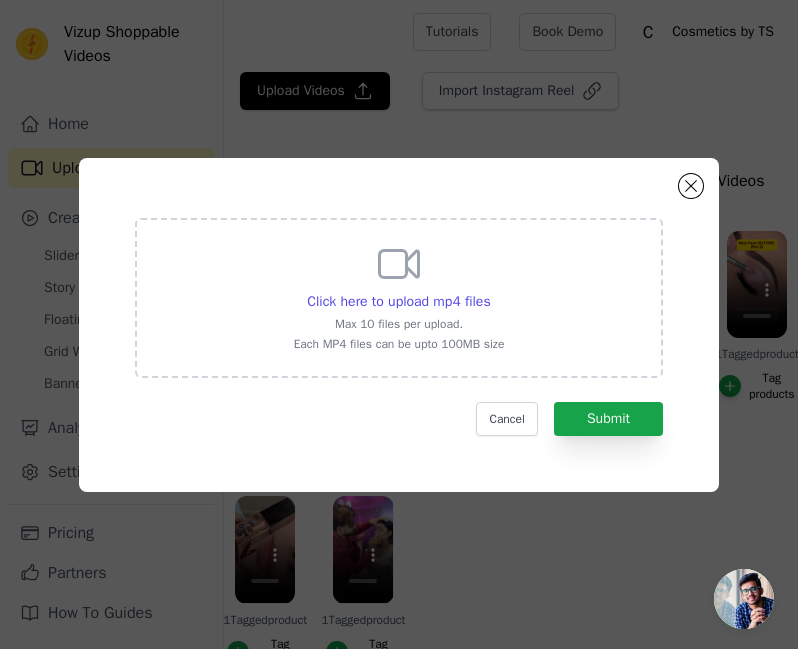 click on "Click here to upload mp4 files     Max 10 files per upload.   Each MP4 files can be upto 100MB size     Cancel   Submit" 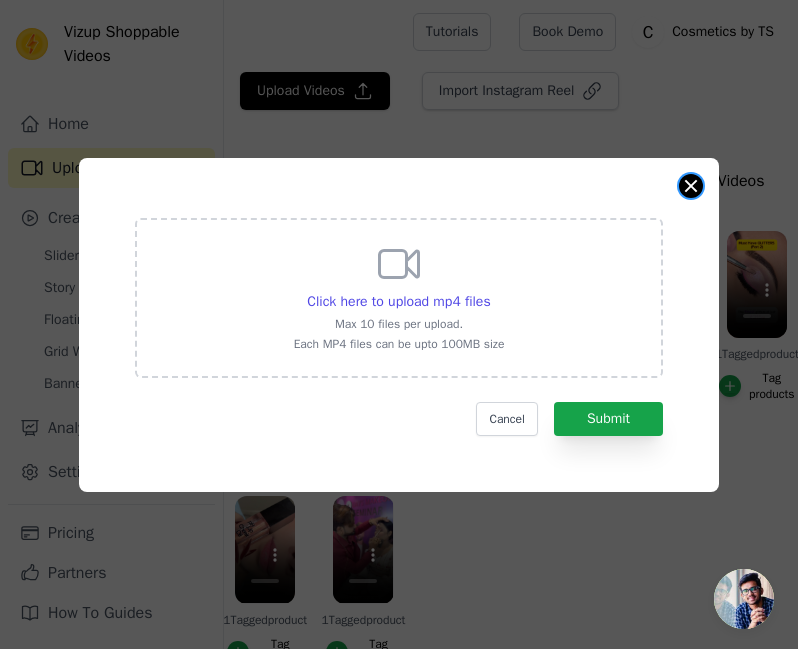 click at bounding box center (691, 186) 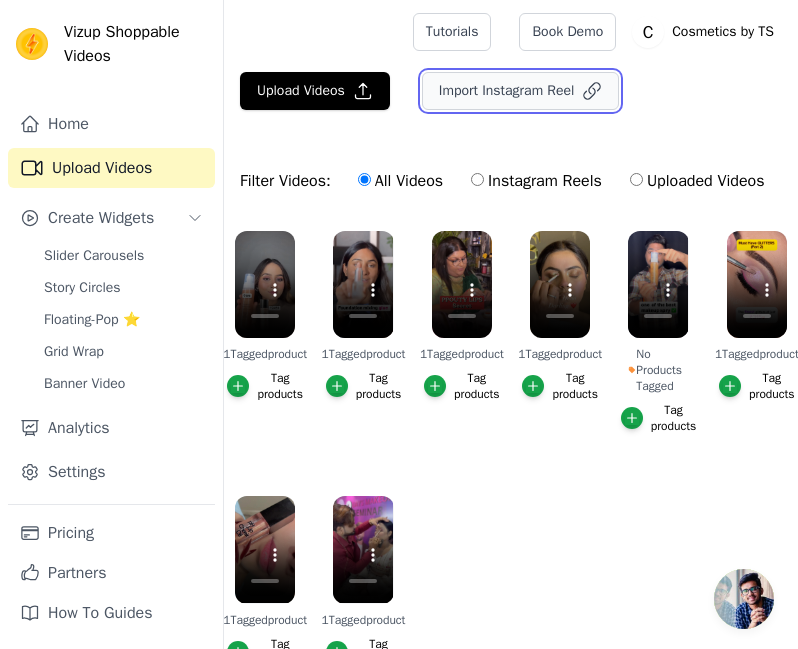 click on "Import Instagram Reel" at bounding box center [521, 91] 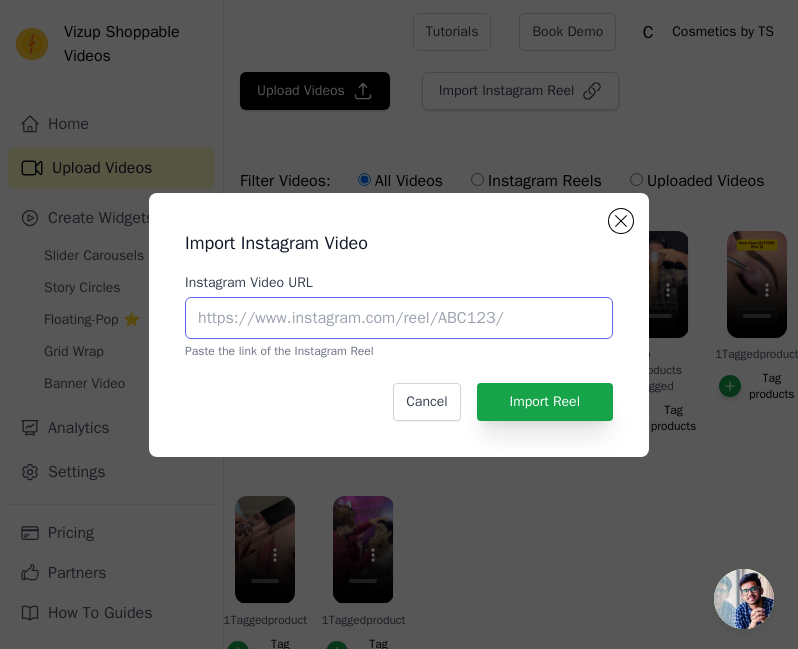 click on "Instagram Video URL" at bounding box center [399, 318] 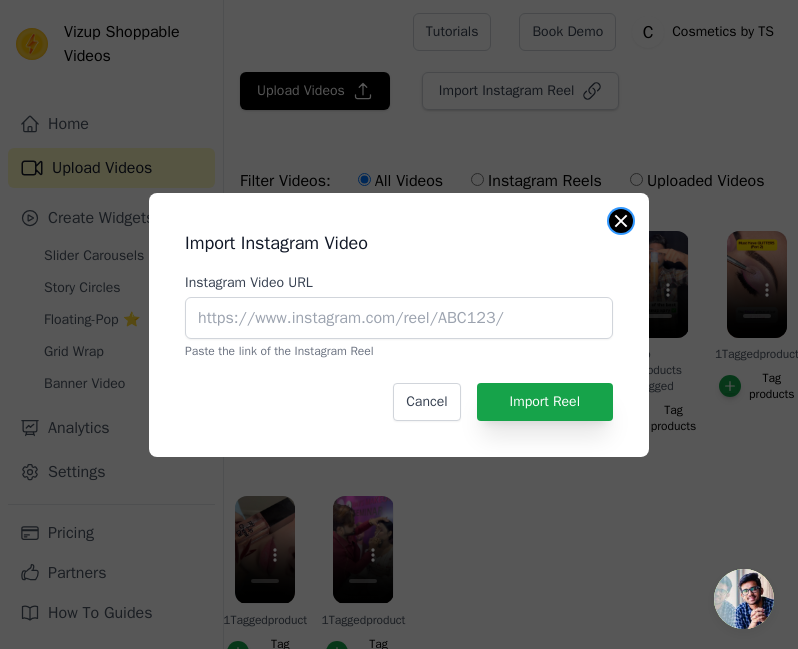 click at bounding box center [621, 221] 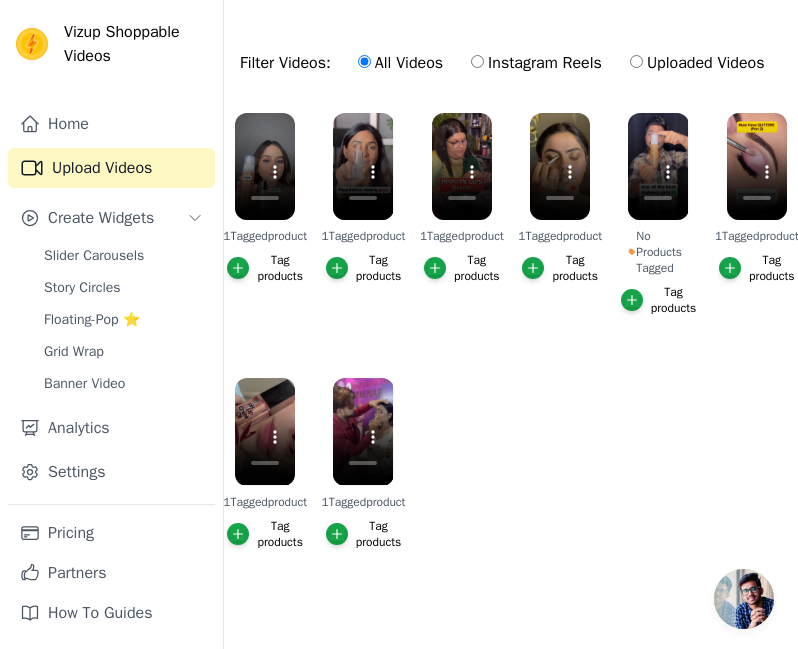 scroll, scrollTop: 140, scrollLeft: 0, axis: vertical 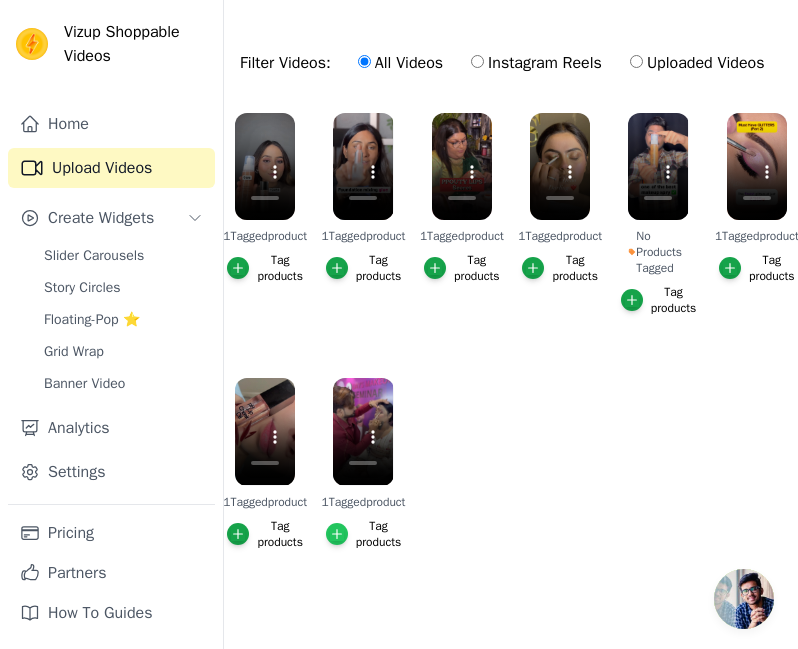 click 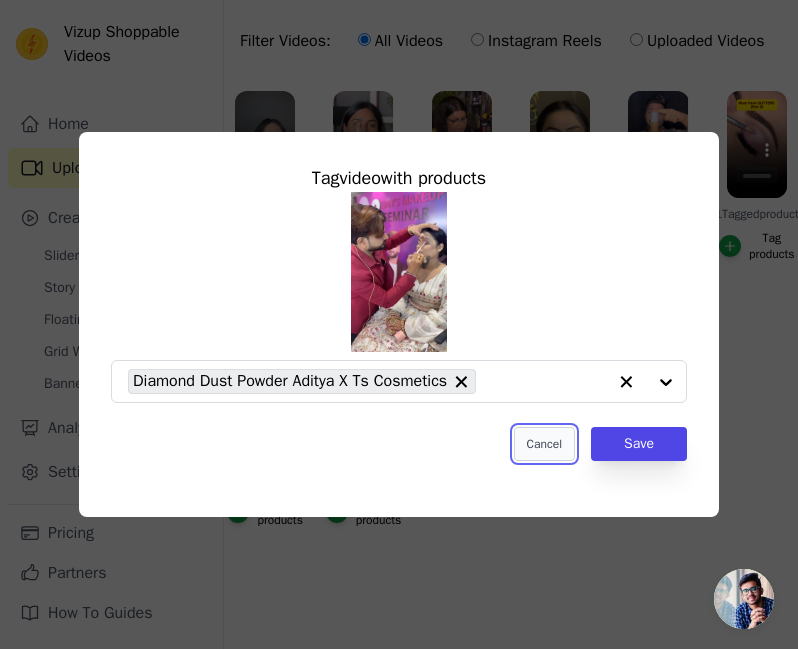 click on "Cancel" at bounding box center [544, 444] 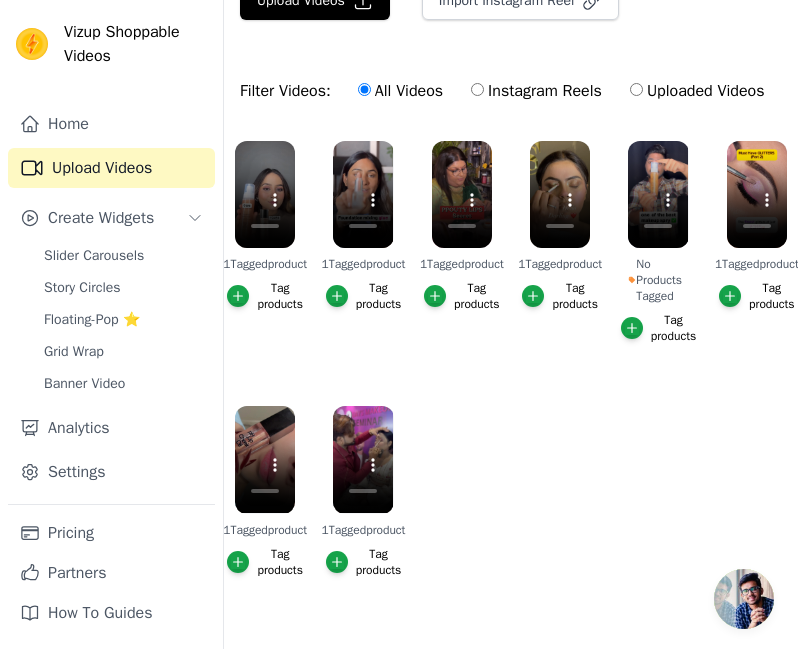 scroll, scrollTop: 157, scrollLeft: 0, axis: vertical 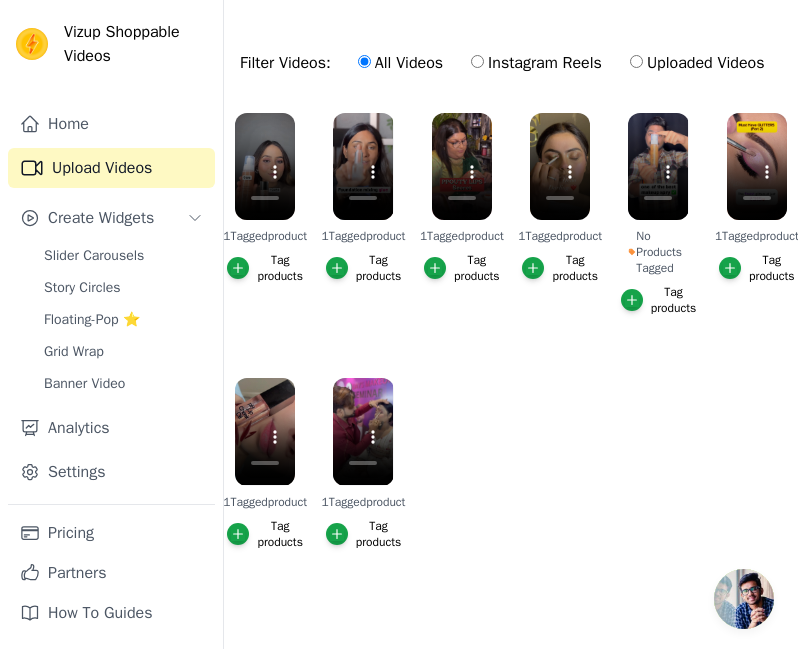 click on "Tag products" at bounding box center [659, 300] 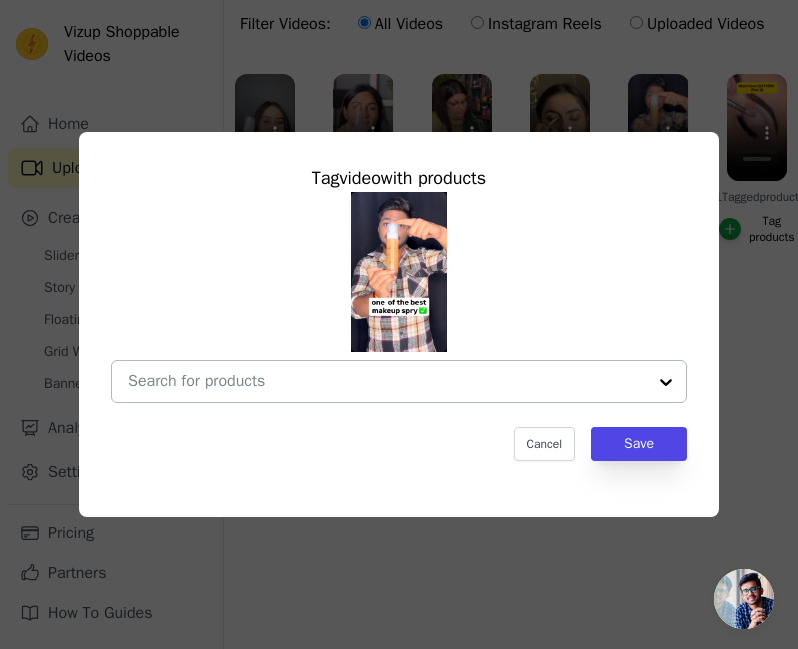 click on "No Products Tagged     Tag  video  with products                         Cancel   Save     Tag products" at bounding box center (387, 381) 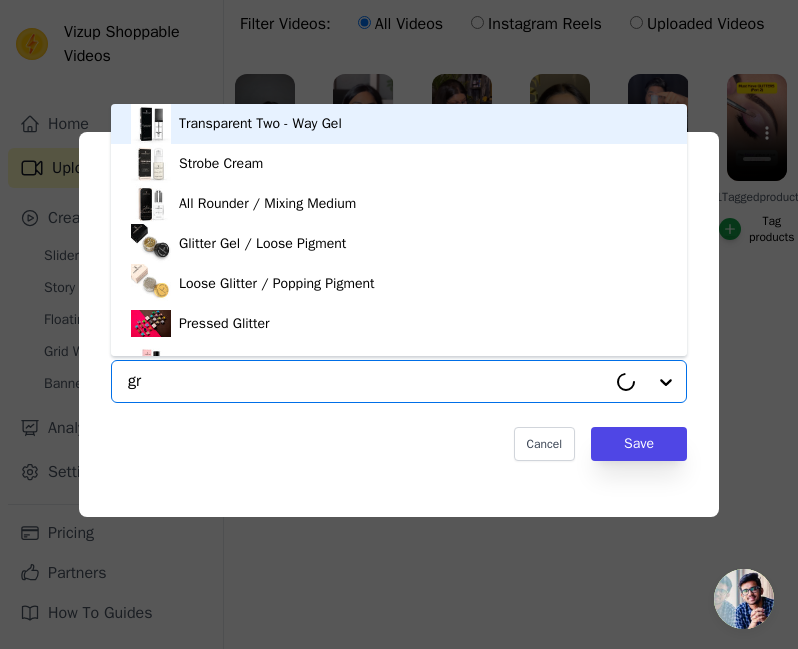 type on "gri" 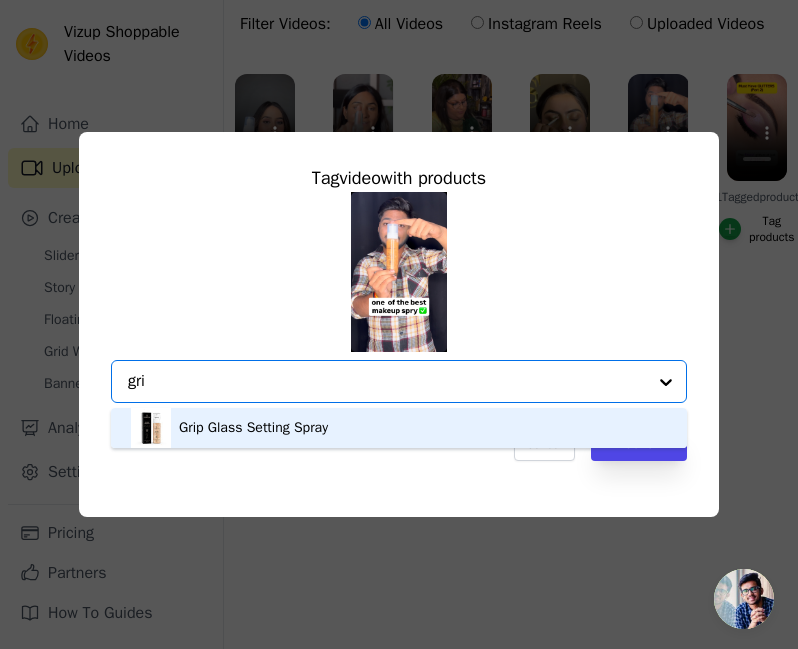 click on "Grip Glass Setting Spray" at bounding box center (253, 428) 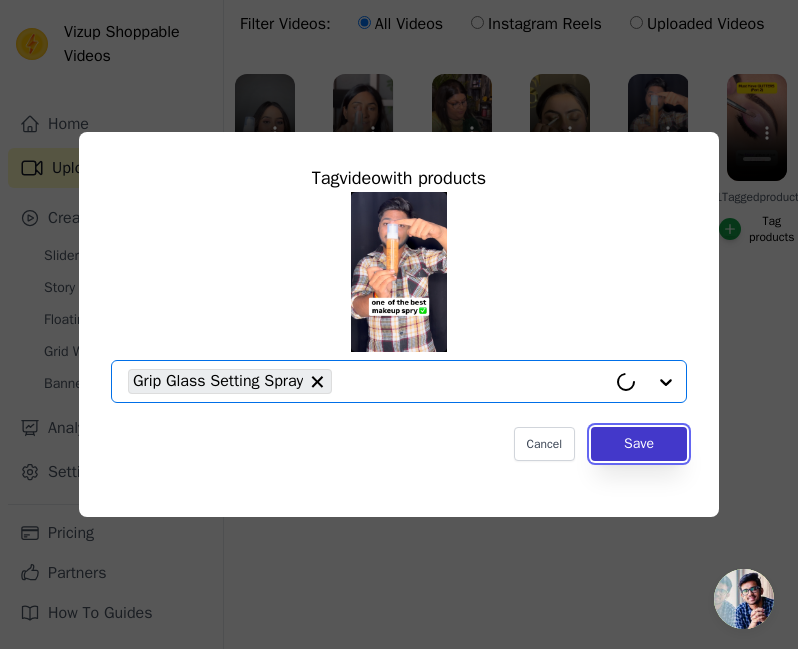 click on "Save" at bounding box center (639, 444) 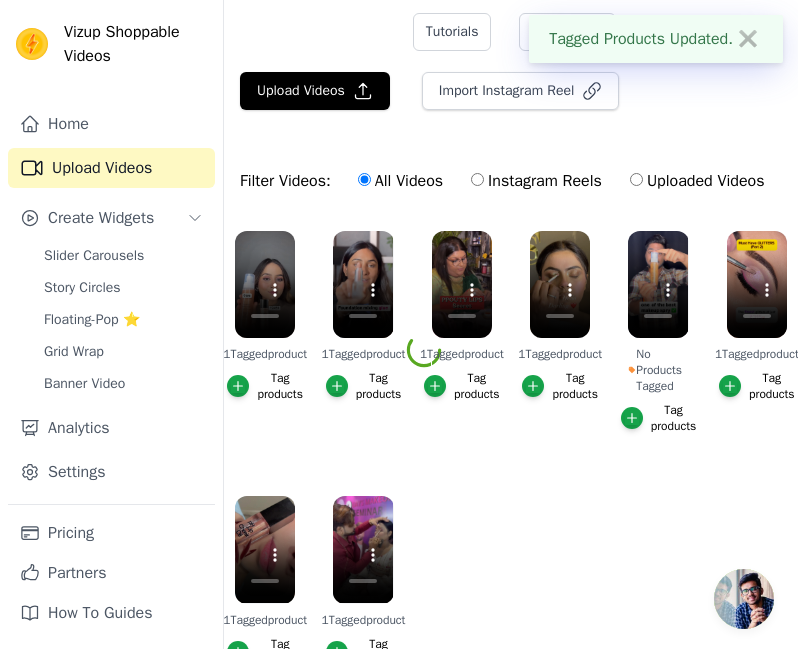 scroll, scrollTop: 141, scrollLeft: 0, axis: vertical 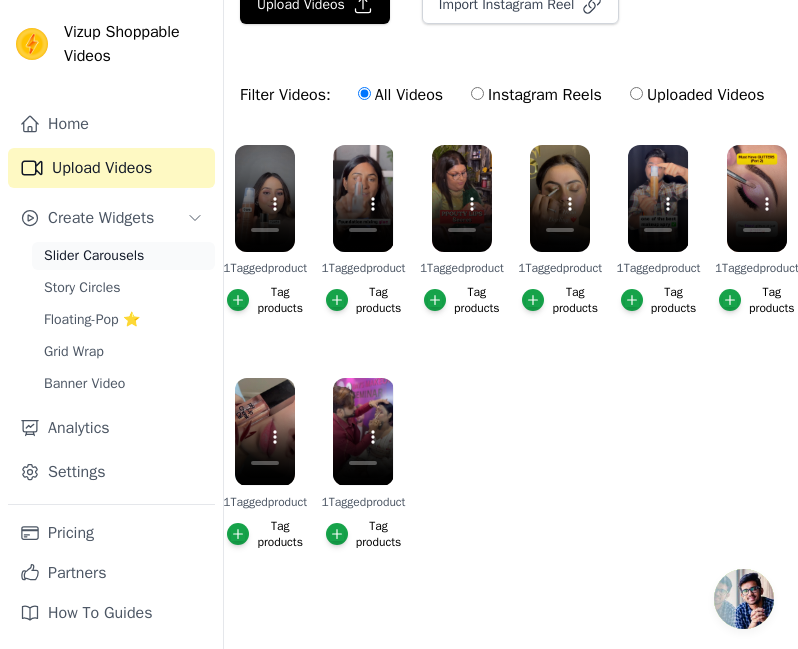 click on "Slider Carousels" at bounding box center [94, 256] 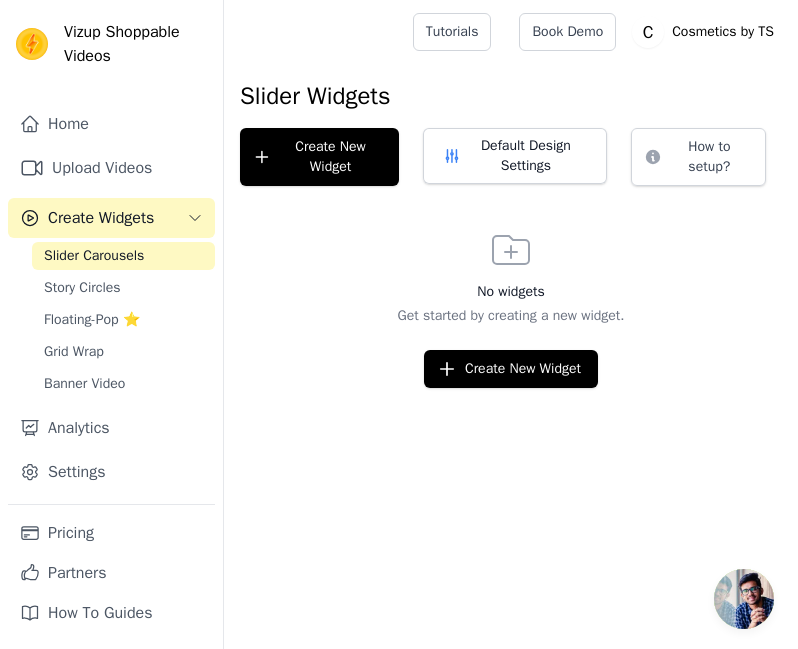 scroll, scrollTop: 0, scrollLeft: 0, axis: both 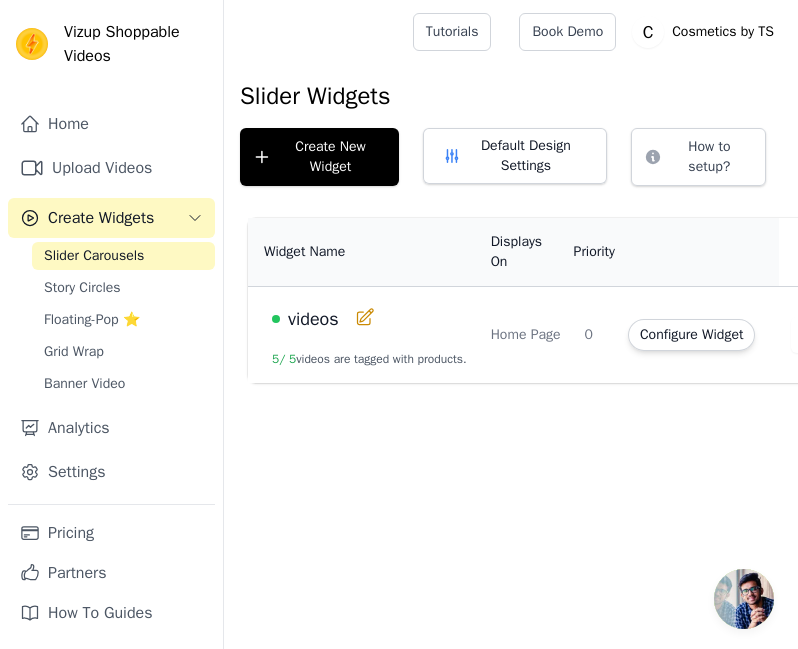 click on "5  /   5  videos are tagged with products." at bounding box center (369, 359) 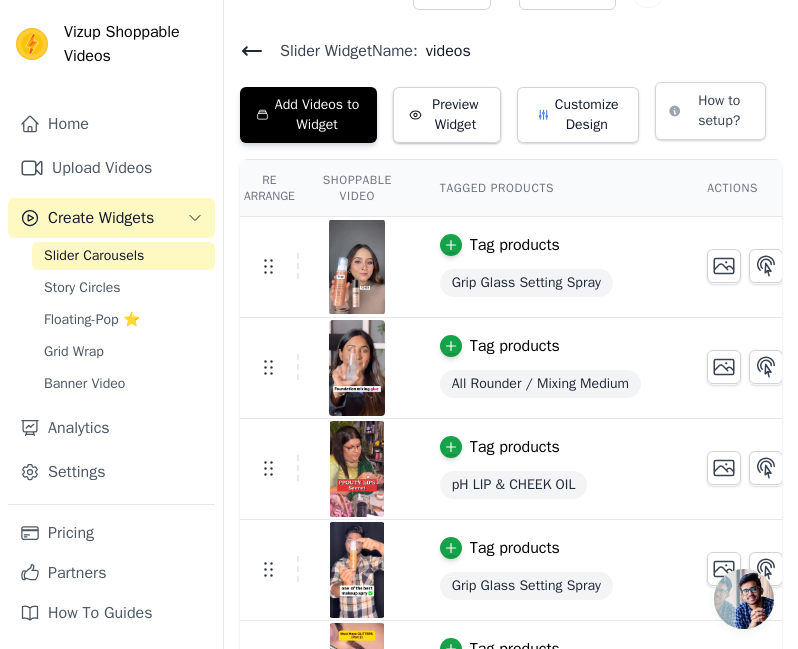 scroll, scrollTop: 0, scrollLeft: 0, axis: both 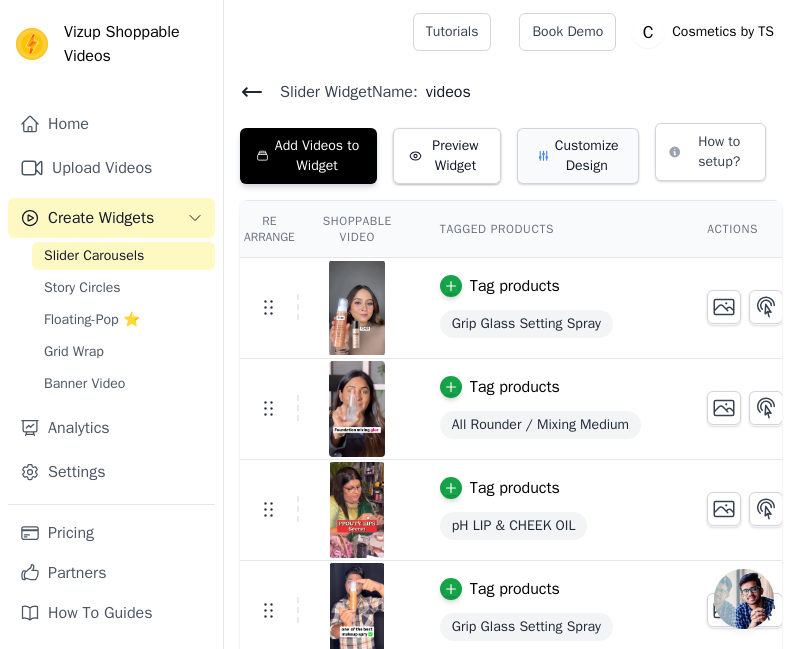 click on "Customize Design" at bounding box center (578, 156) 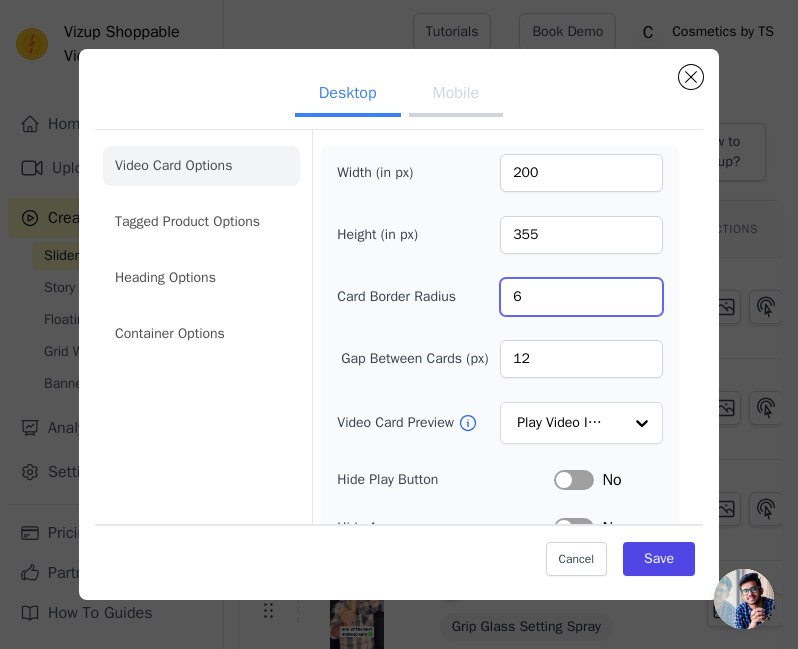click on "6" at bounding box center (581, 297) 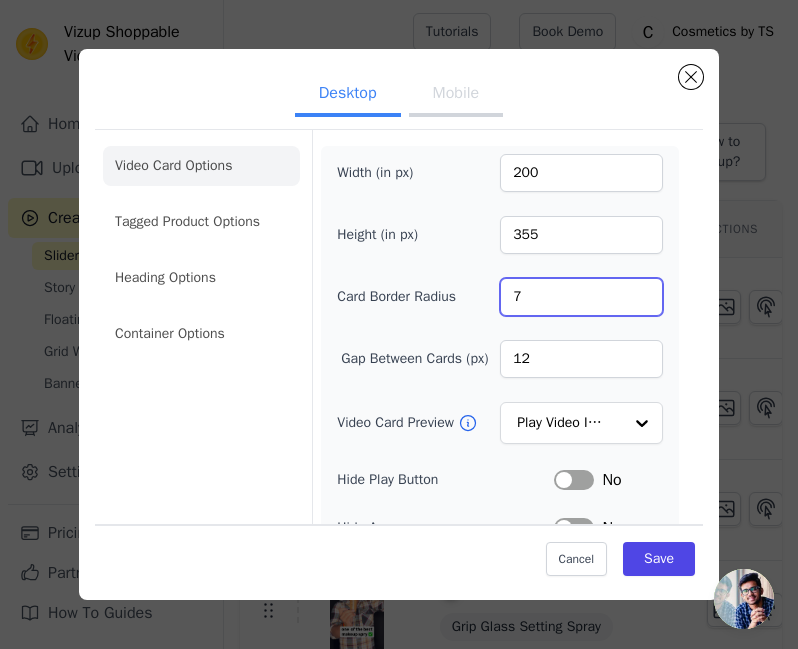 click on "7" at bounding box center [581, 297] 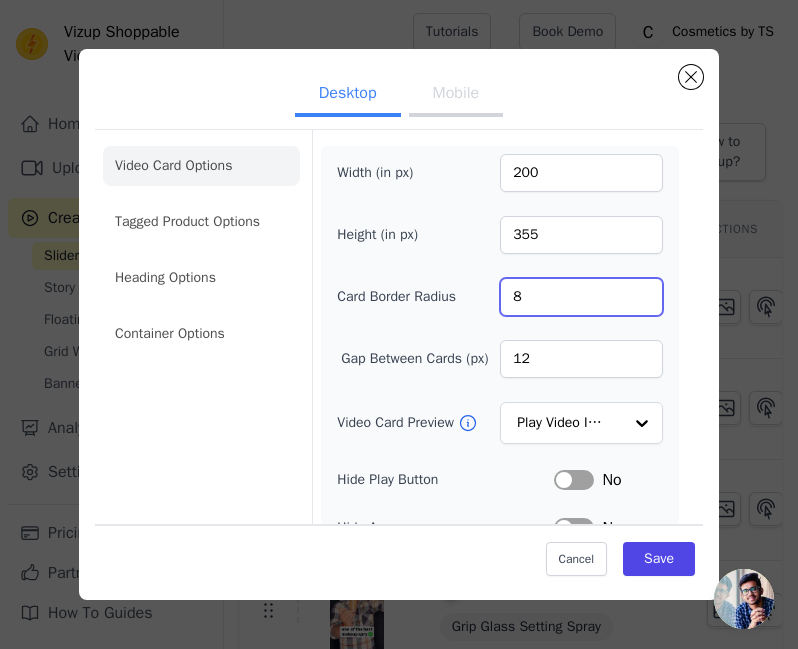 click on "8" at bounding box center (581, 297) 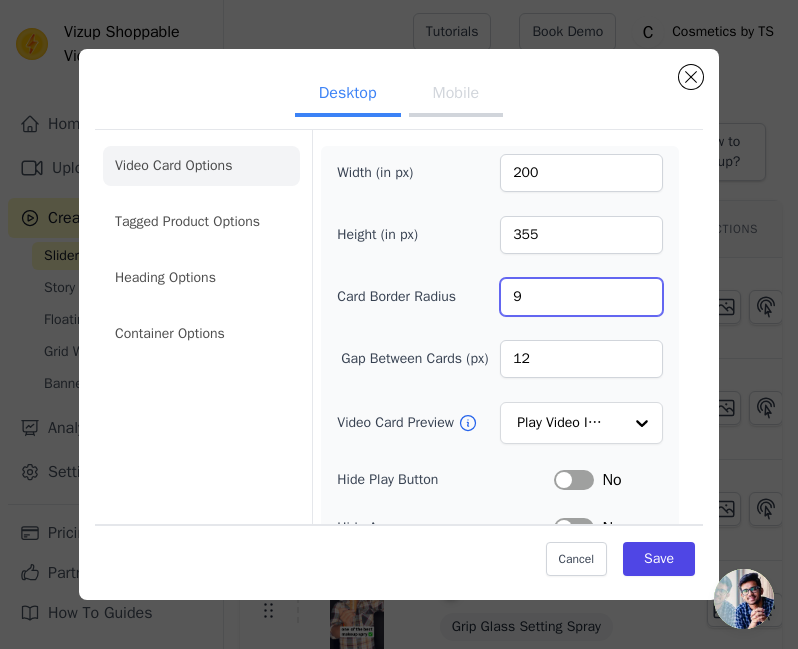 click on "9" at bounding box center [581, 297] 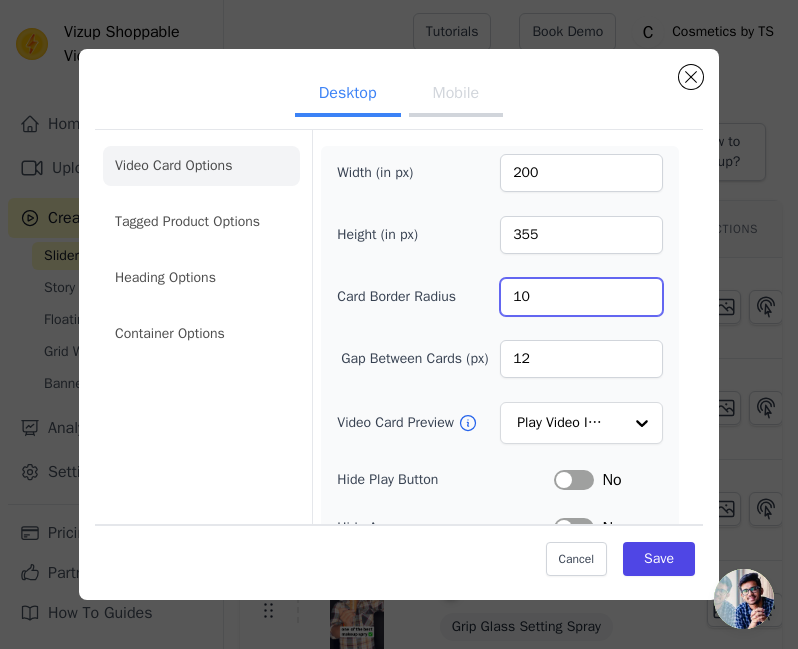 type on "10" 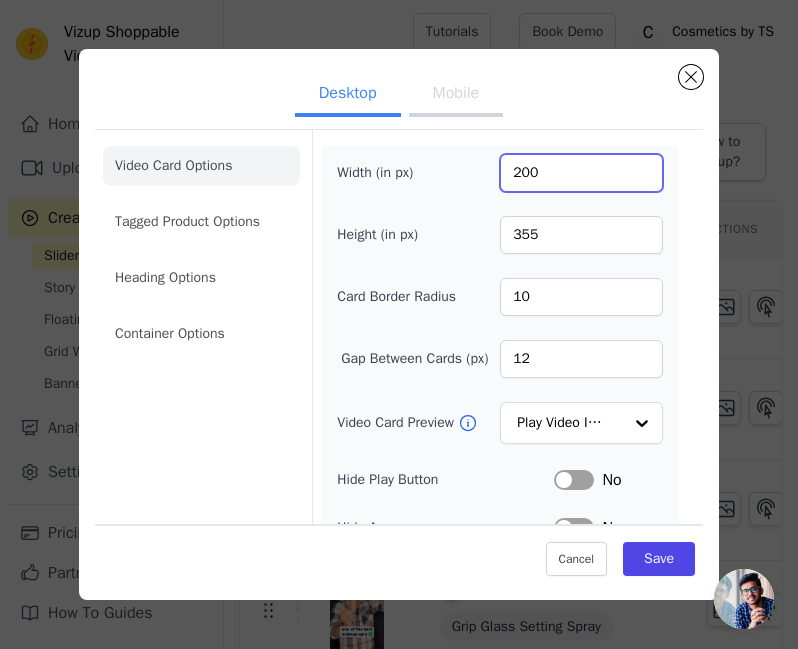 click on "200" at bounding box center (581, 173) 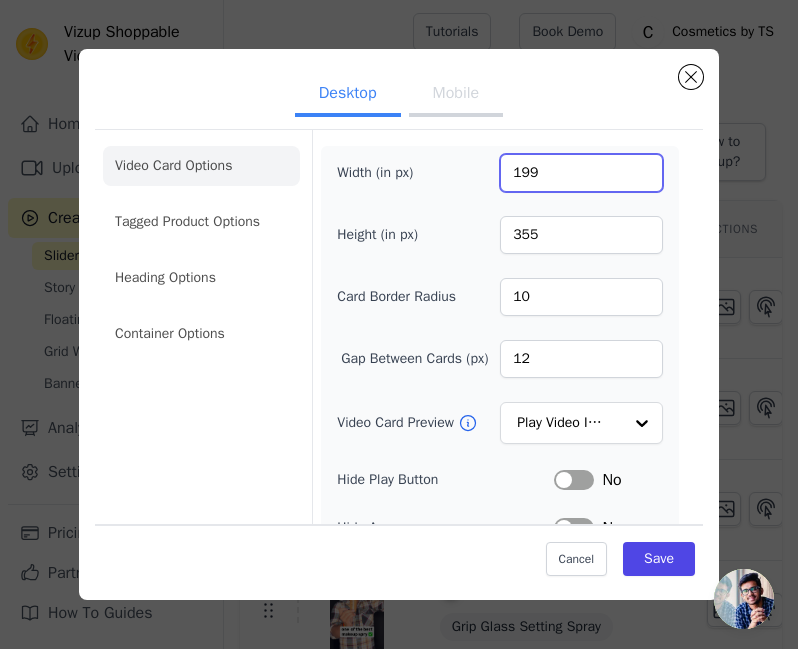click on "199" at bounding box center (581, 173) 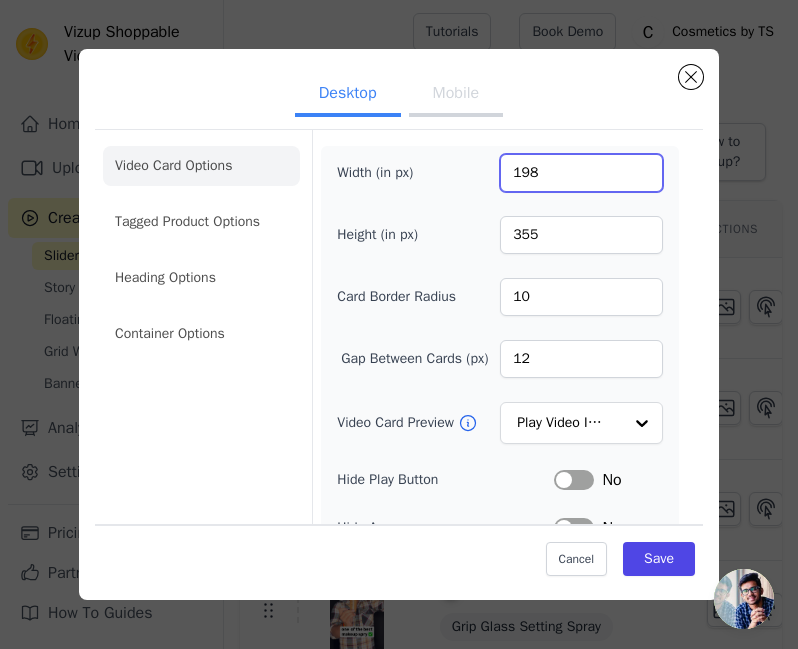 click on "198" at bounding box center [581, 173] 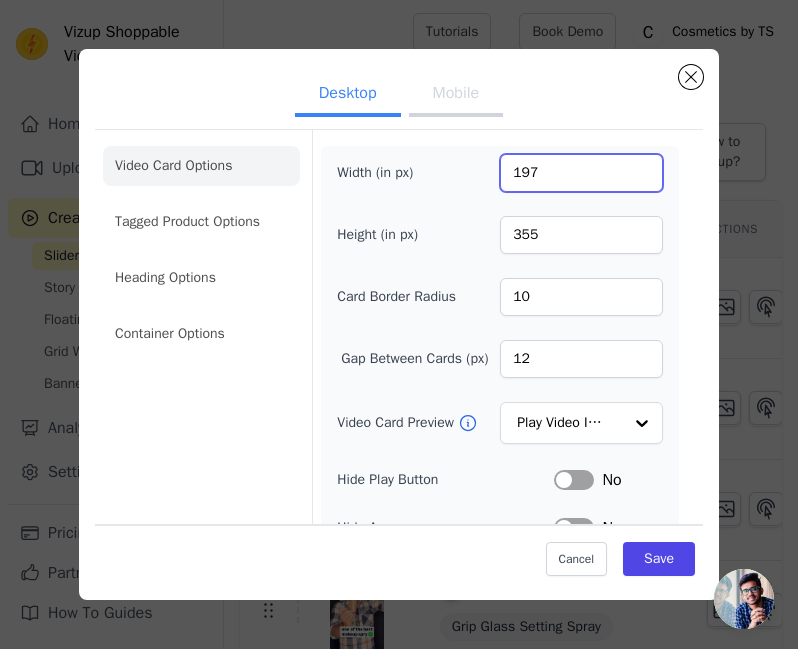 click on "197" at bounding box center (581, 173) 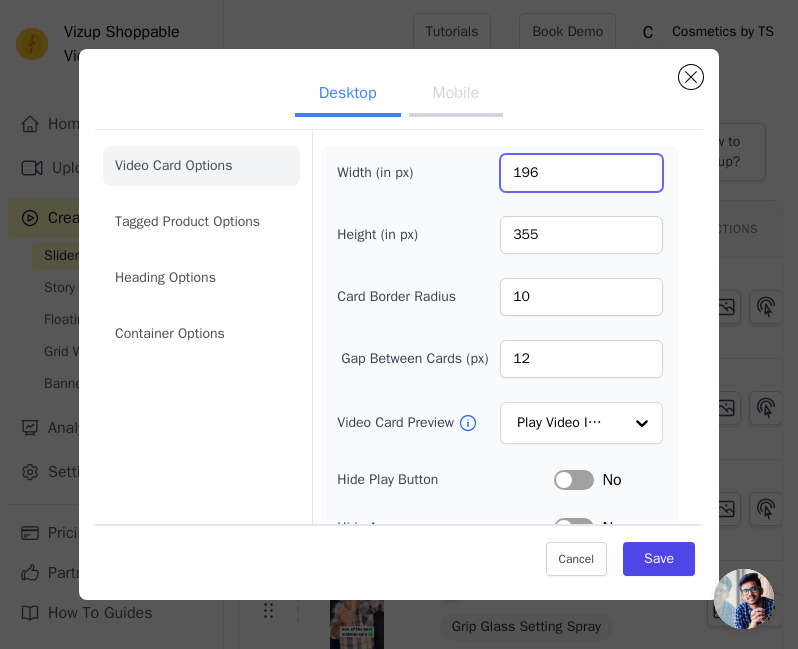 click on "196" at bounding box center [581, 173] 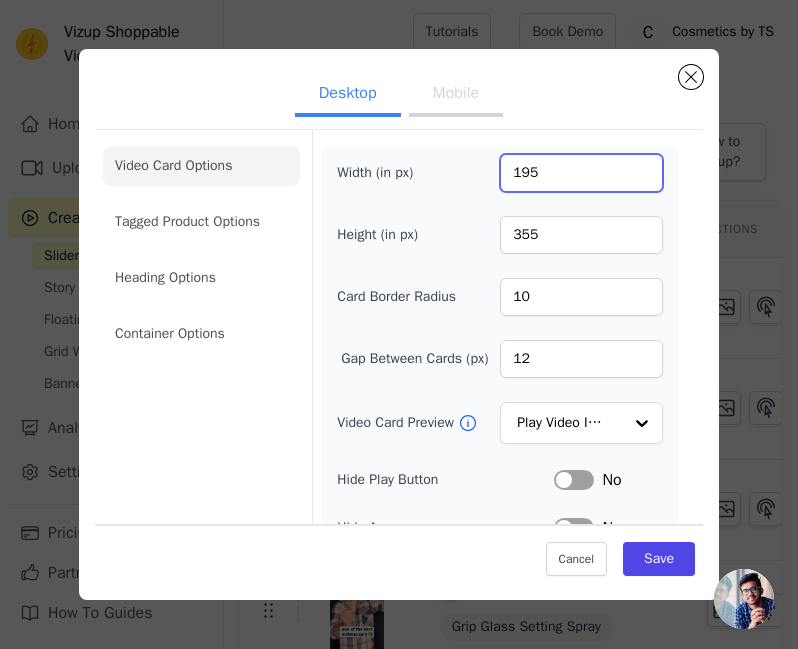 click on "195" at bounding box center [581, 173] 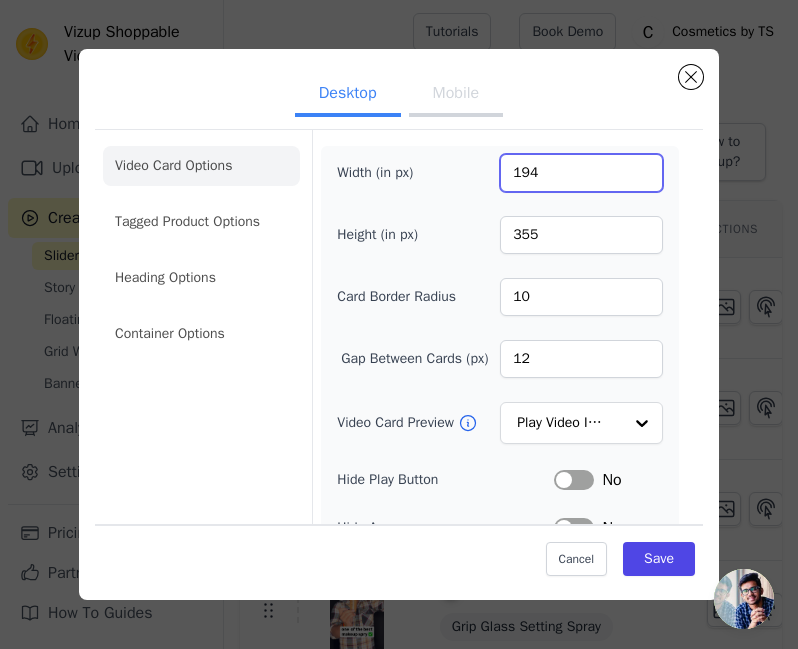 click on "194" at bounding box center (581, 173) 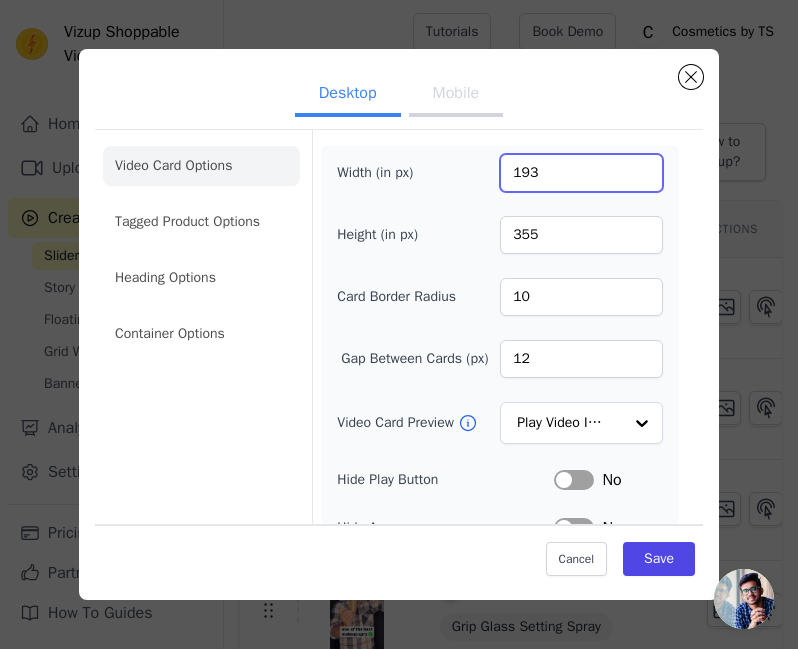 click on "193" at bounding box center [581, 173] 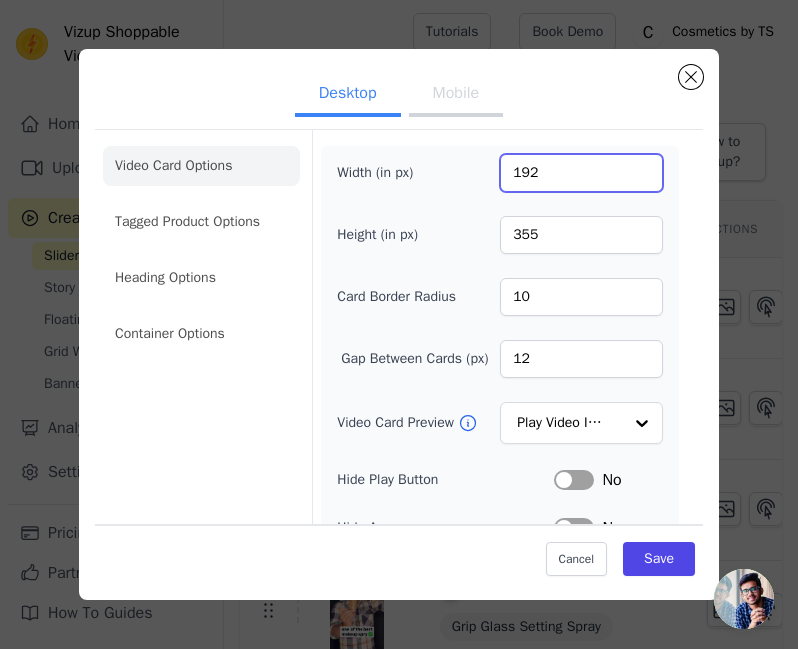 click on "192" at bounding box center [581, 173] 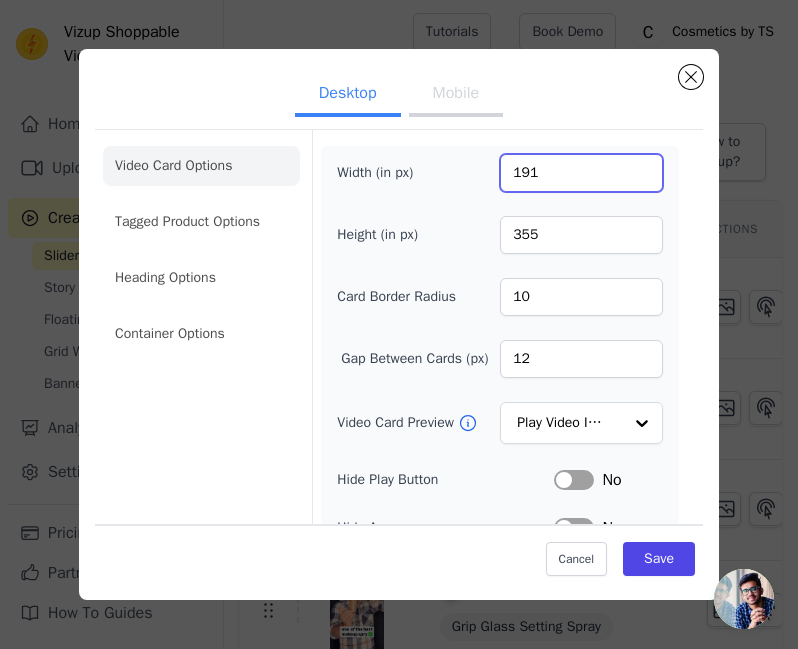 click on "191" at bounding box center [581, 173] 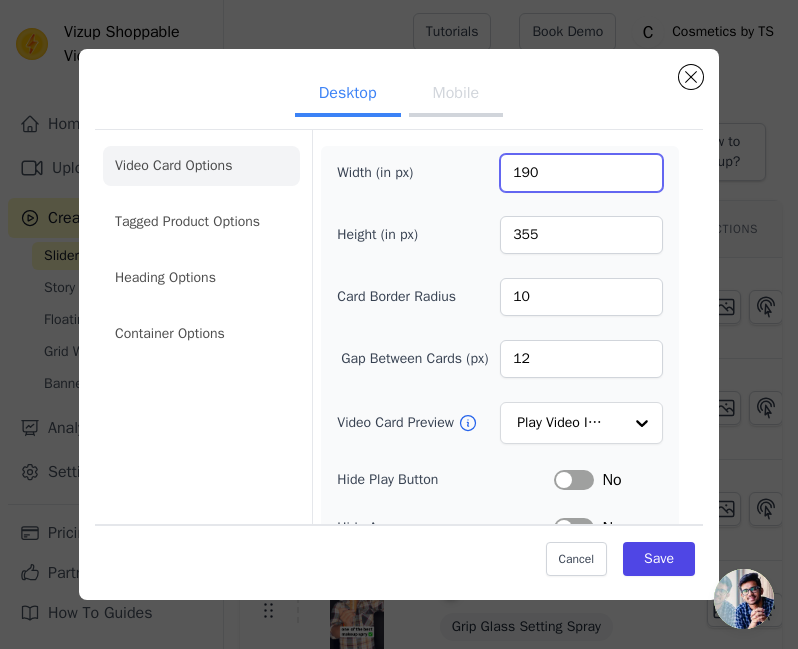 click on "190" at bounding box center (581, 173) 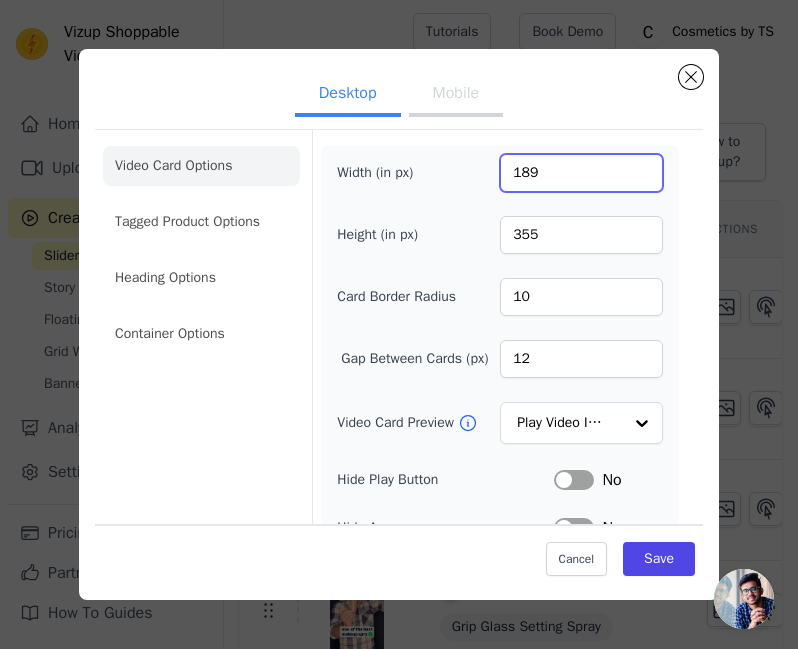 click on "189" at bounding box center (581, 173) 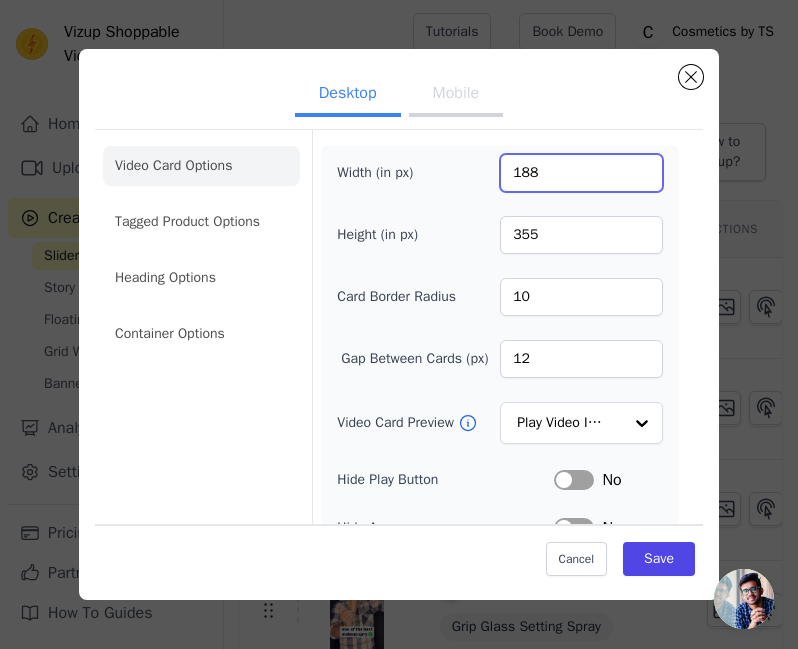 click on "188" at bounding box center (581, 173) 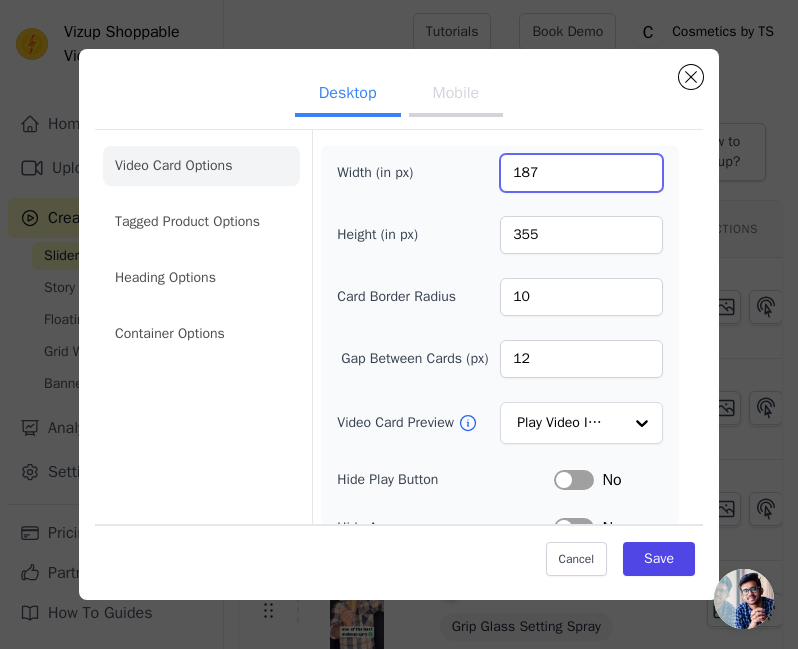 click on "187" at bounding box center (581, 173) 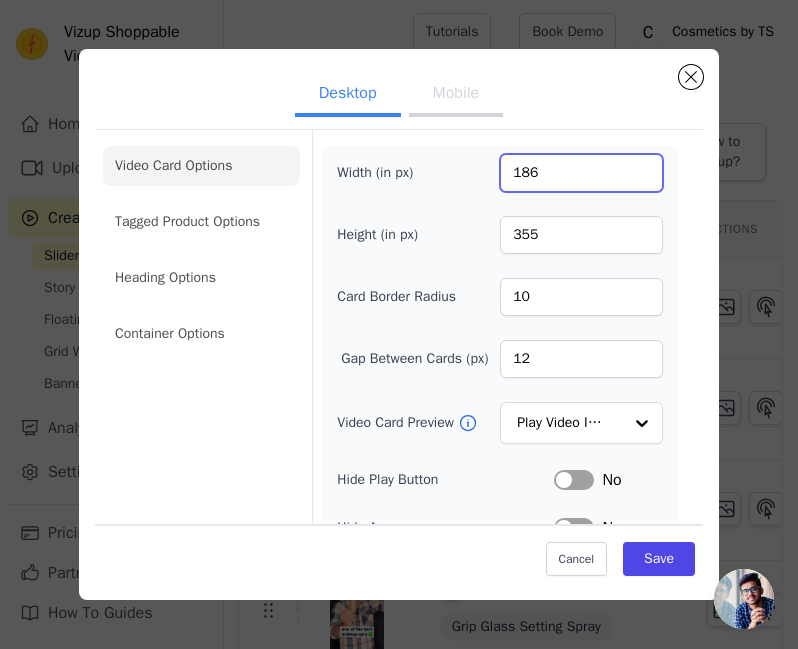 click on "186" at bounding box center (581, 173) 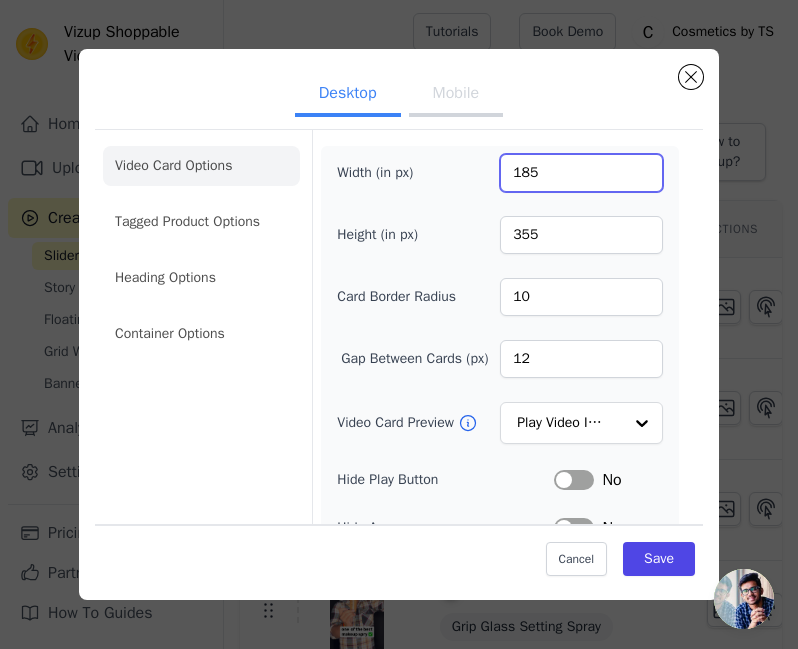 click on "185" at bounding box center (581, 173) 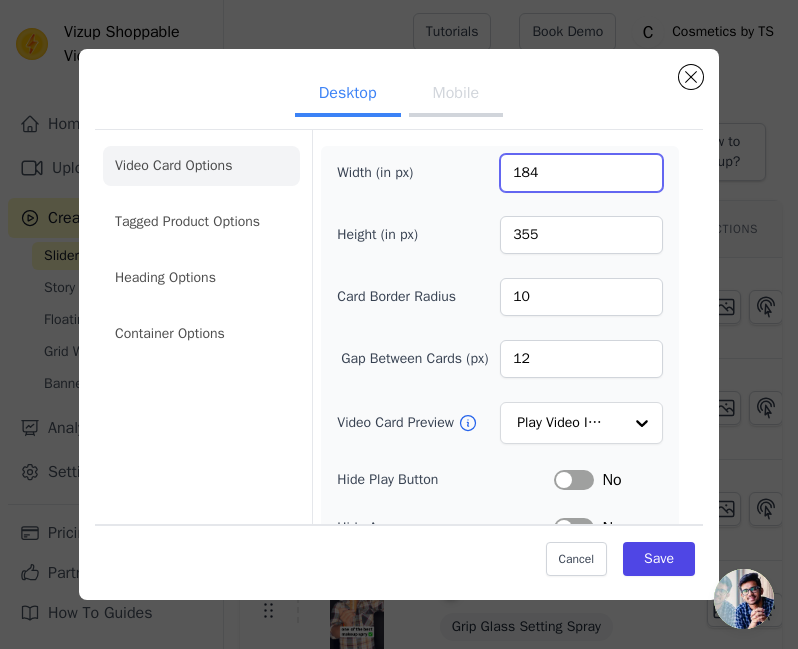 click on "184" at bounding box center (581, 173) 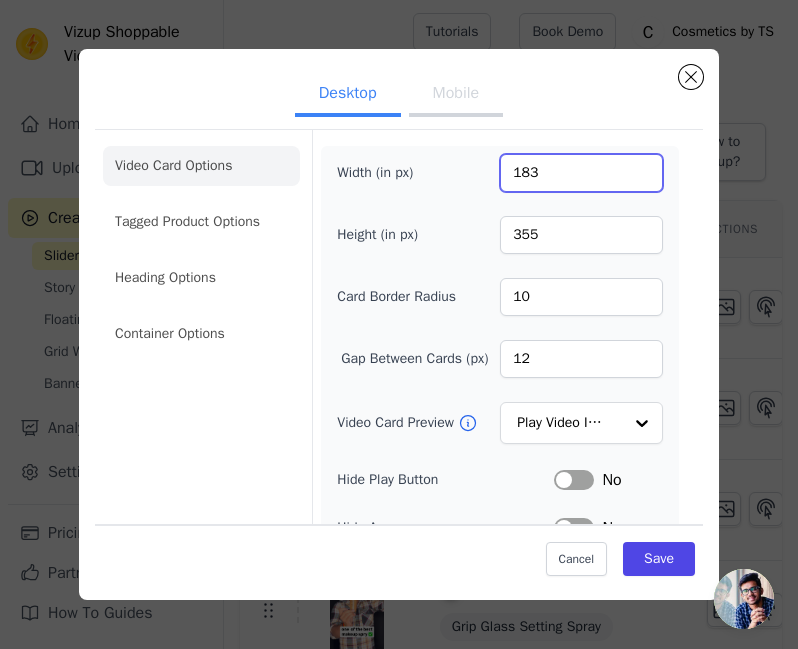 click on "183" at bounding box center [581, 173] 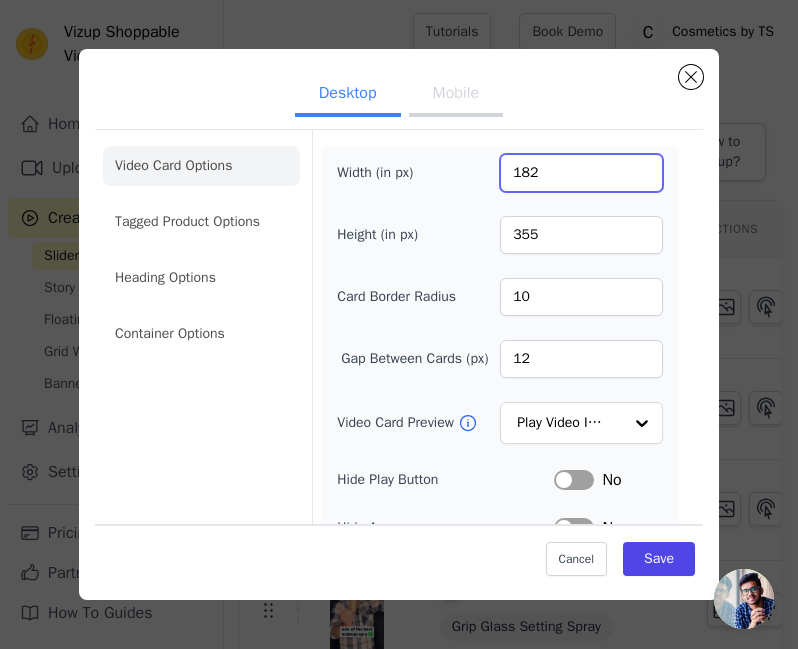 click on "182" at bounding box center (581, 173) 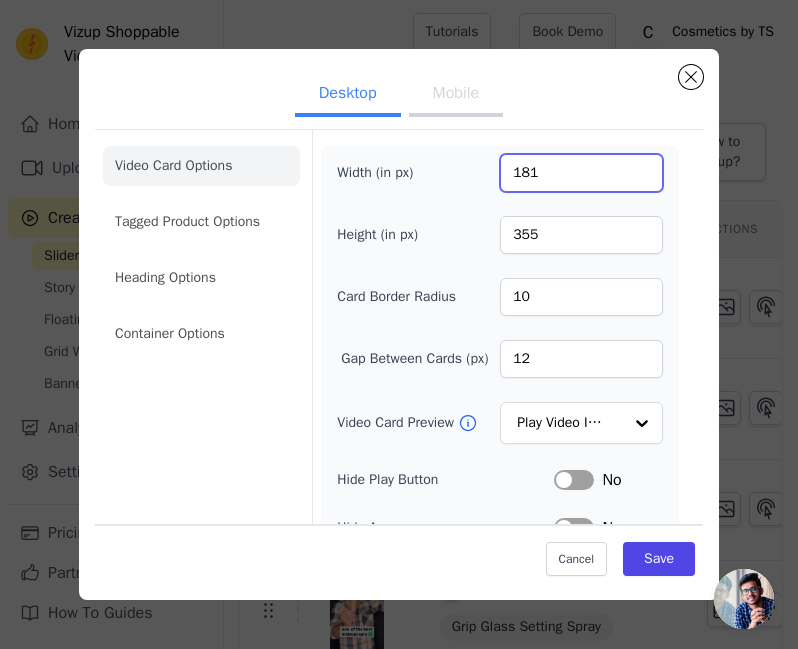 click on "181" at bounding box center [581, 173] 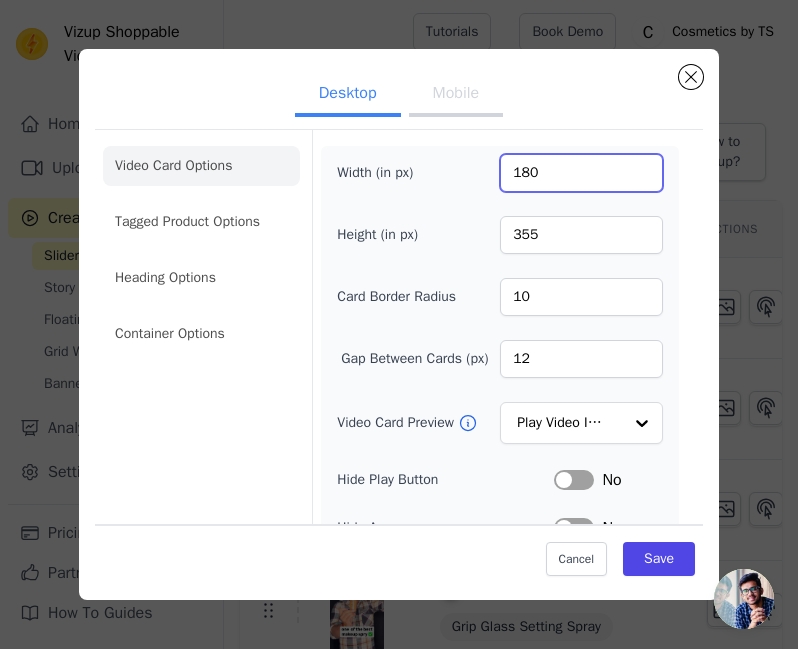 click on "180" at bounding box center (581, 173) 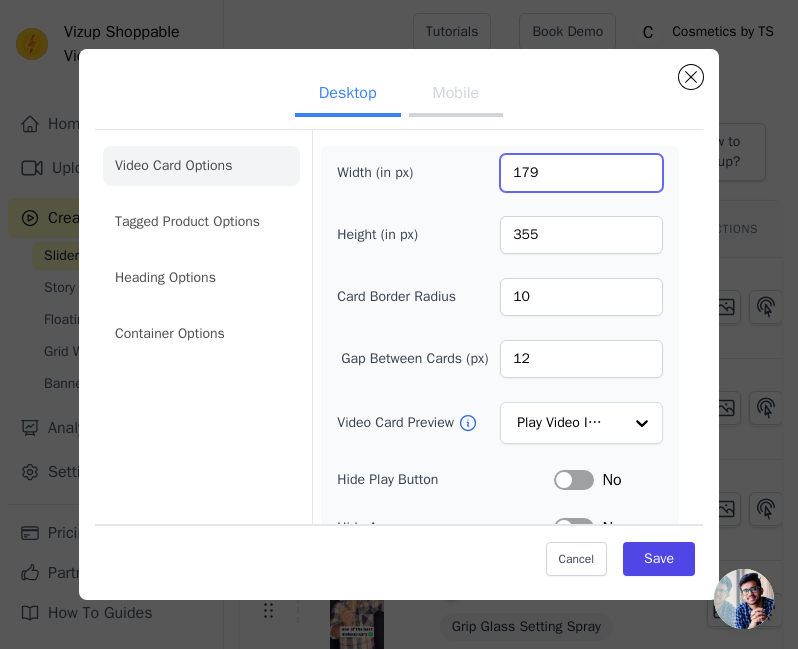 click on "179" at bounding box center (581, 173) 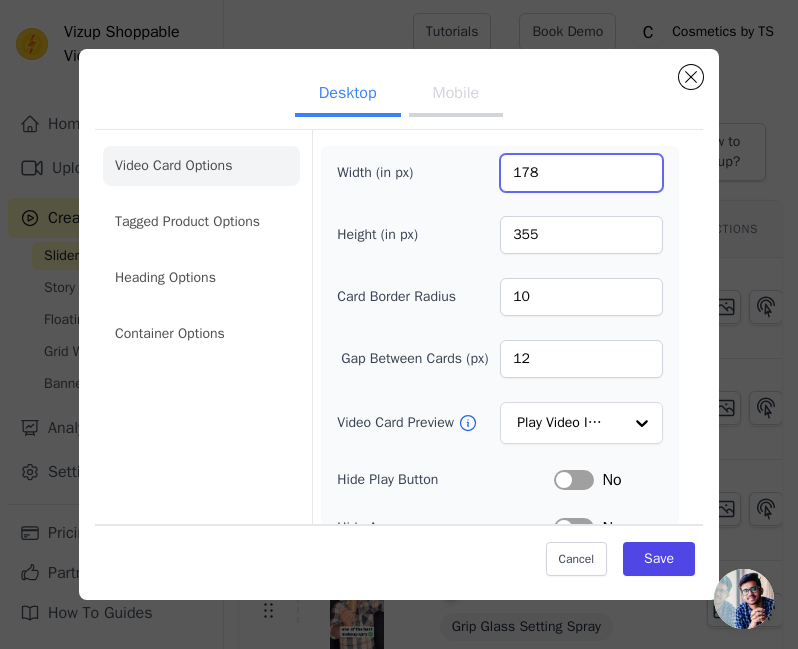 click on "178" at bounding box center (581, 173) 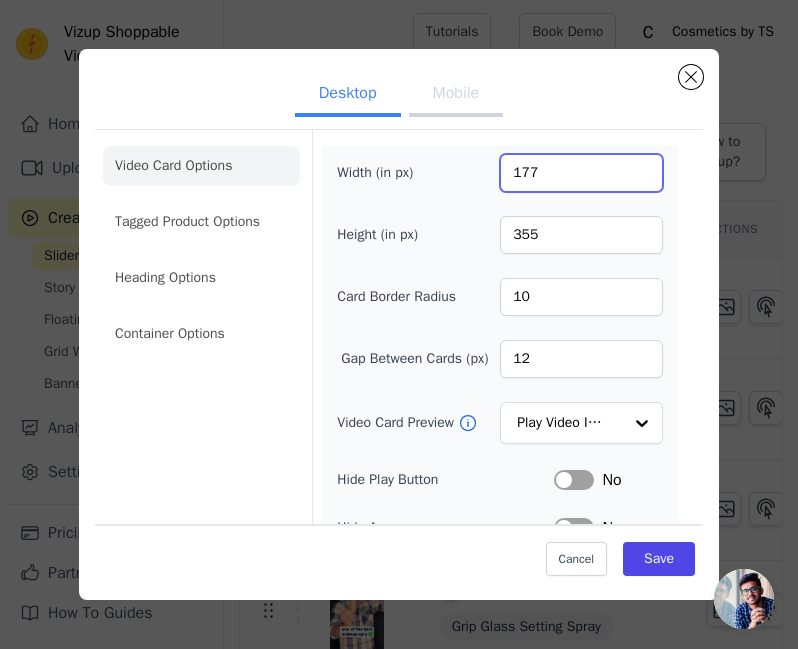 click on "177" at bounding box center [581, 173] 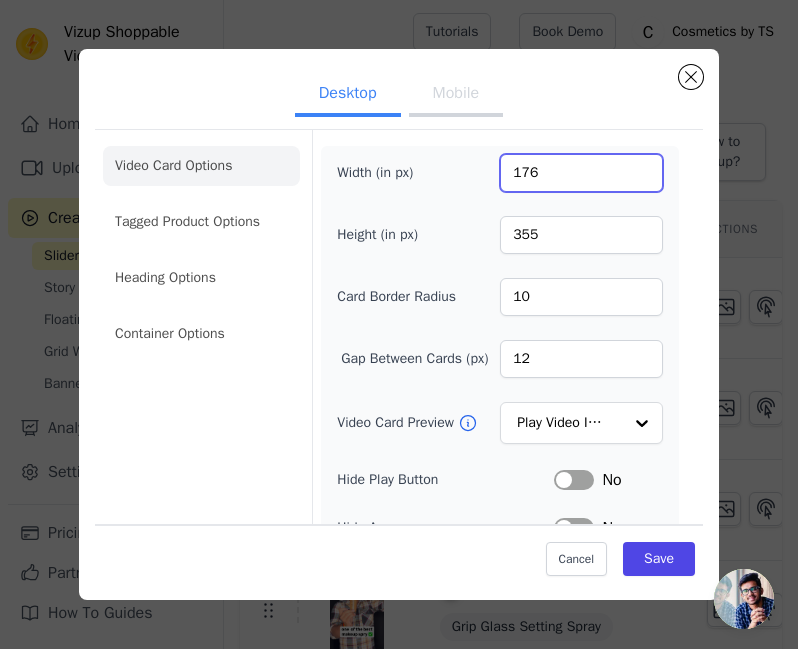 click on "176" at bounding box center [581, 173] 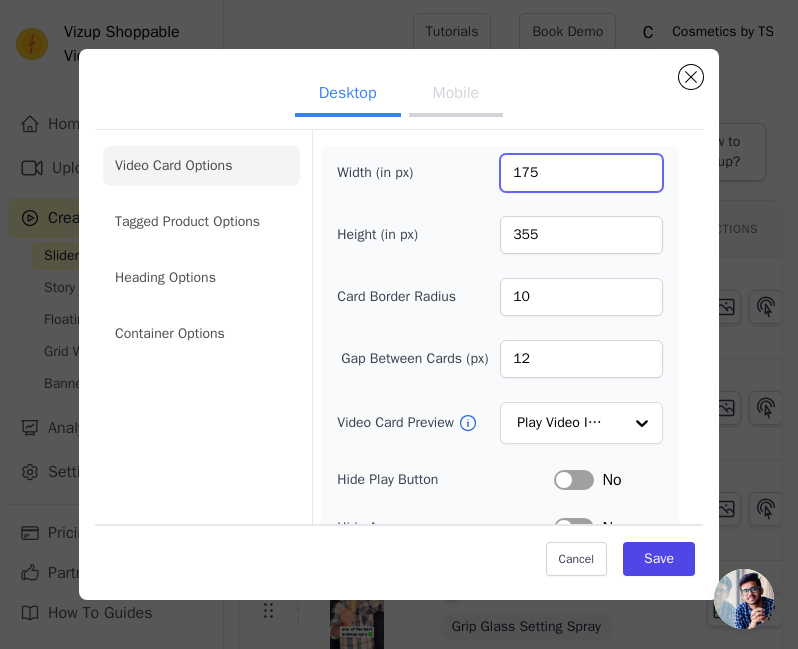 click on "175" at bounding box center (581, 173) 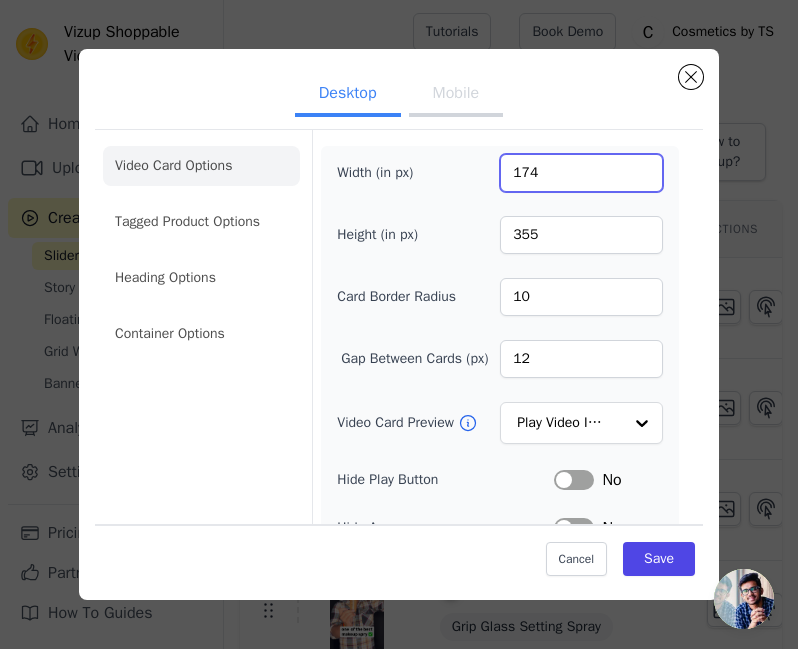 click on "174" at bounding box center (581, 173) 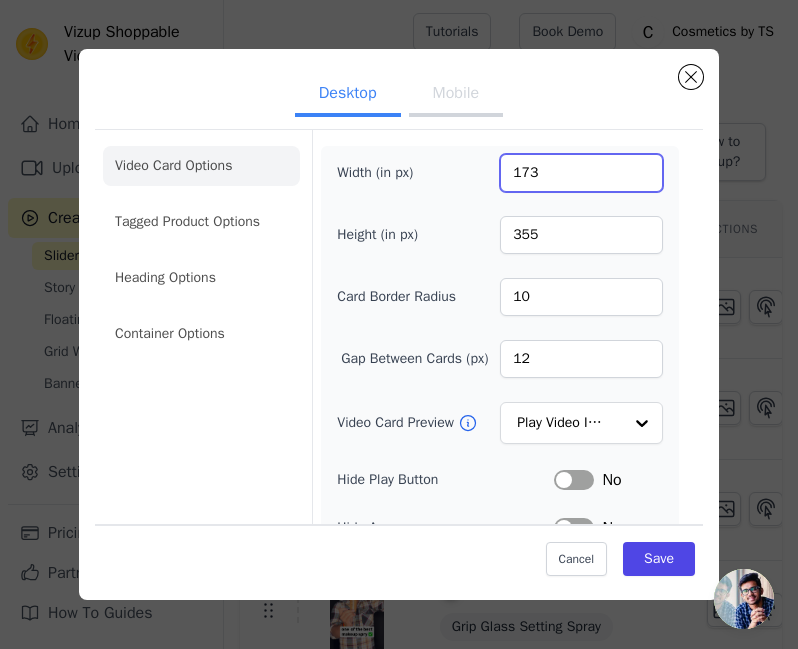 click on "173" at bounding box center [581, 173] 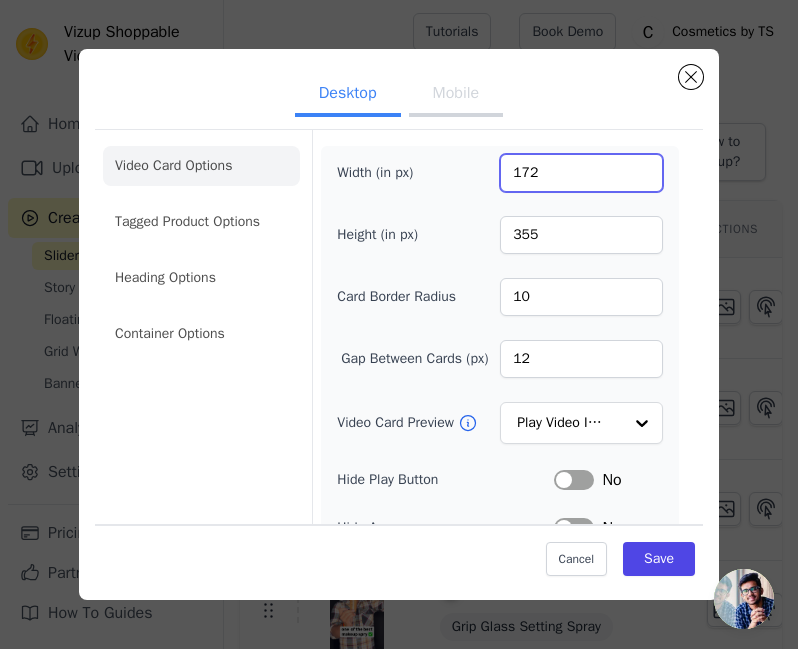 click on "172" at bounding box center (581, 173) 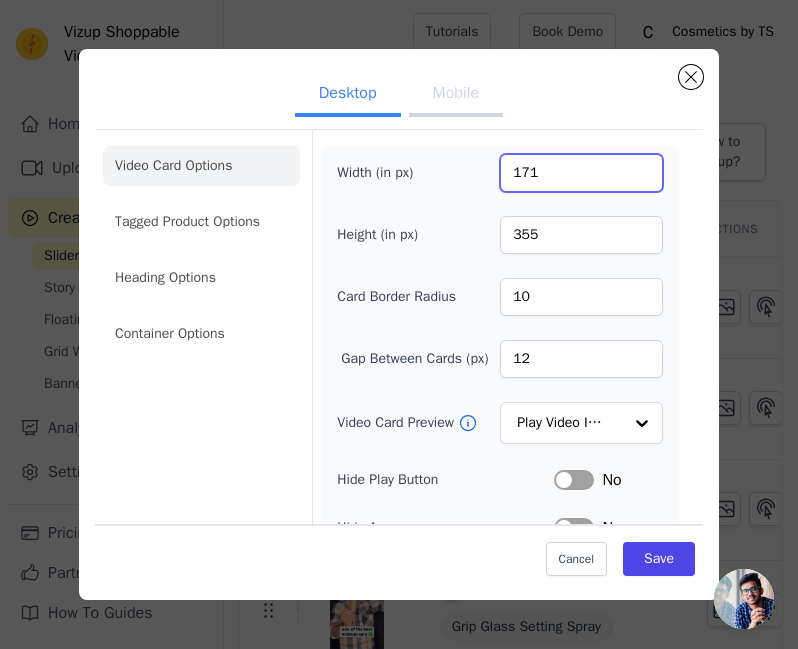 click on "171" at bounding box center [581, 173] 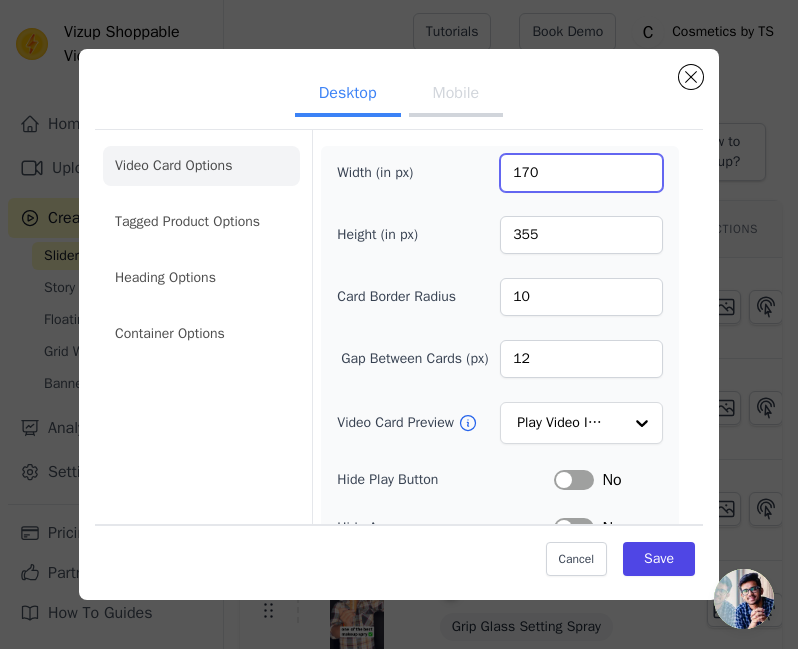 type on "170" 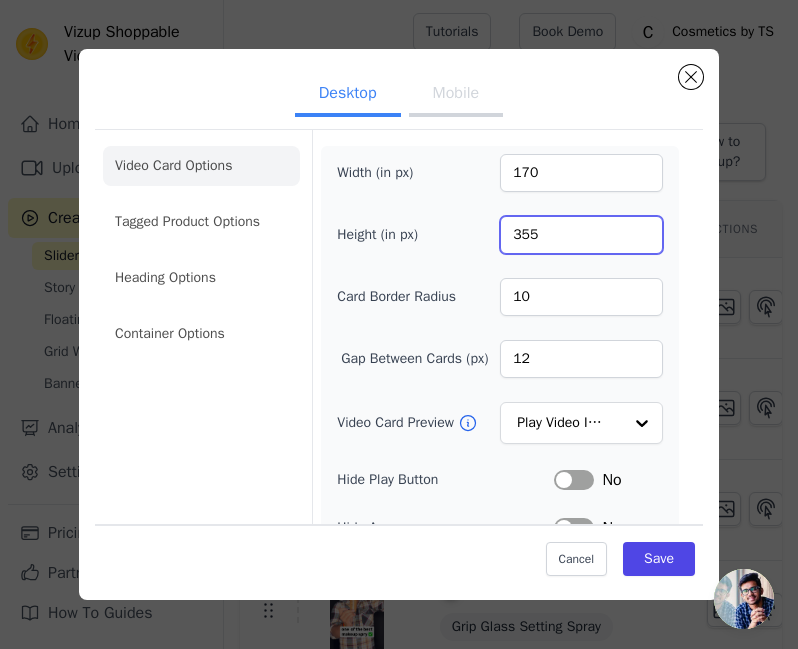click on "355" at bounding box center (581, 235) 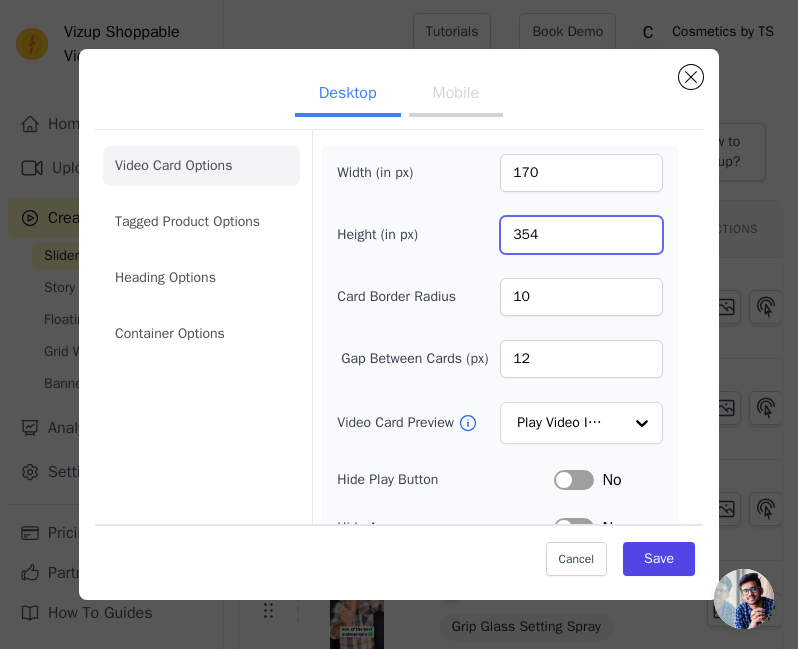 click on "354" at bounding box center [581, 235] 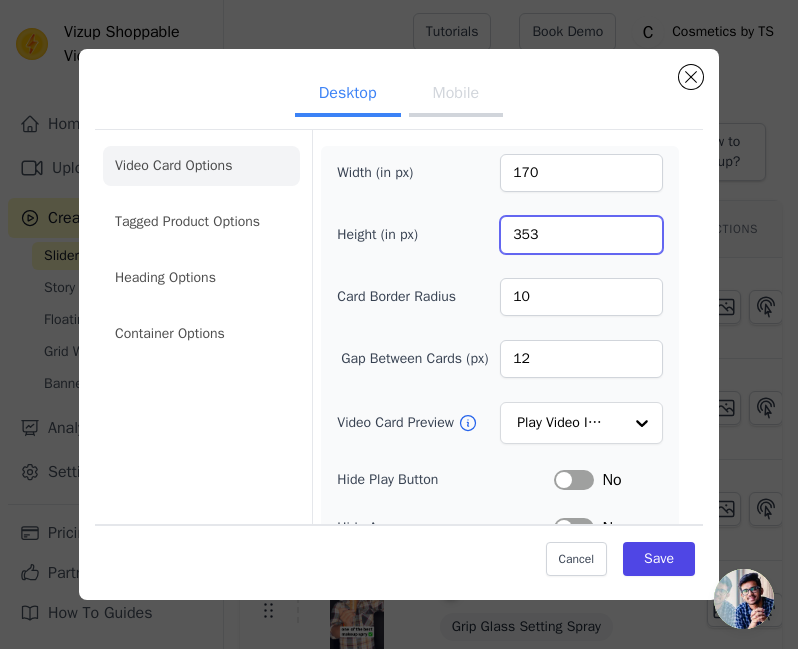 click on "353" at bounding box center (581, 235) 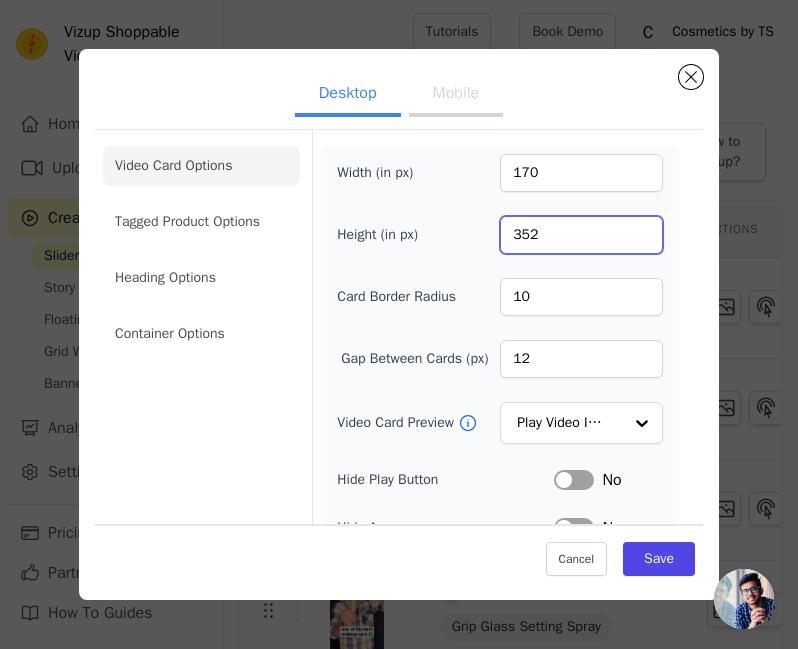 click on "352" at bounding box center (581, 235) 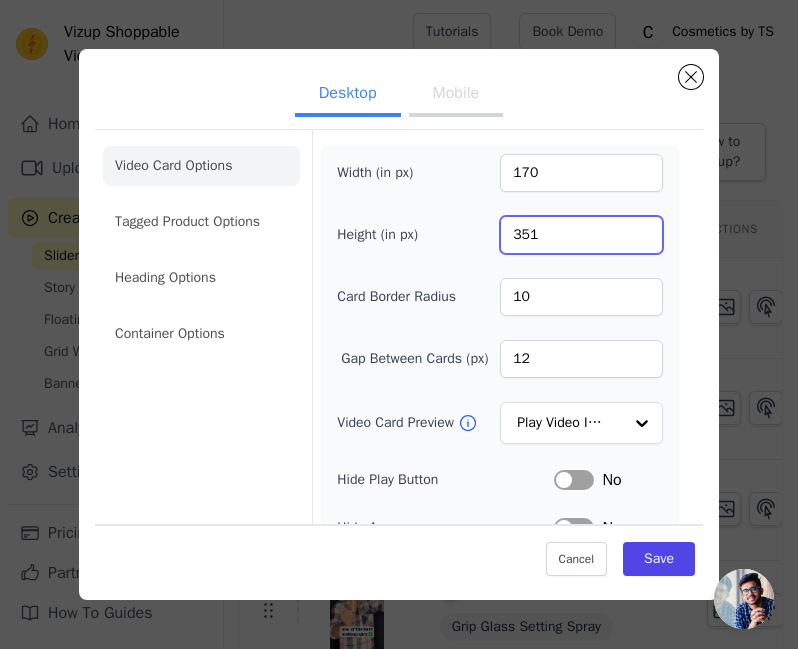 click on "351" at bounding box center (581, 235) 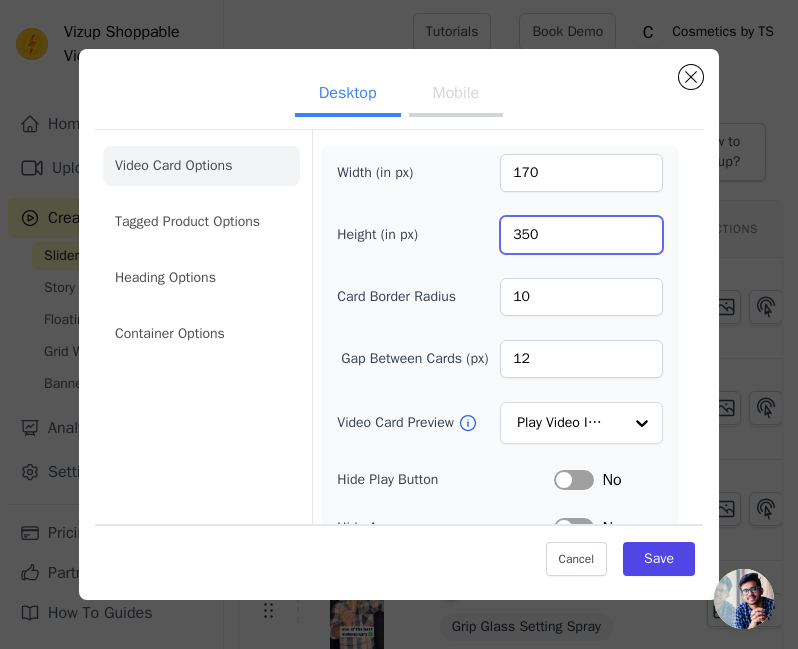 click on "350" at bounding box center (581, 235) 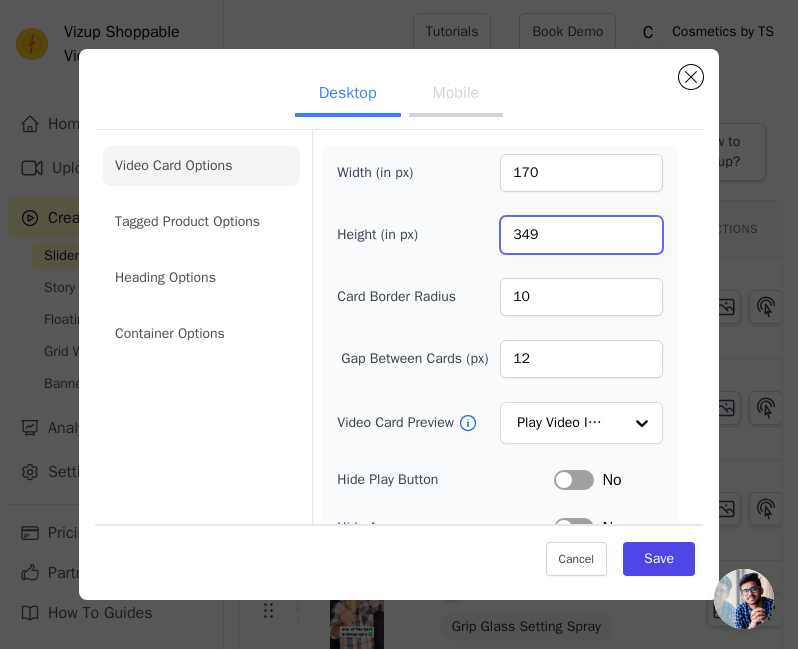 click on "349" at bounding box center (581, 235) 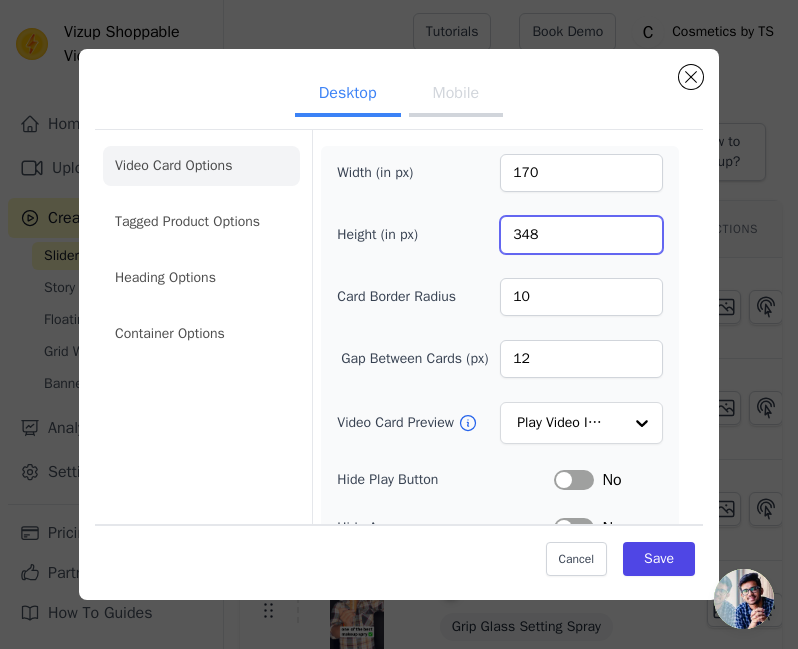 click on "348" at bounding box center (581, 235) 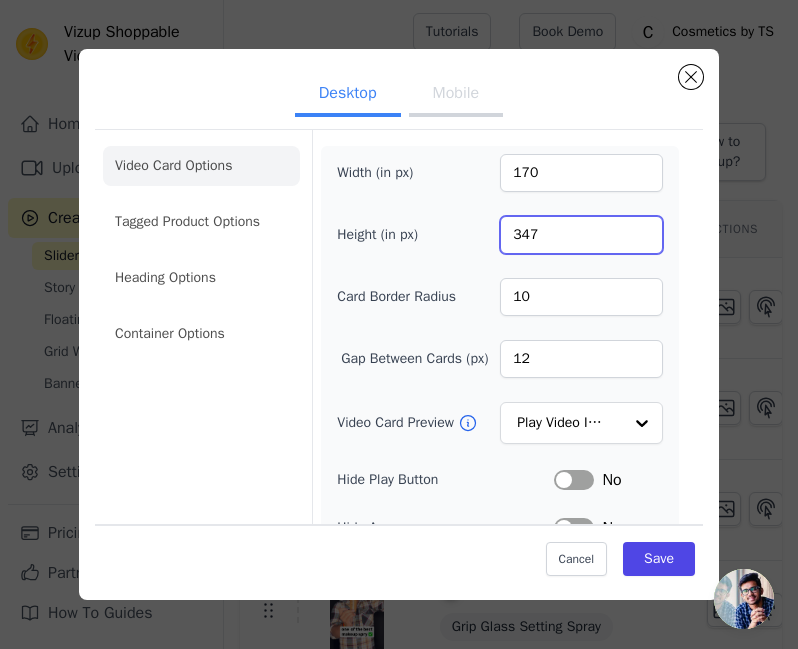 click on "347" at bounding box center [581, 235] 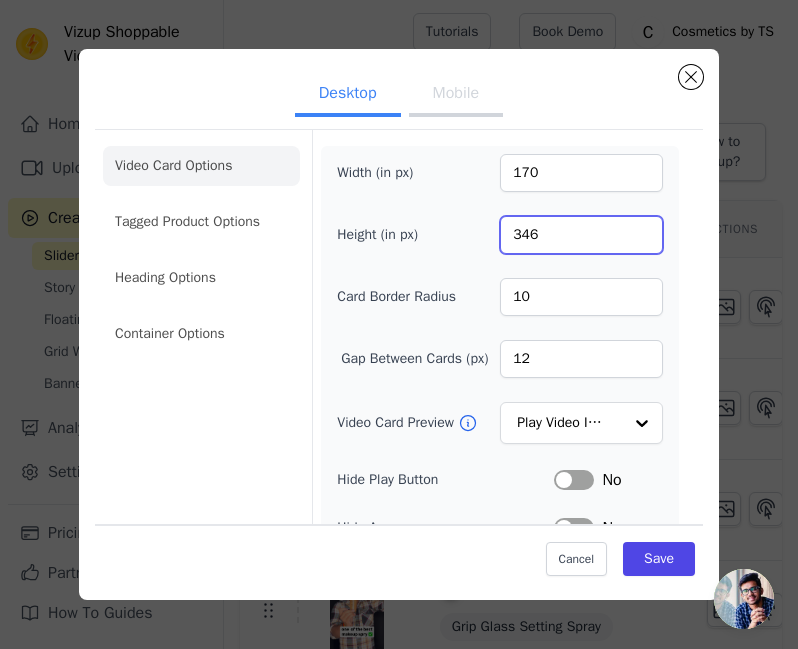 click on "346" at bounding box center [581, 235] 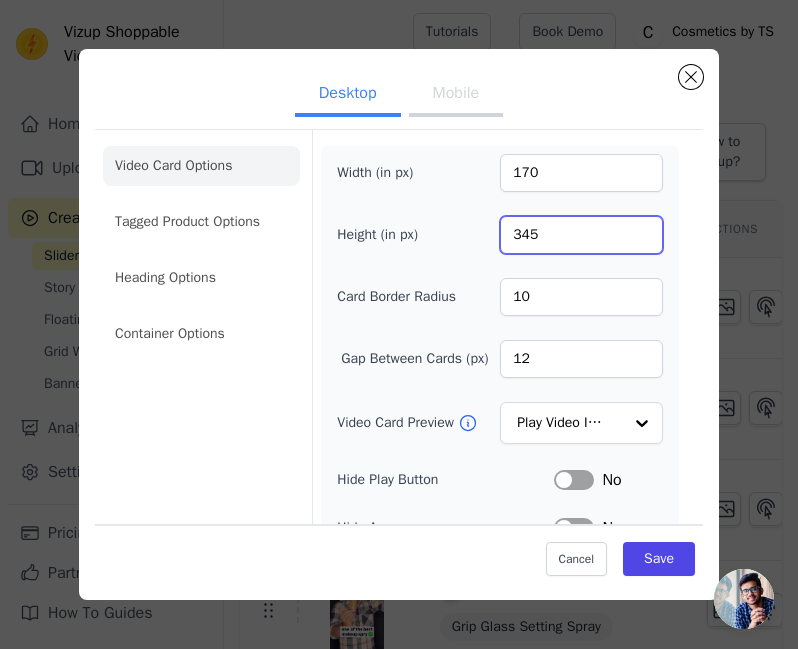 click on "345" at bounding box center [581, 235] 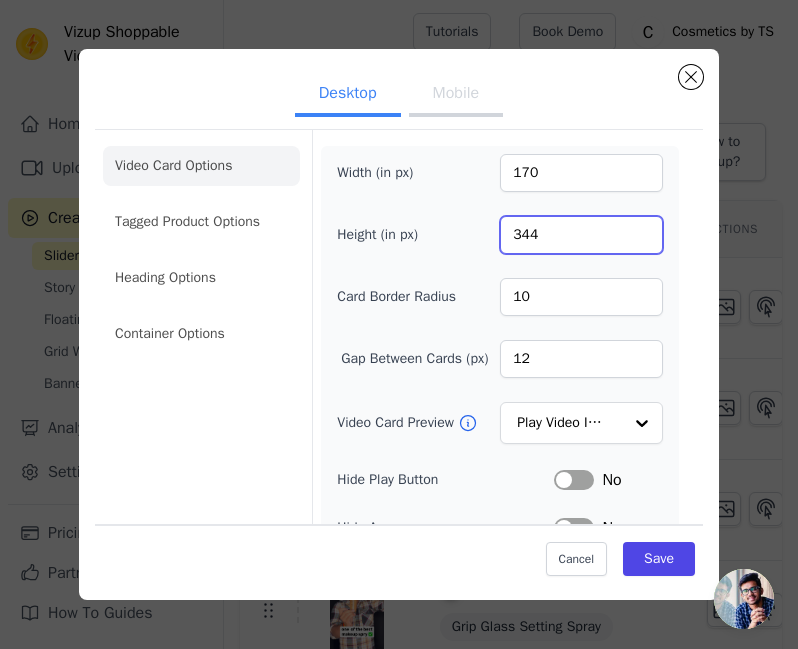 click on "344" at bounding box center [581, 235] 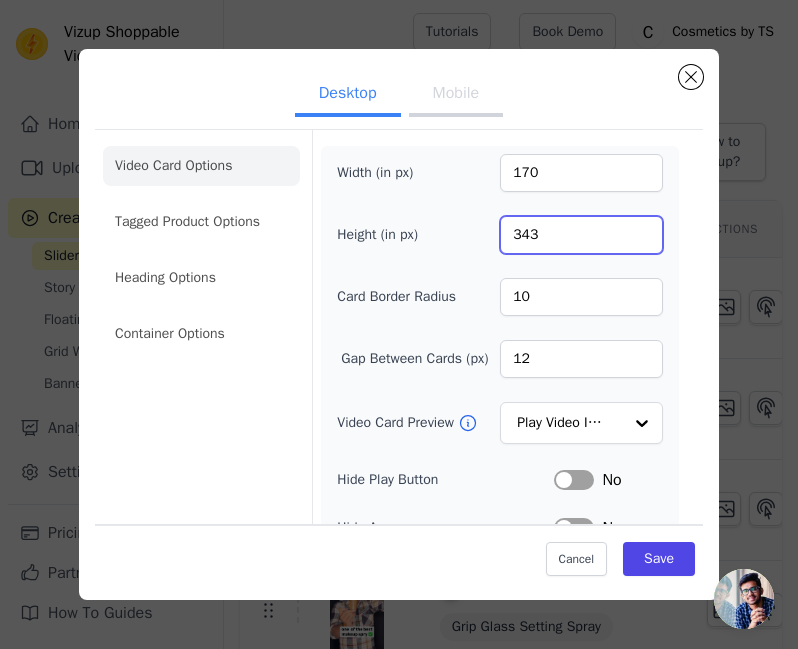 click on "343" at bounding box center (581, 235) 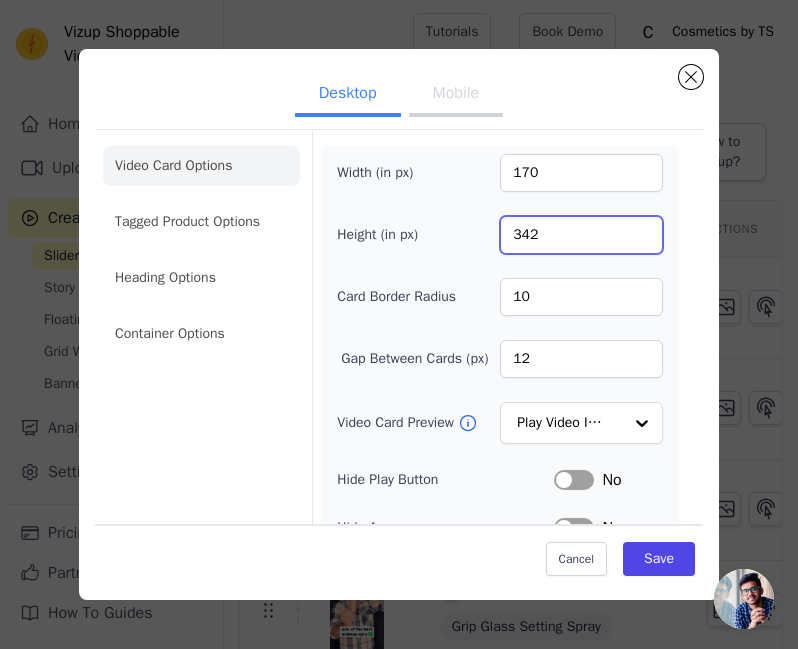 click on "342" at bounding box center [581, 235] 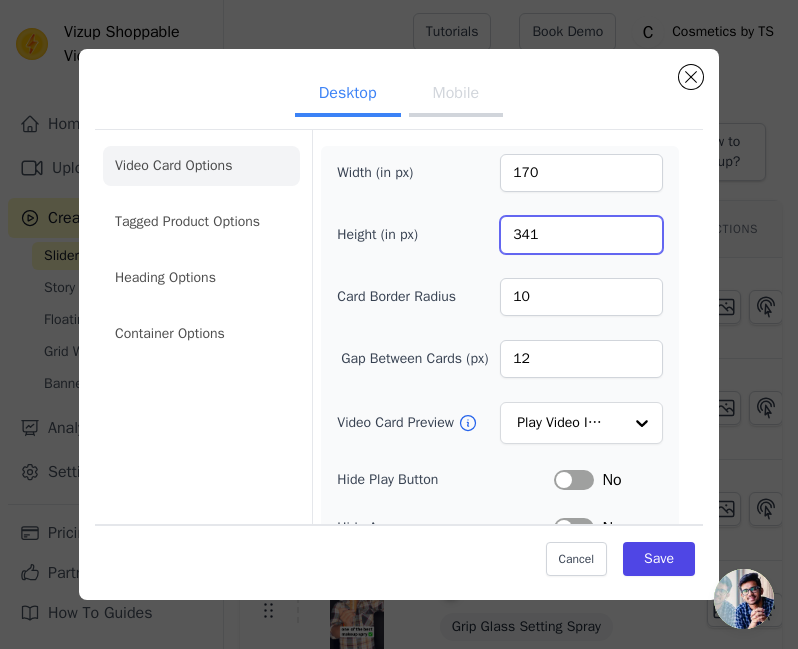 click on "341" at bounding box center (581, 235) 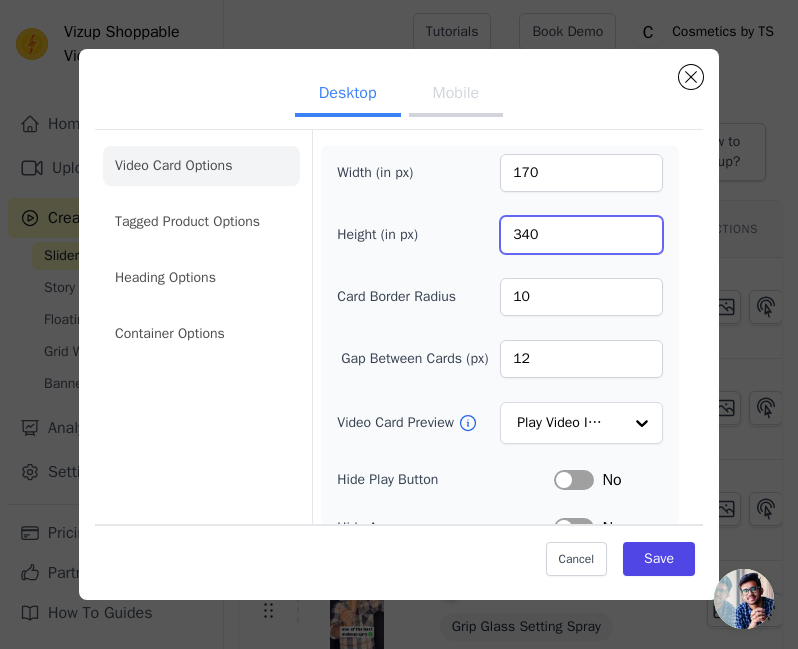 click on "340" at bounding box center [581, 235] 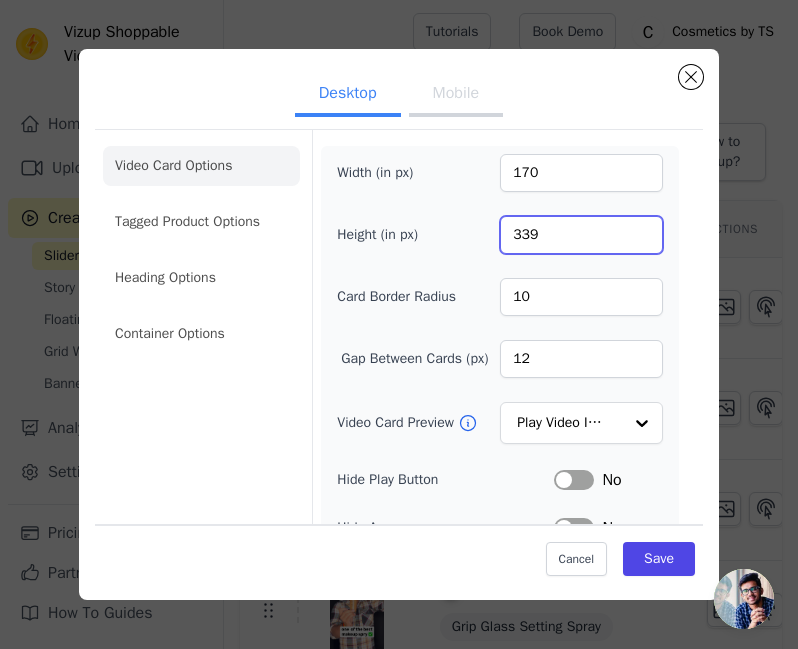 click on "339" at bounding box center [581, 235] 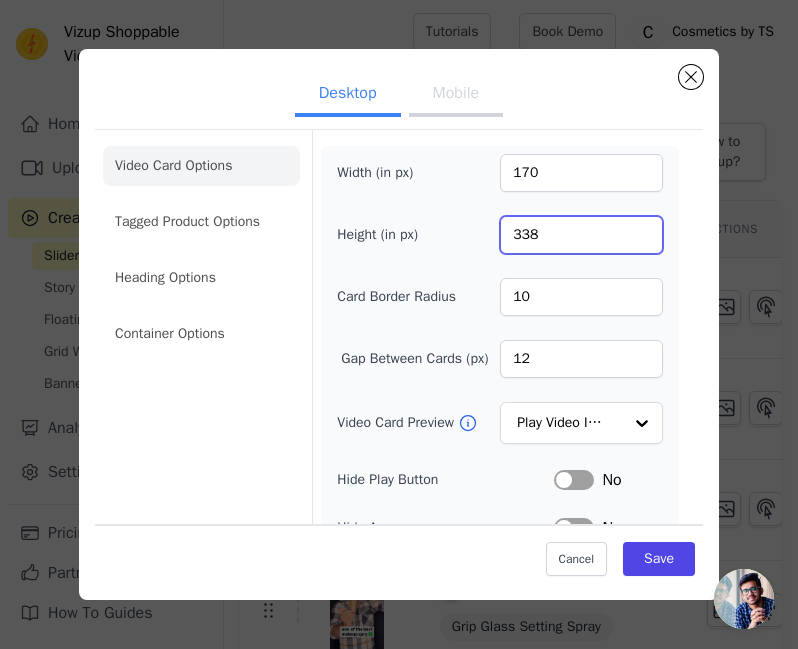 click on "338" at bounding box center [581, 235] 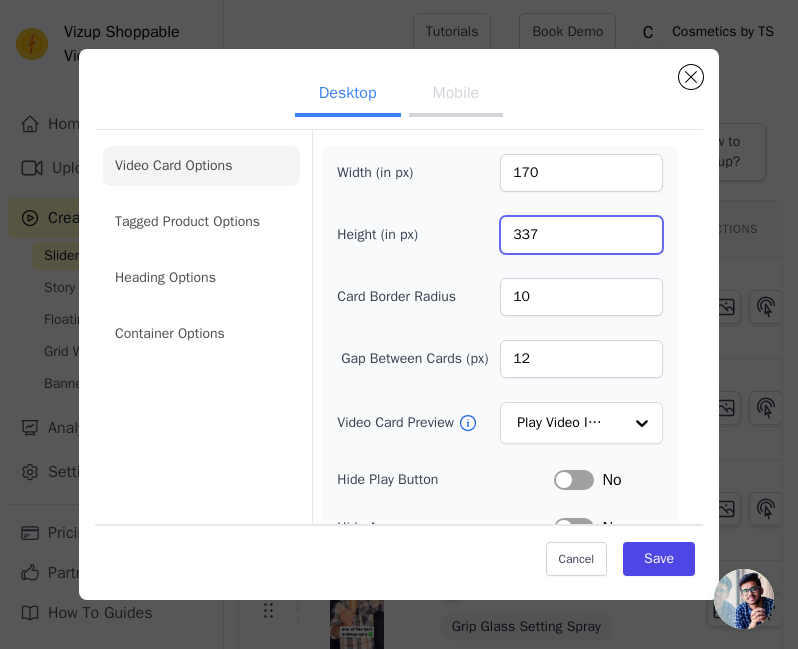 click on "337" at bounding box center [581, 235] 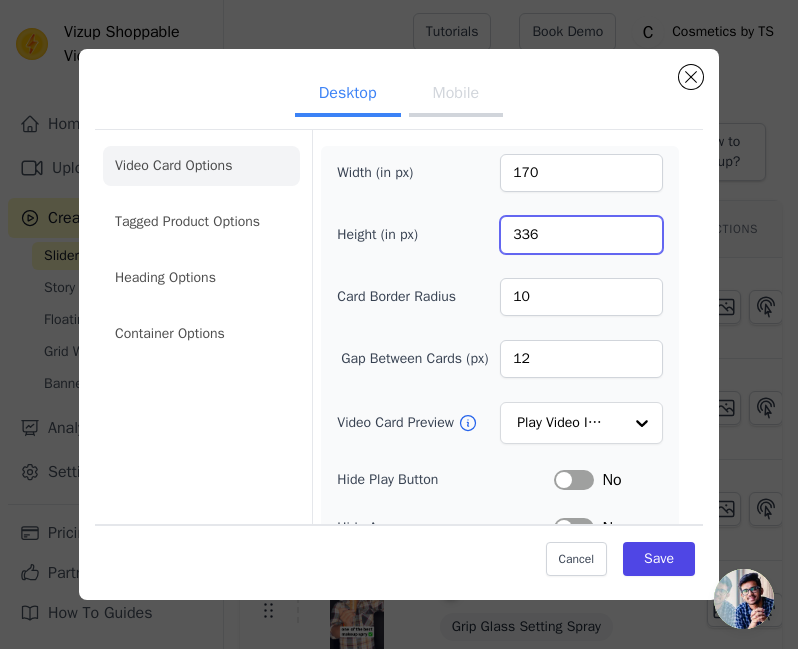click on "336" at bounding box center (581, 235) 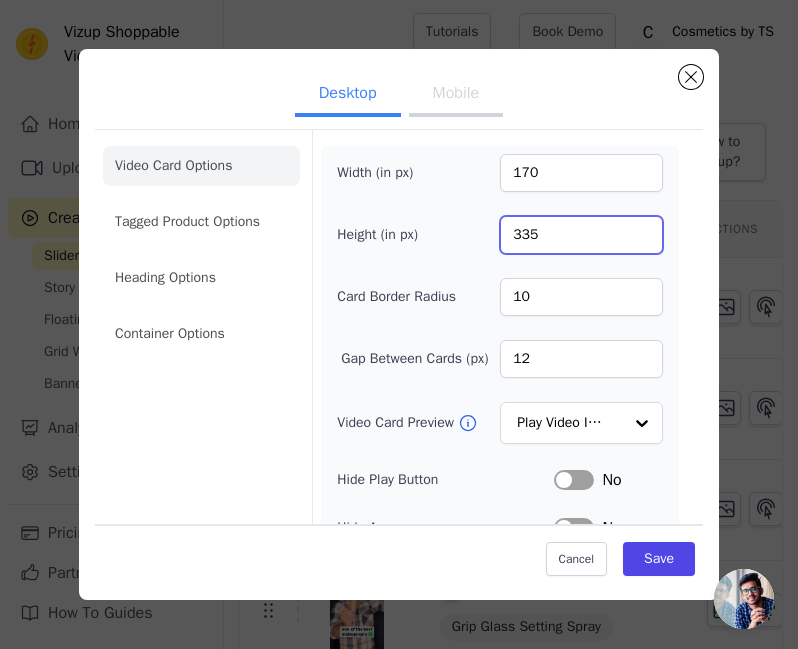 click on "335" at bounding box center (581, 235) 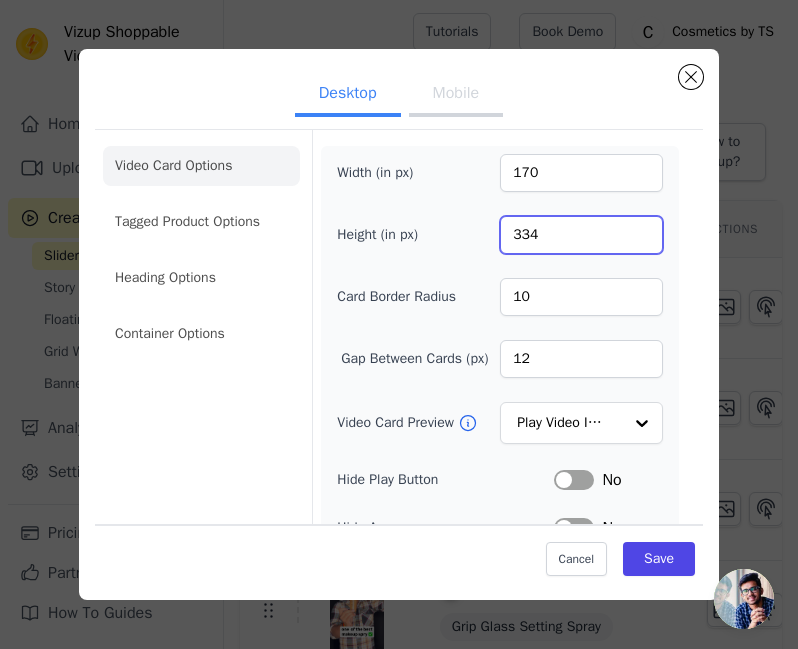 click on "334" at bounding box center [581, 235] 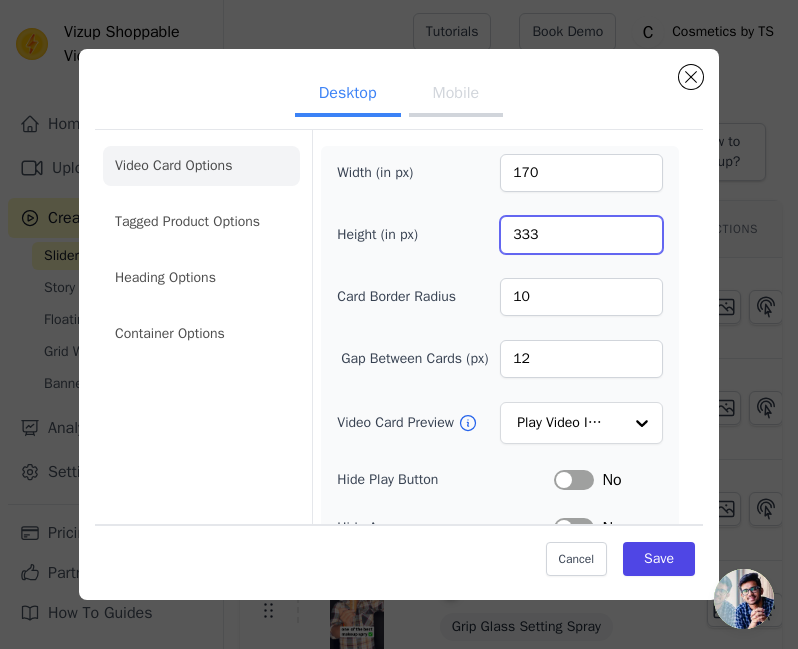 click on "333" at bounding box center (581, 235) 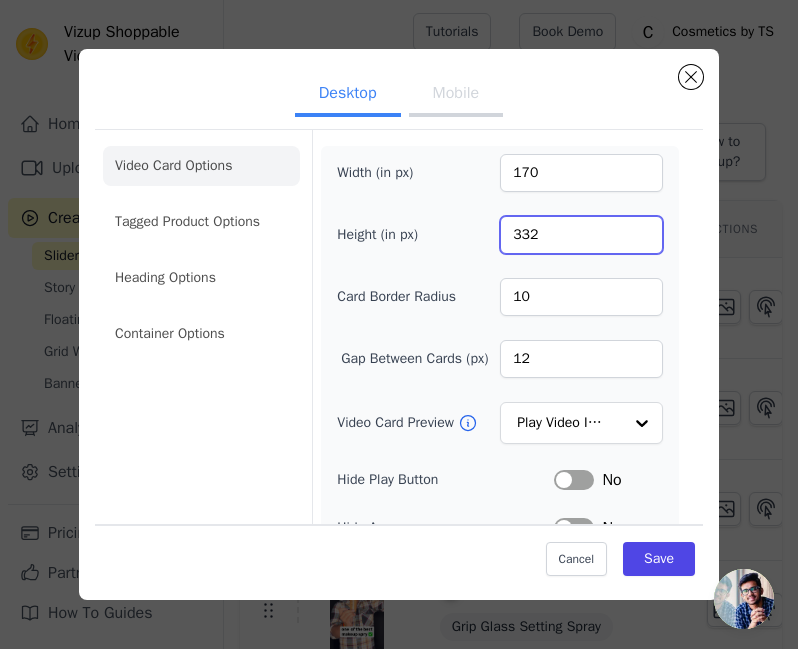 click on "332" at bounding box center (581, 235) 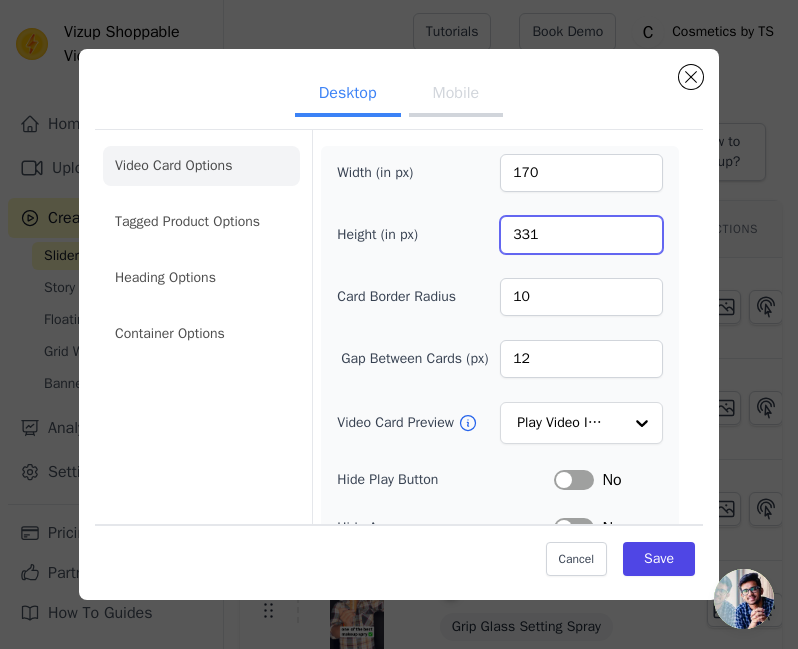 click on "331" at bounding box center [581, 235] 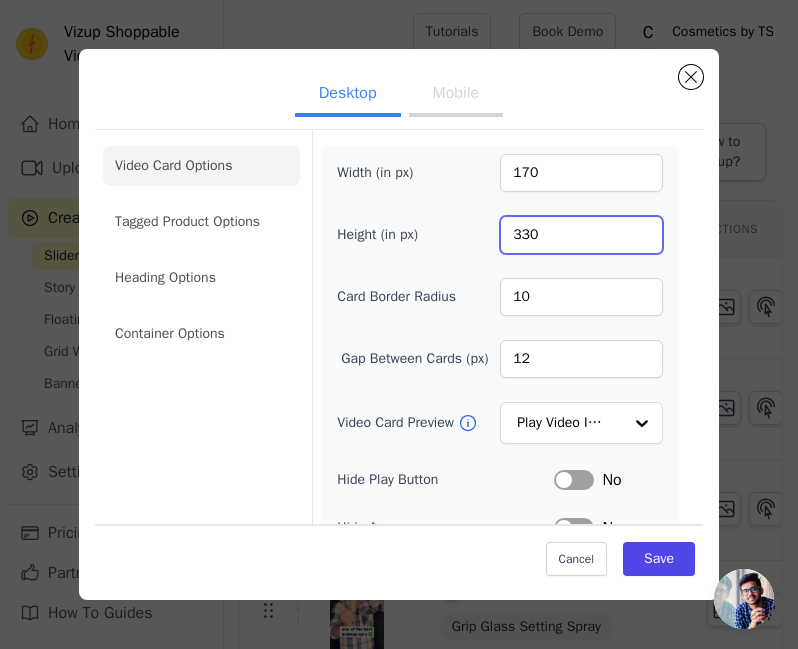 click on "330" at bounding box center [581, 235] 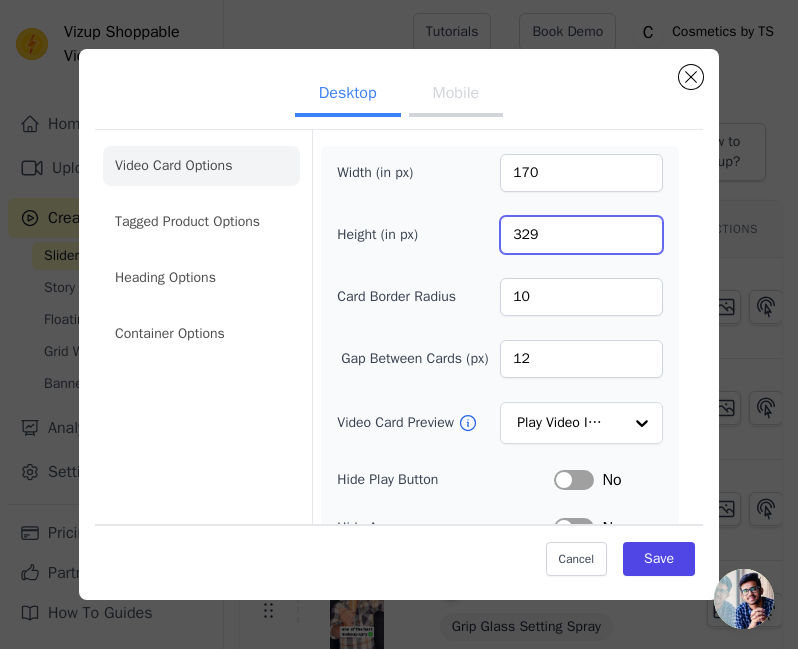 click on "329" at bounding box center (581, 235) 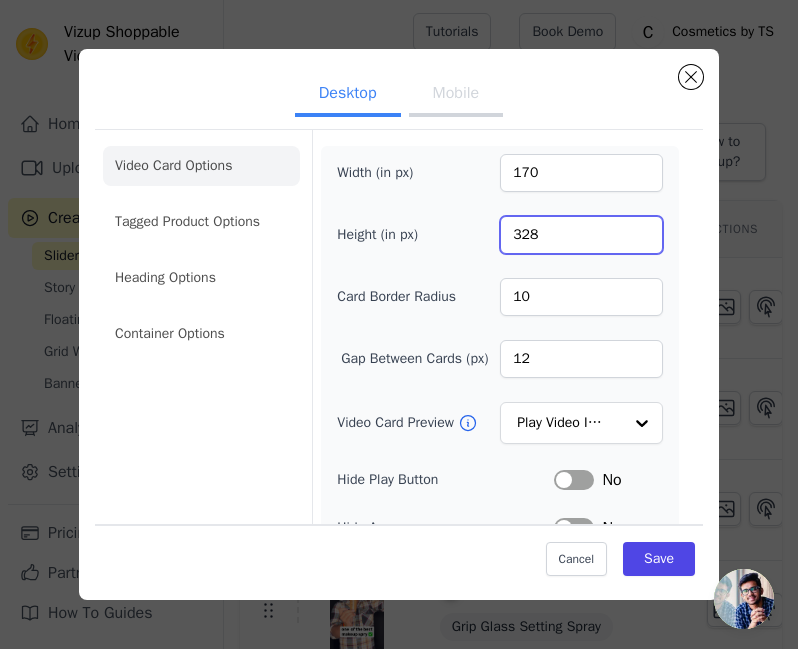click on "328" at bounding box center [581, 235] 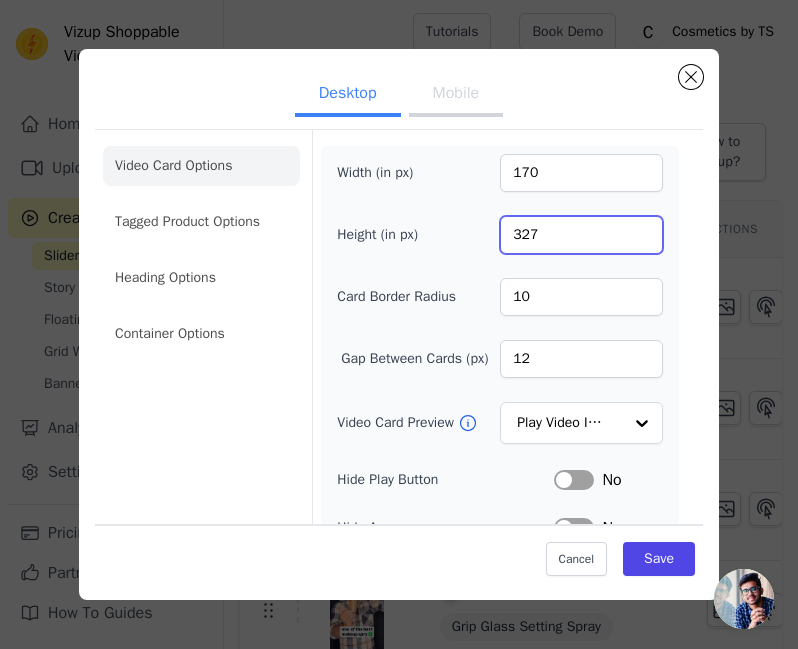 click on "327" at bounding box center (581, 235) 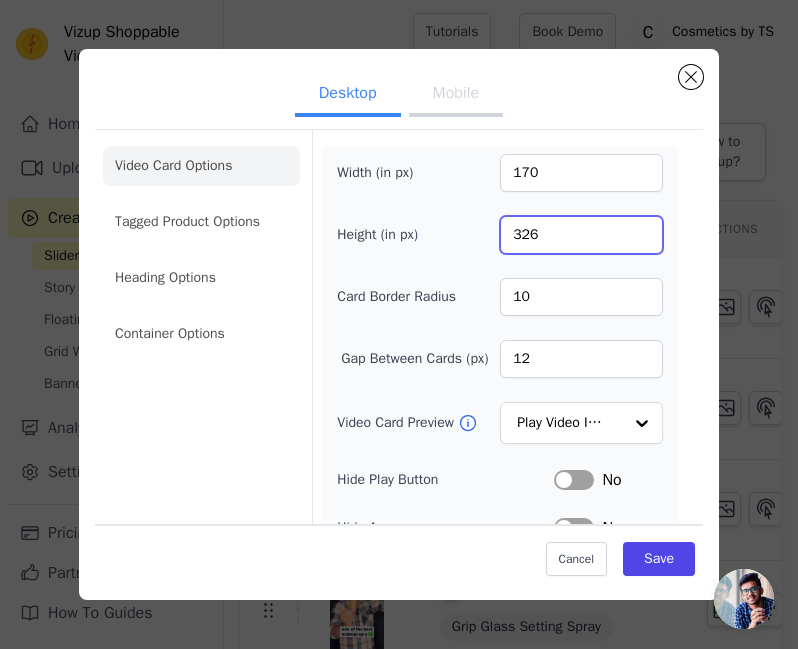 click on "326" at bounding box center [581, 235] 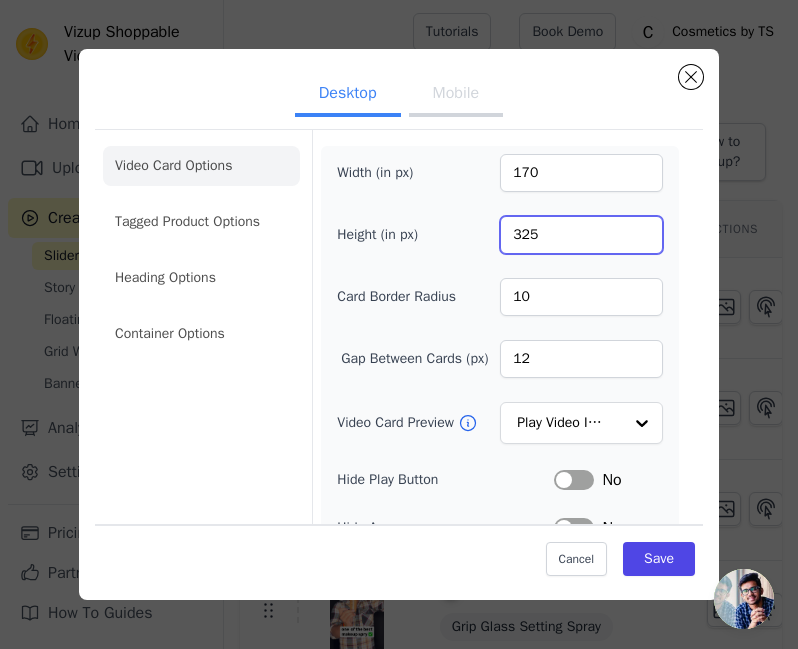 click on "325" at bounding box center (581, 235) 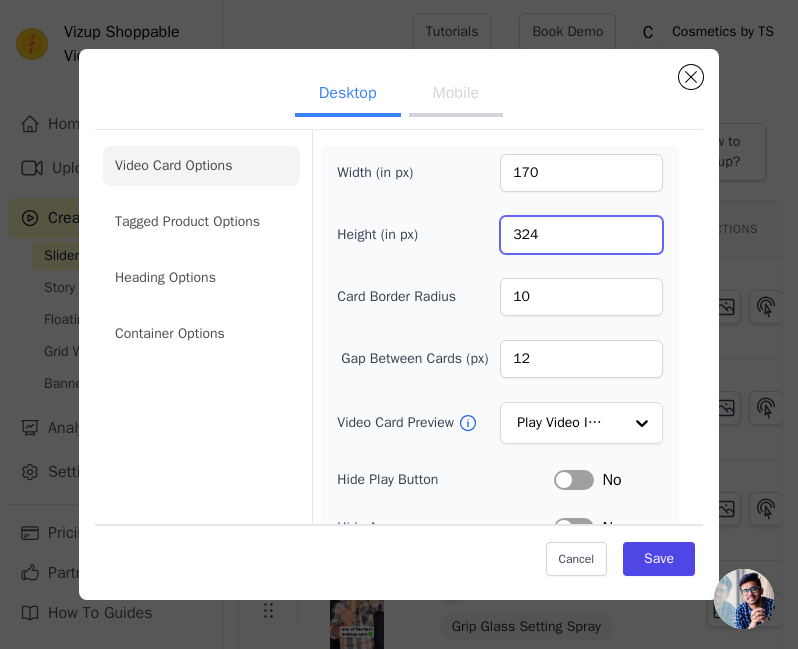 click on "324" at bounding box center (581, 235) 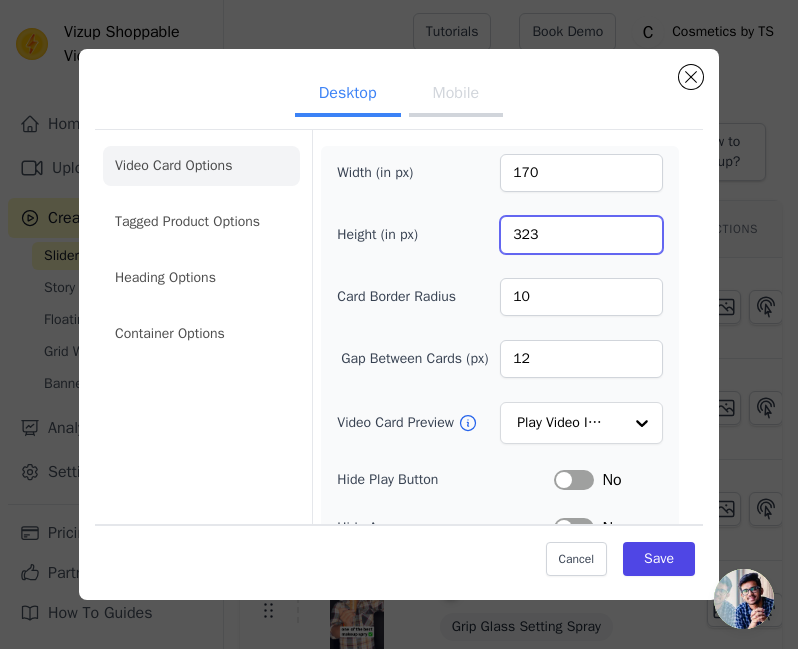 click on "323" at bounding box center (581, 235) 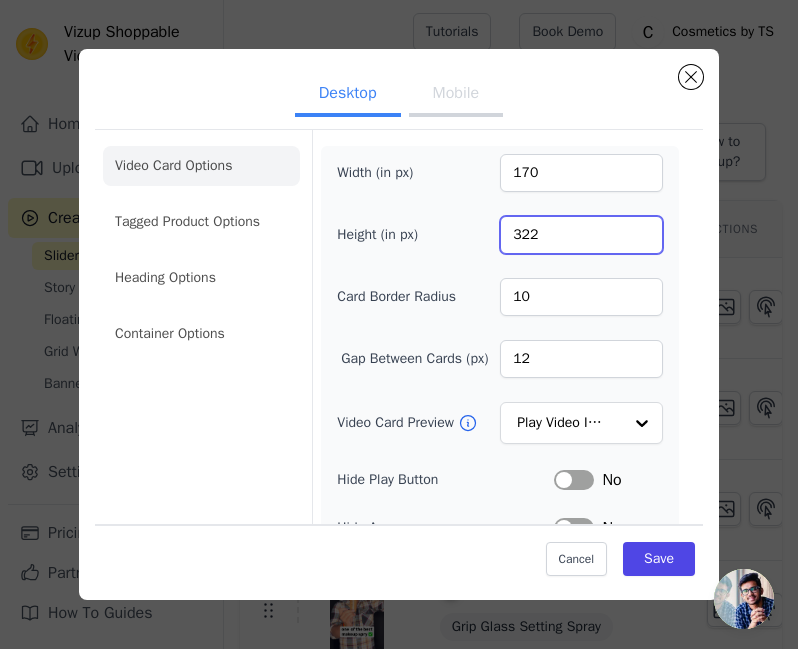 click on "322" at bounding box center (581, 235) 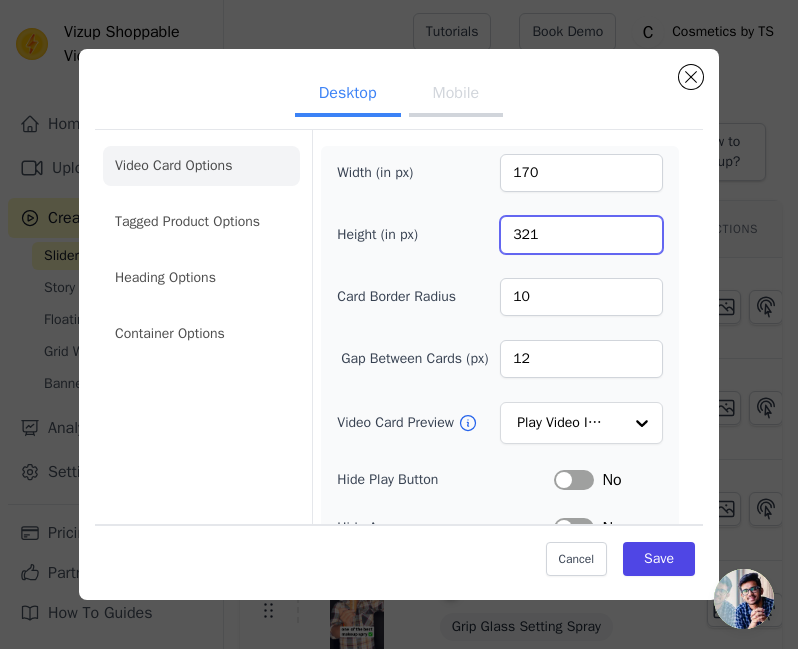 click on "321" at bounding box center (581, 235) 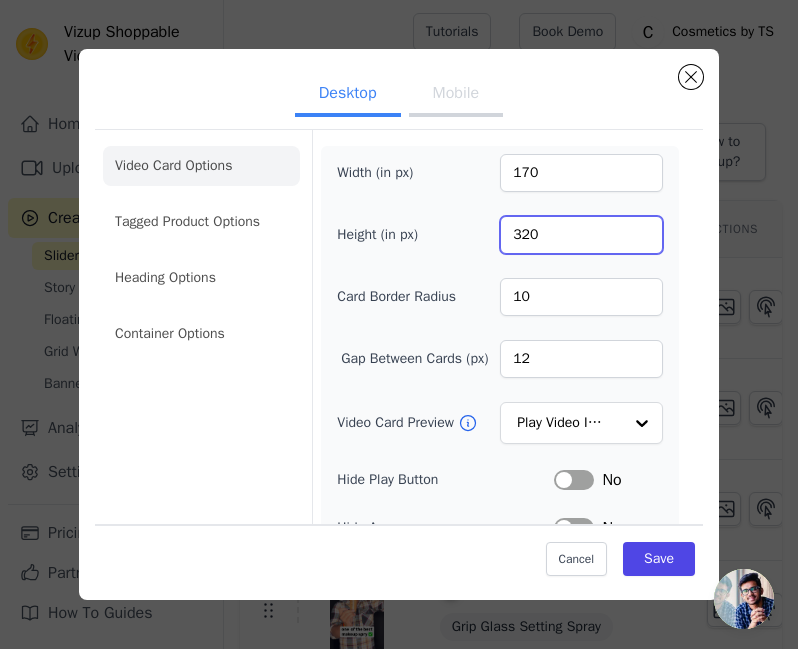 click on "320" at bounding box center (581, 235) 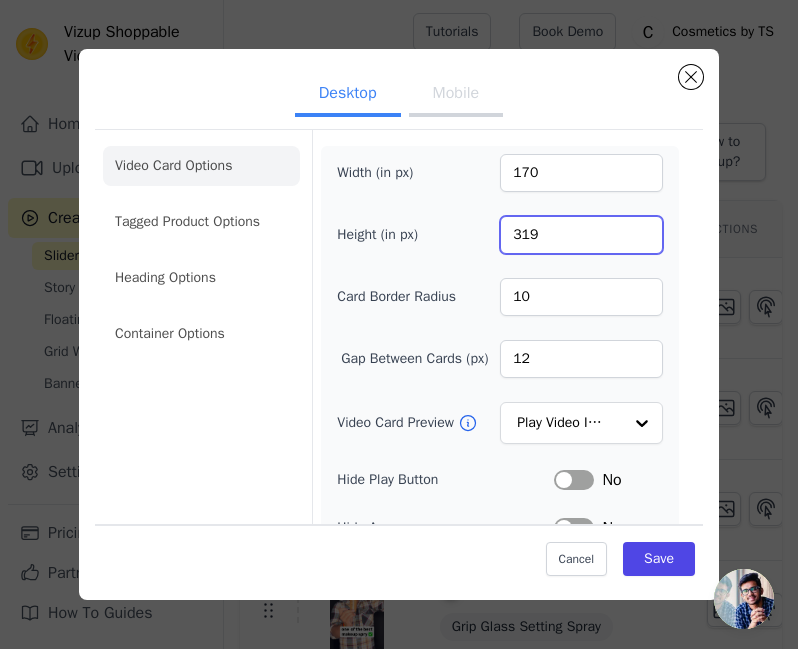 click on "319" at bounding box center [581, 235] 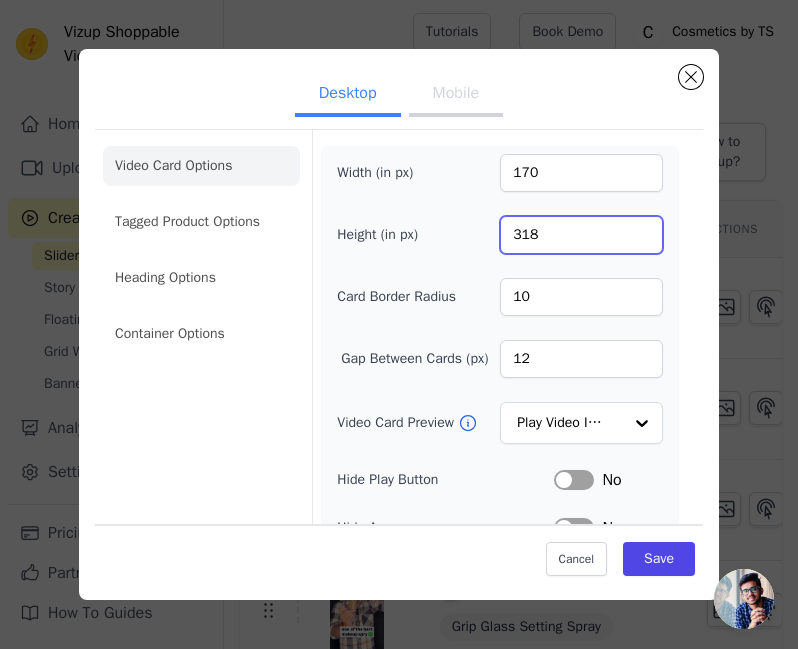 click on "318" at bounding box center (581, 235) 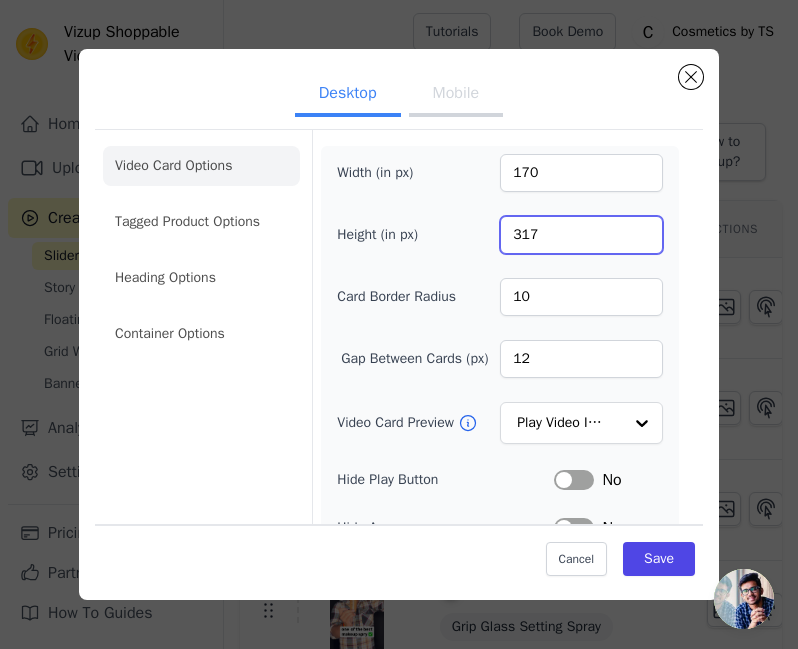 click on "317" at bounding box center (581, 235) 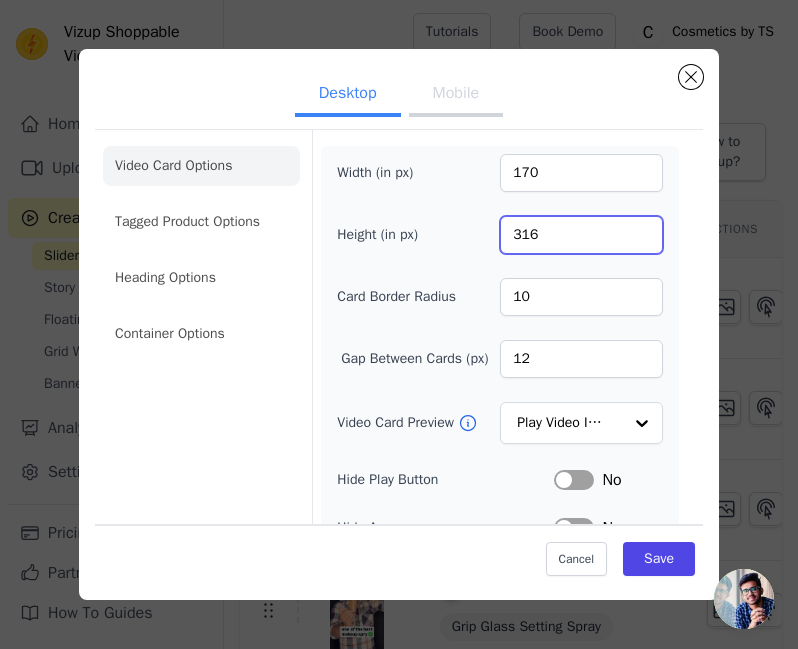 click on "316" at bounding box center [581, 235] 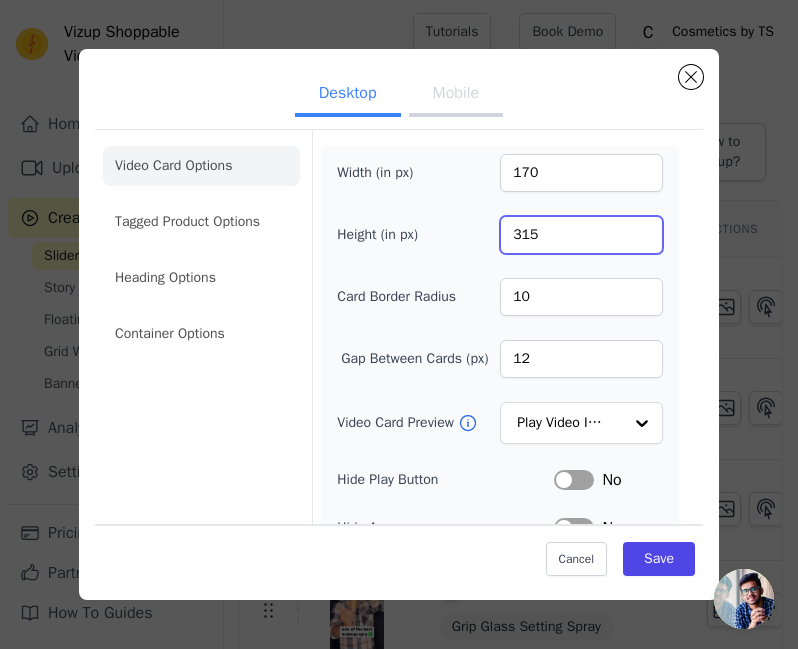 click on "315" at bounding box center (581, 235) 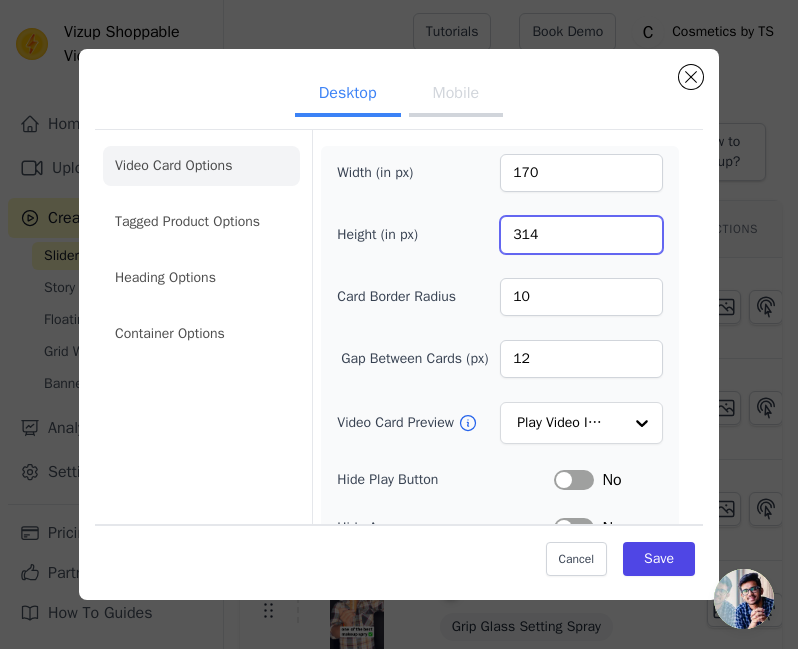 click on "314" at bounding box center [581, 235] 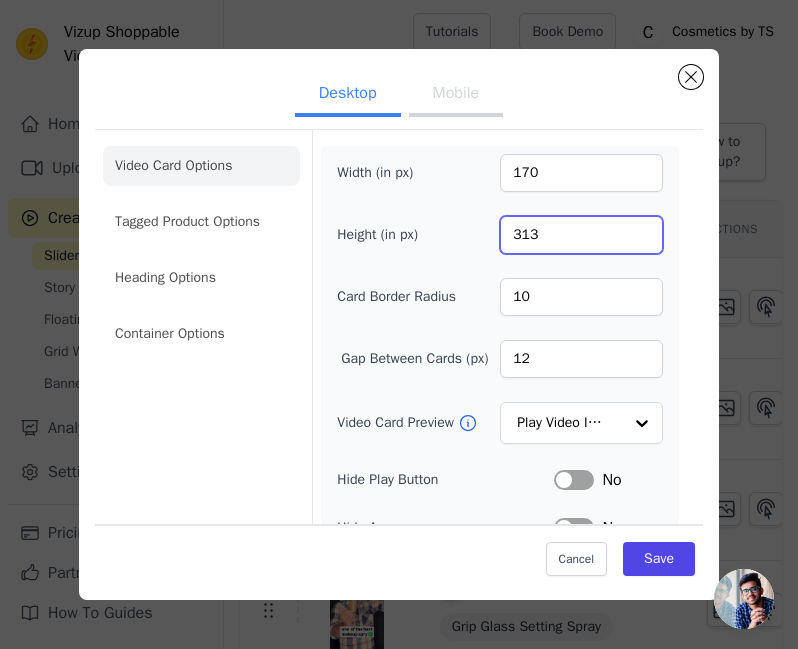 click on "313" at bounding box center (581, 235) 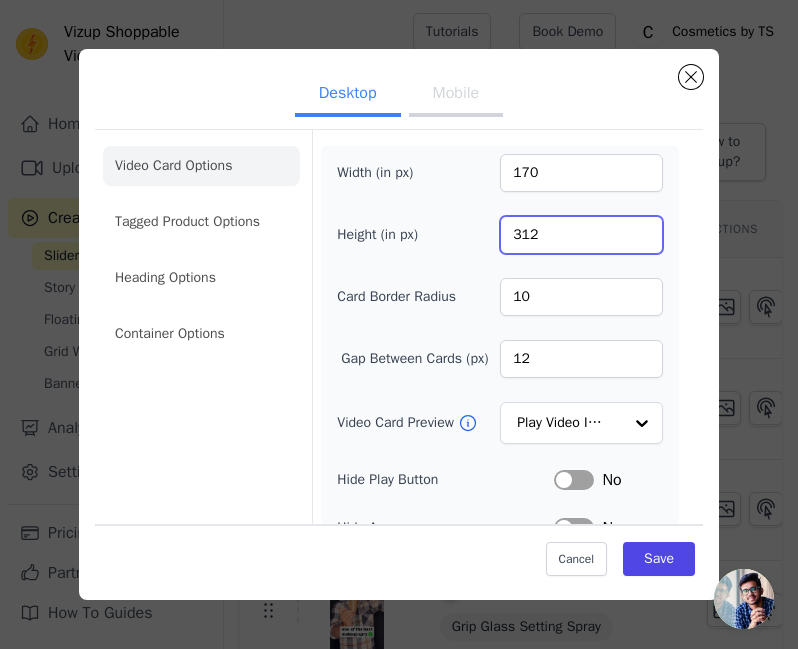 click on "312" at bounding box center (581, 235) 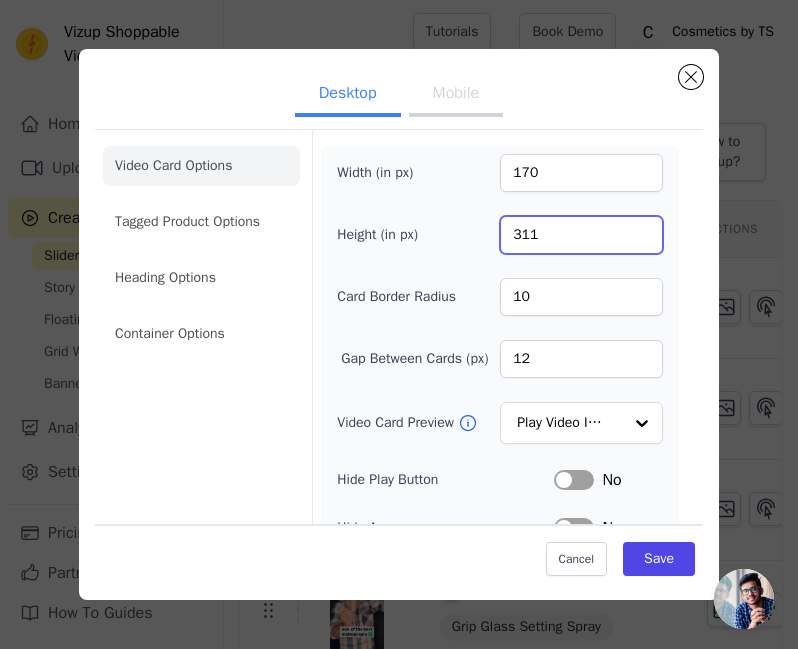 click on "311" at bounding box center [581, 235] 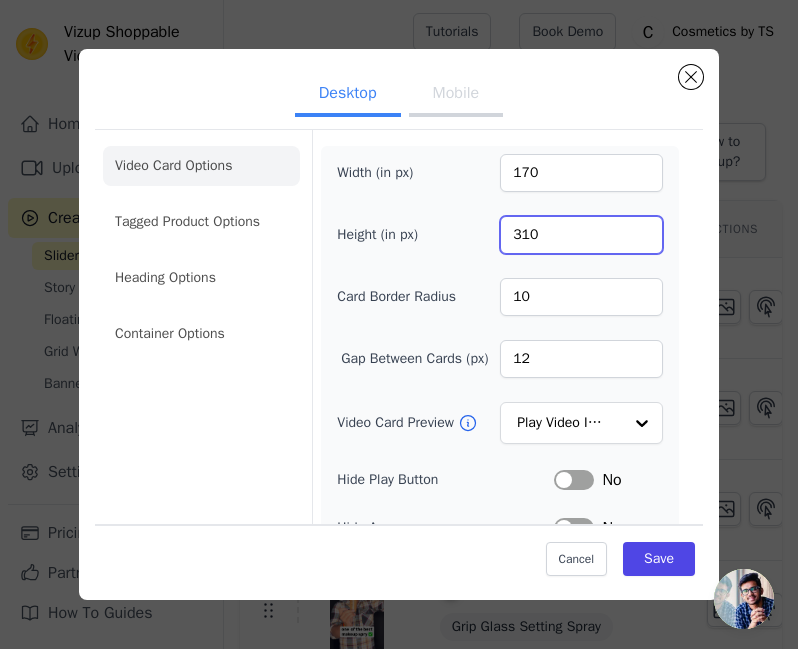 click on "310" at bounding box center [581, 235] 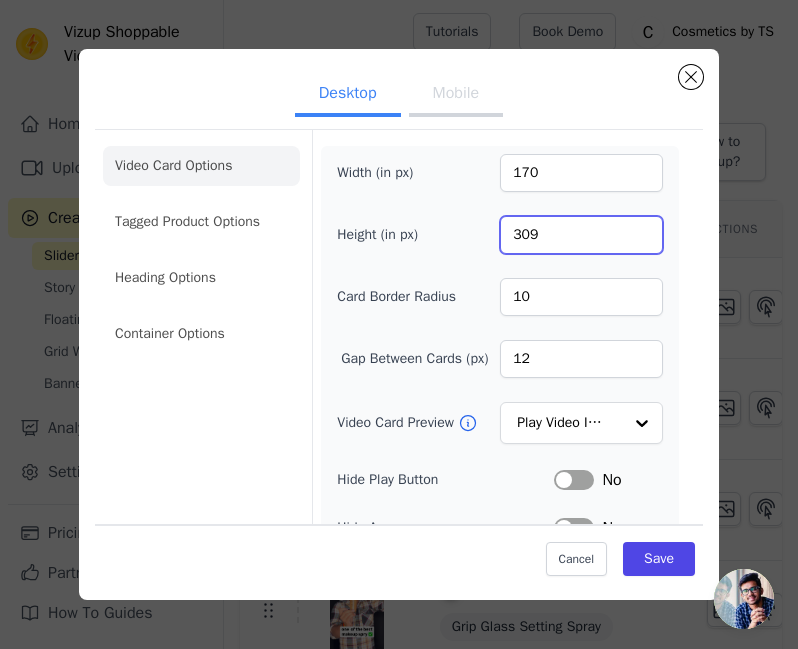 click on "309" at bounding box center (581, 235) 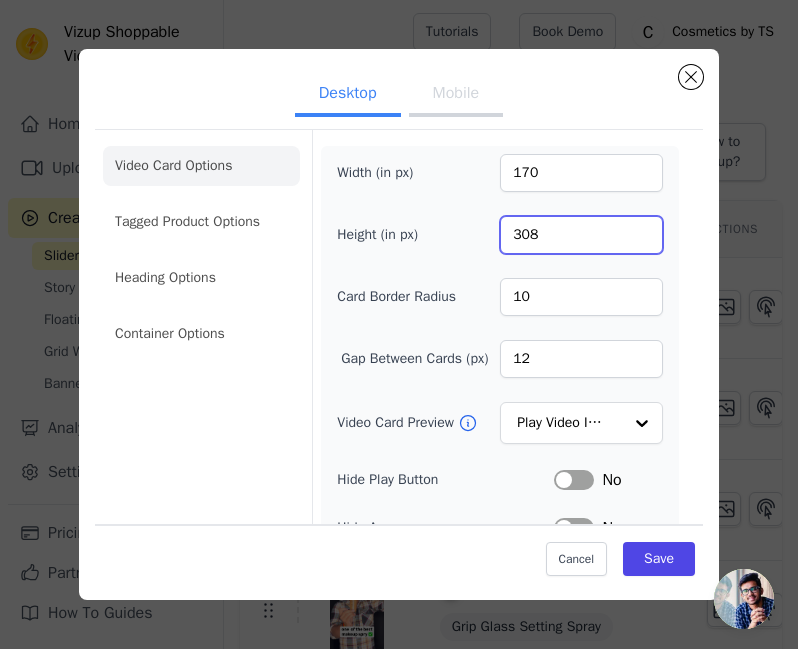 click on "308" at bounding box center [581, 235] 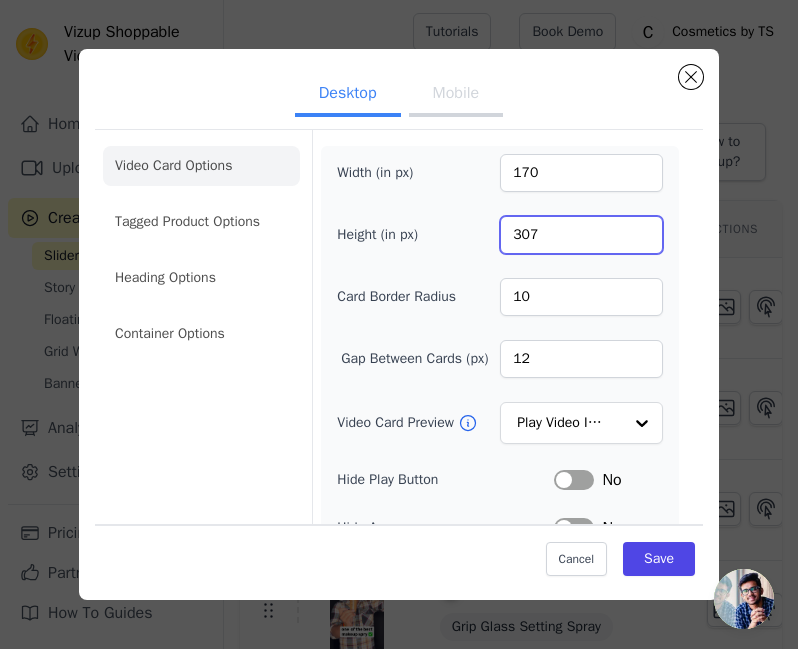click on "307" at bounding box center (581, 235) 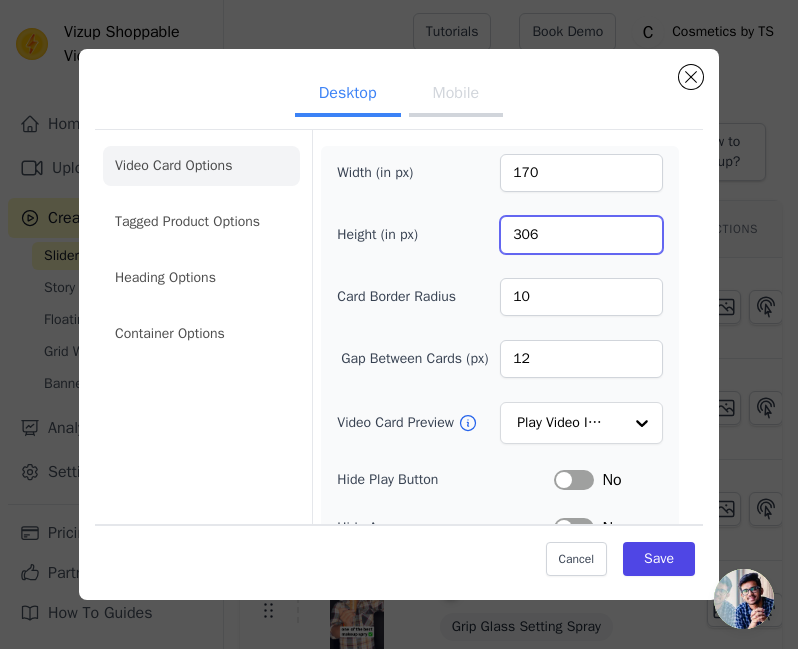 click on "306" at bounding box center (581, 235) 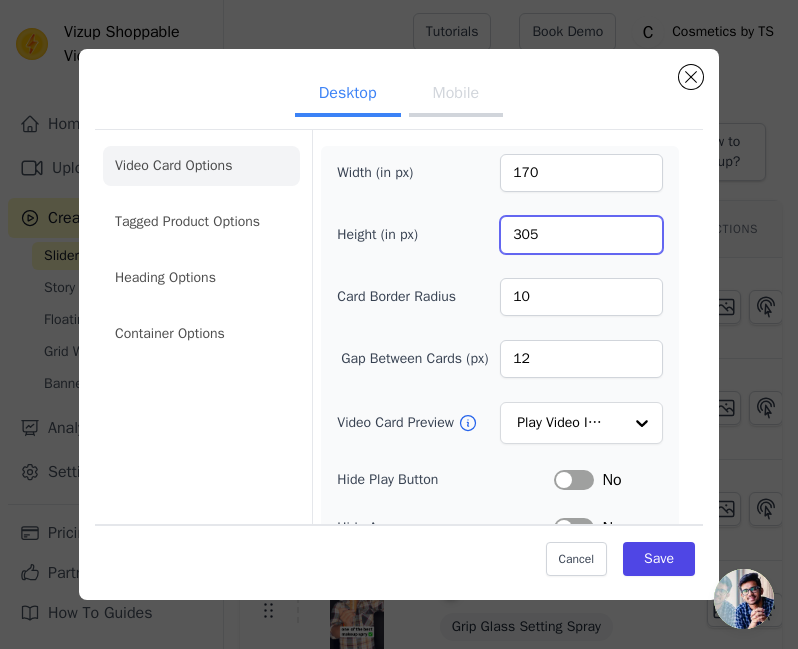 click on "305" at bounding box center (581, 235) 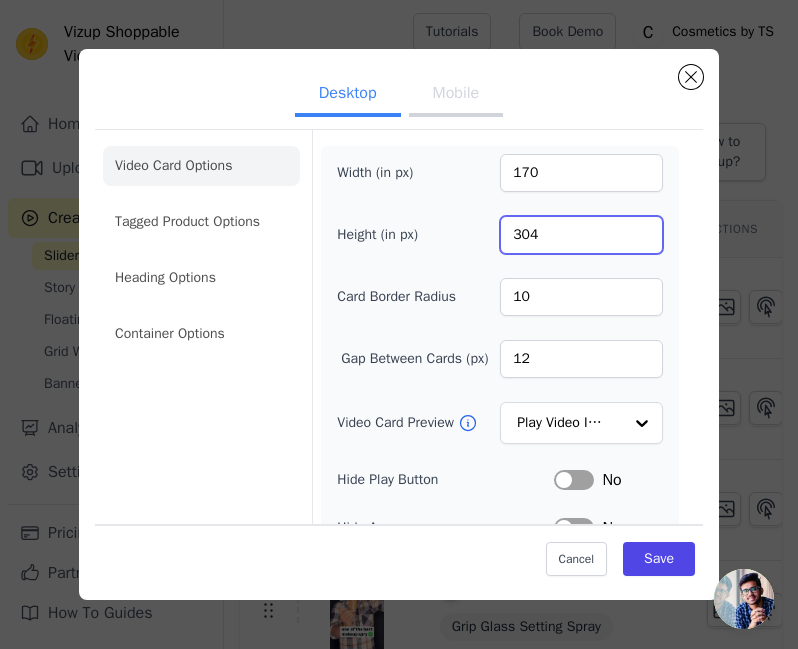 click on "304" at bounding box center (581, 235) 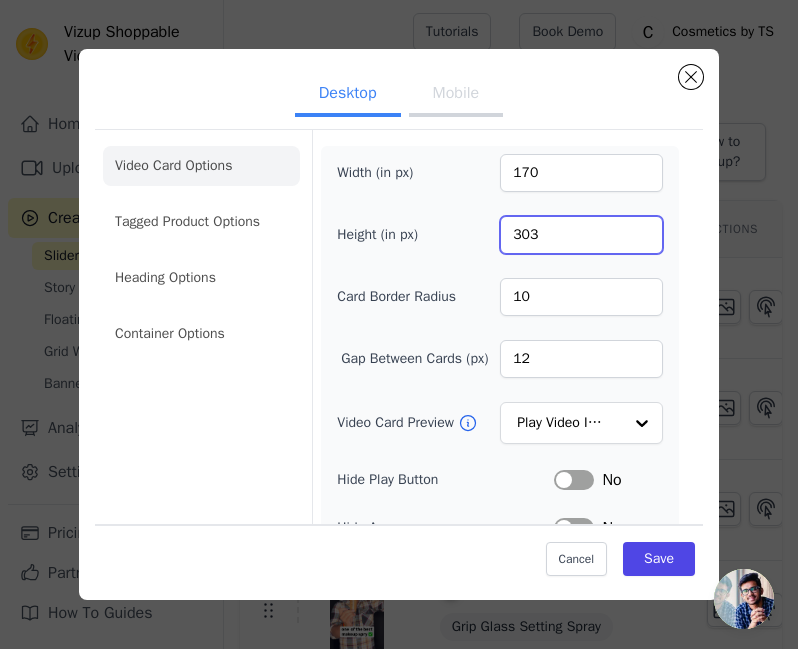 click on "303" at bounding box center [581, 235] 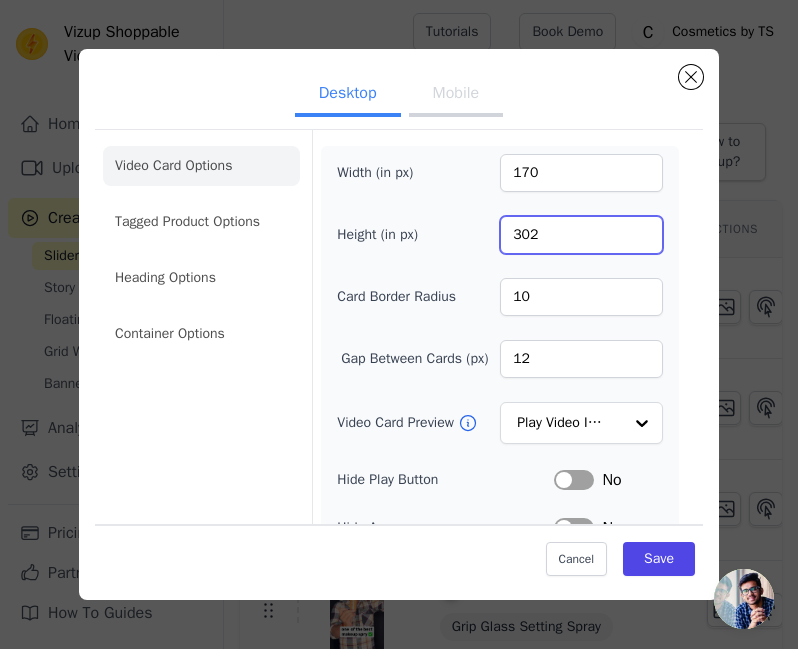 click on "302" at bounding box center (581, 235) 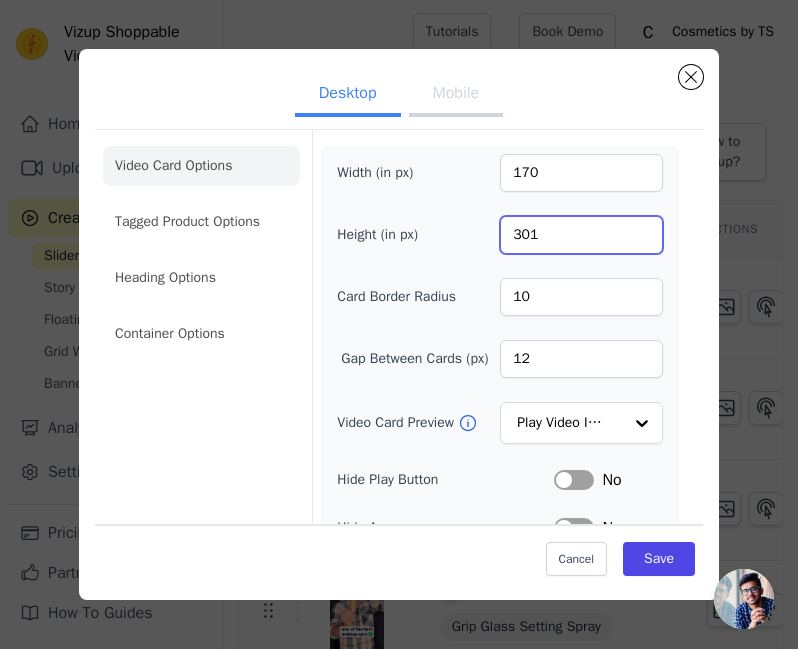 click on "301" at bounding box center [581, 235] 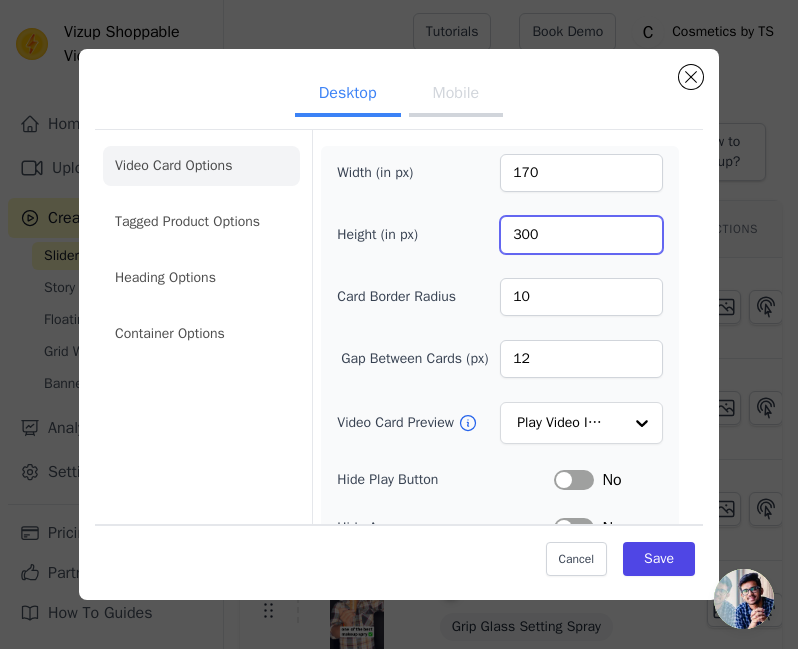 type on "300" 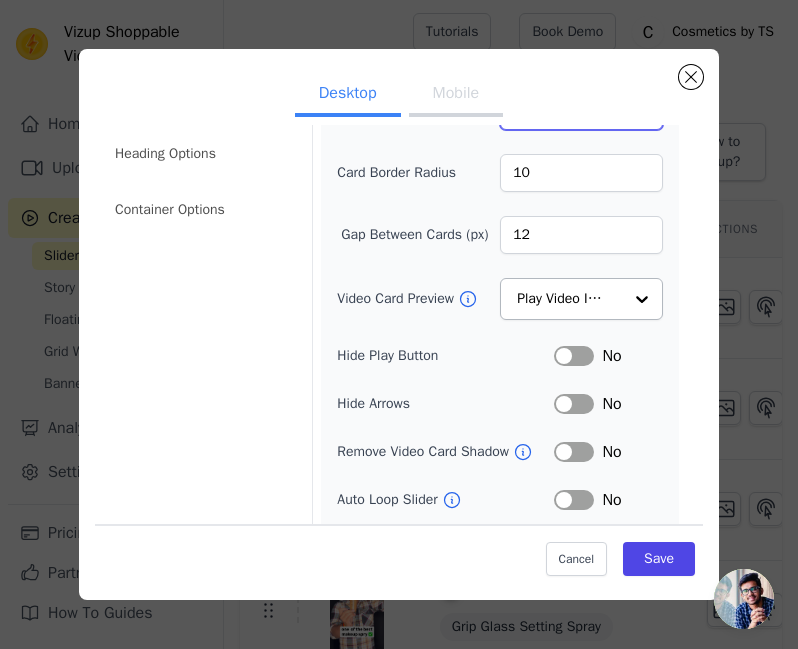 scroll, scrollTop: 127, scrollLeft: 0, axis: vertical 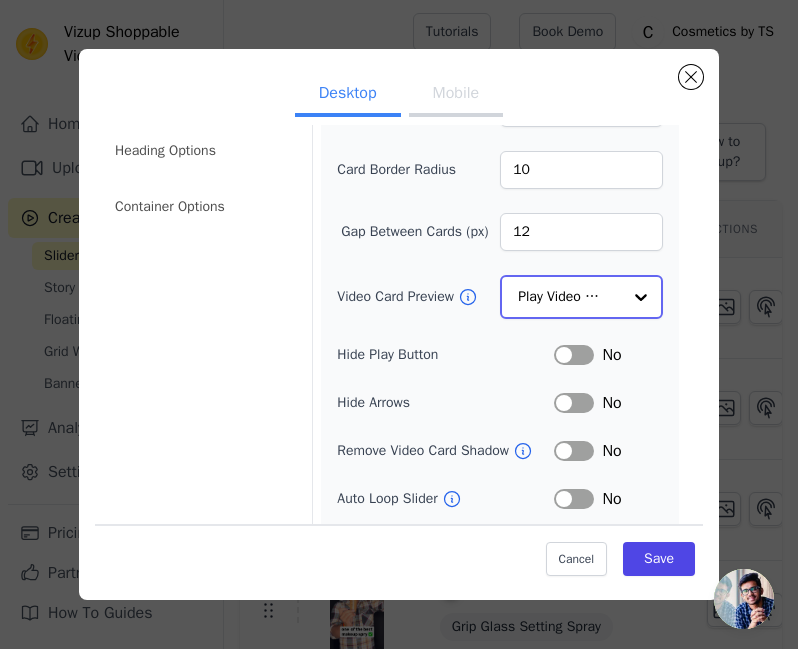 click on "Video Card Preview" 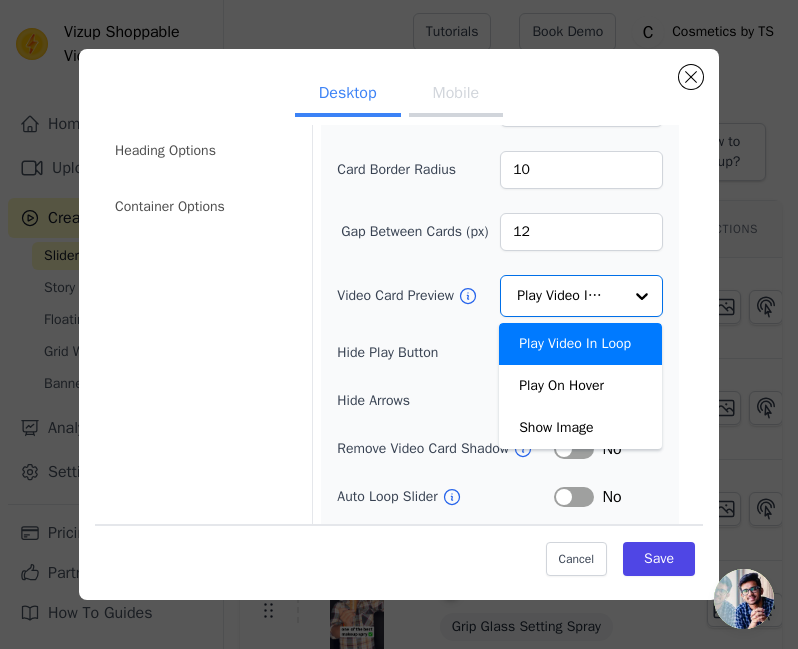 click on "Width (in px)   170   Height (in px)   300   Card Border Radius   10   Gap Between Cards (px)   12   Video Card Preview       Play Video In Loop   Play On Hover   Show Image       Option Play Video In Loop, selected.   You are currently focused on option Play Video In Loop. There are 3 results available.     Play Video In Loop               Hide Play Button   Label     No   Hide Arrows   Label     No   Remove Video Card Shadow     Label     No   Auto Loop Slider     Label     No   Shopping Icon on Video Cards   Label     No   Add to Cart on Video Cards     Label     No" at bounding box center (500, 316) 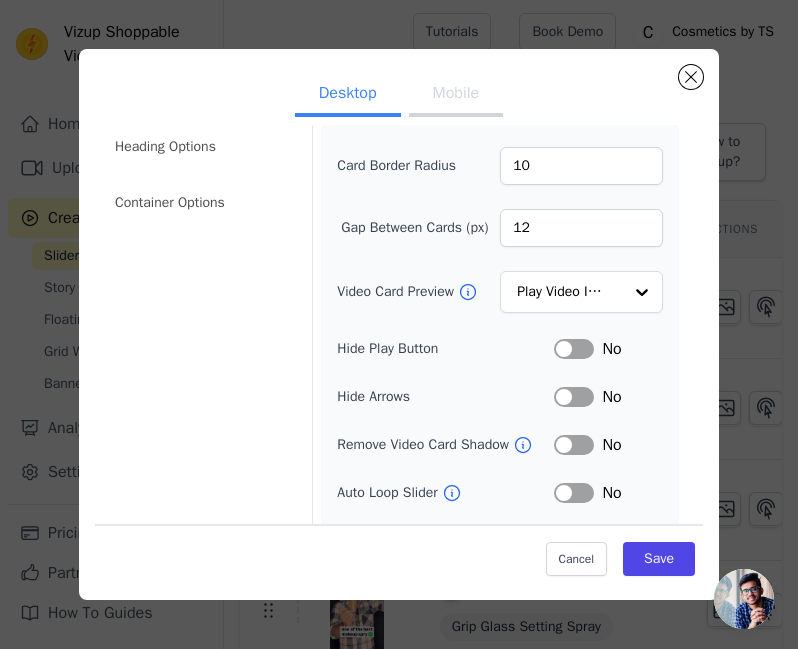 scroll, scrollTop: 132, scrollLeft: 0, axis: vertical 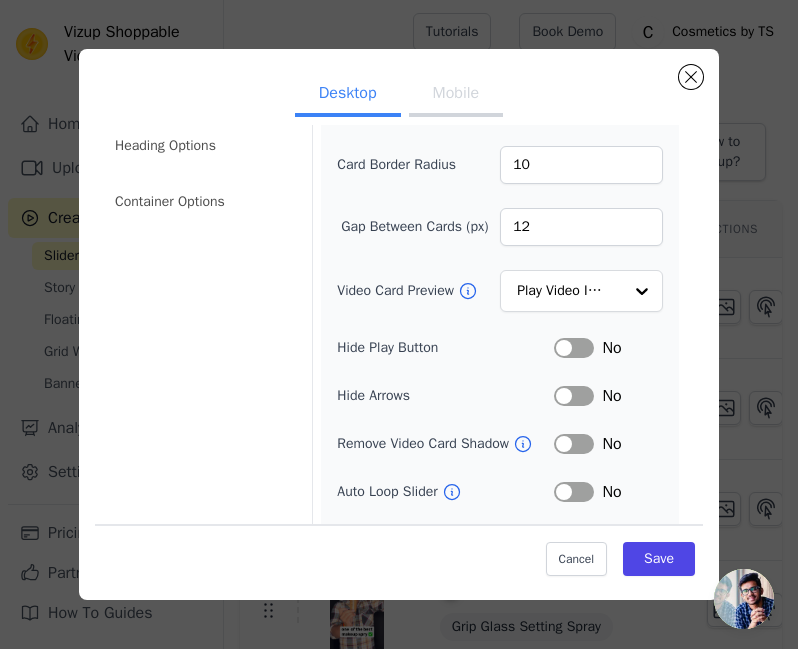 click on "Mobile" at bounding box center [456, 95] 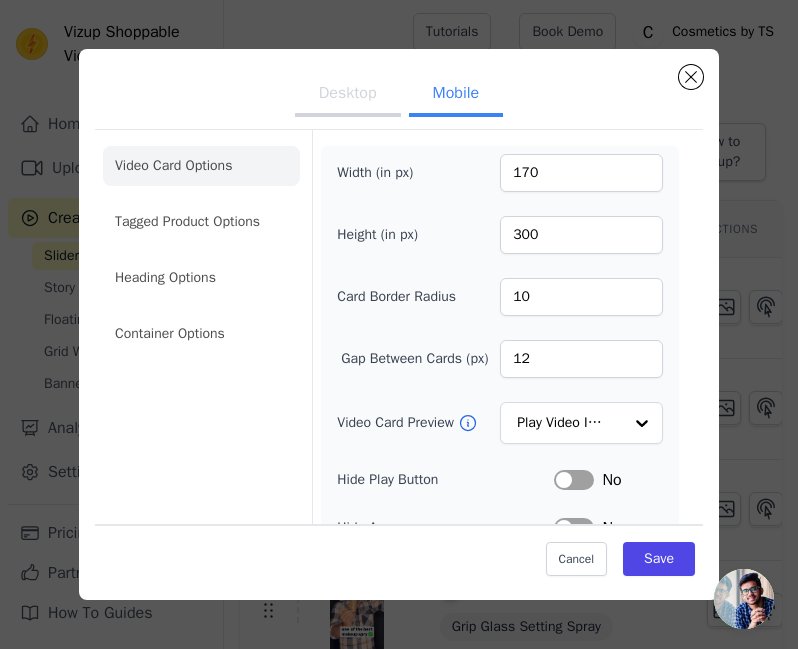 scroll, scrollTop: 274, scrollLeft: 0, axis: vertical 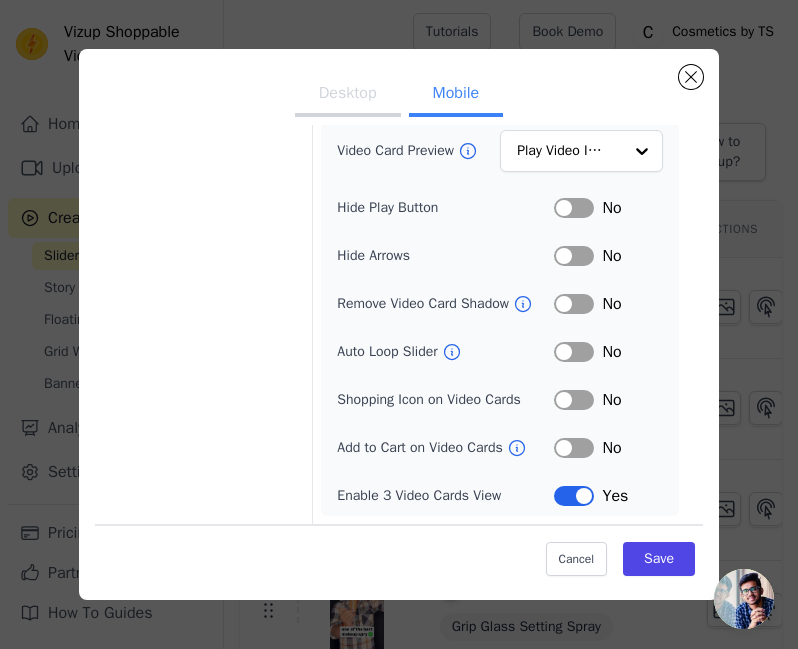 click on "Label" at bounding box center (574, 496) 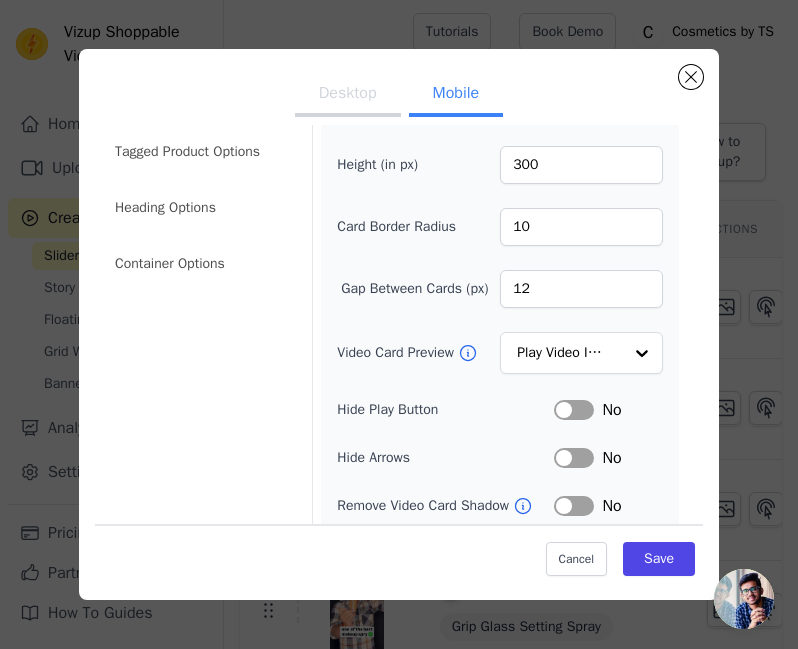 scroll, scrollTop: 0, scrollLeft: 0, axis: both 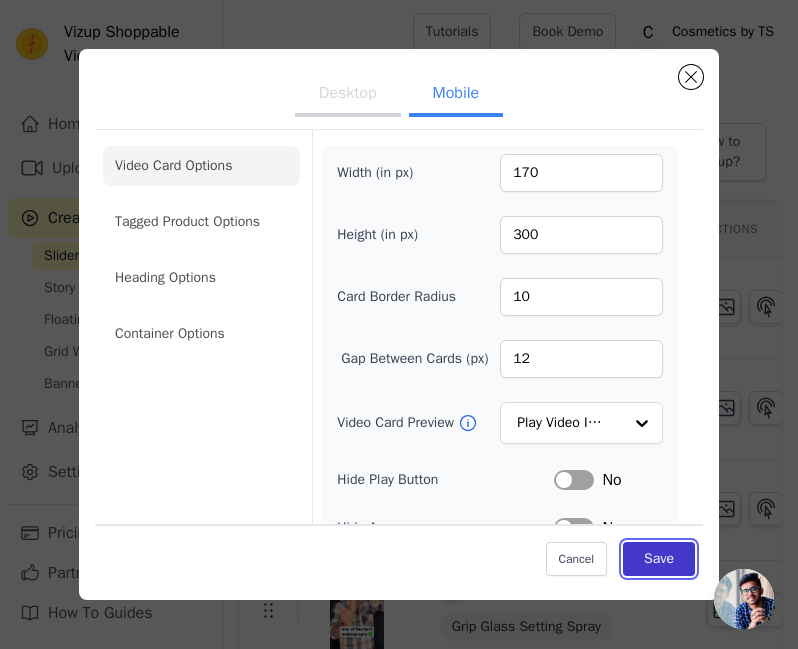 click on "Save" at bounding box center (659, 559) 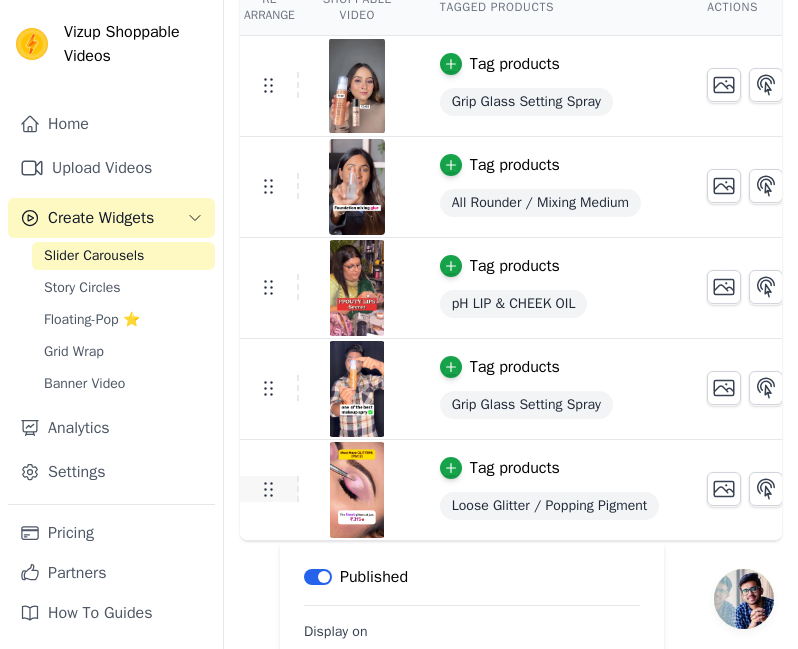 scroll, scrollTop: 161, scrollLeft: 0, axis: vertical 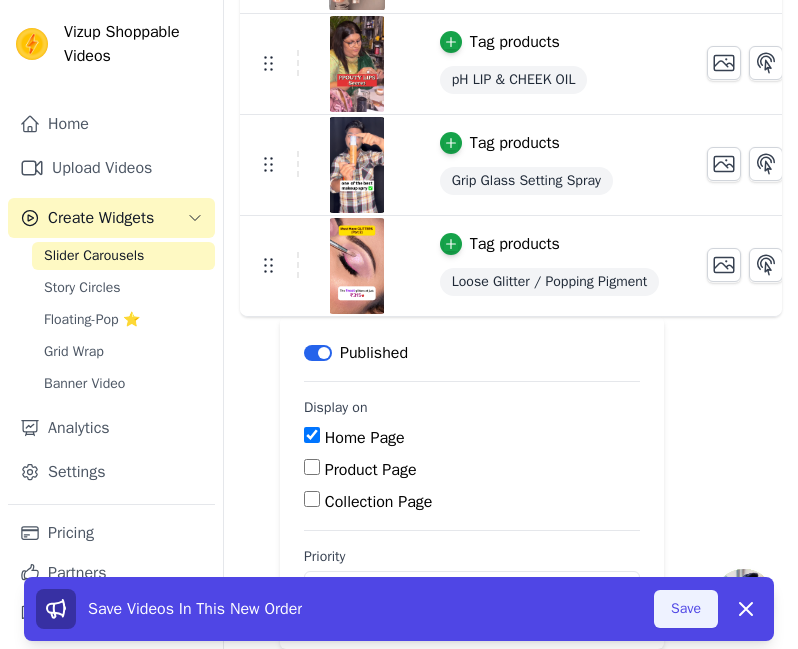 click on "Save" at bounding box center (686, 609) 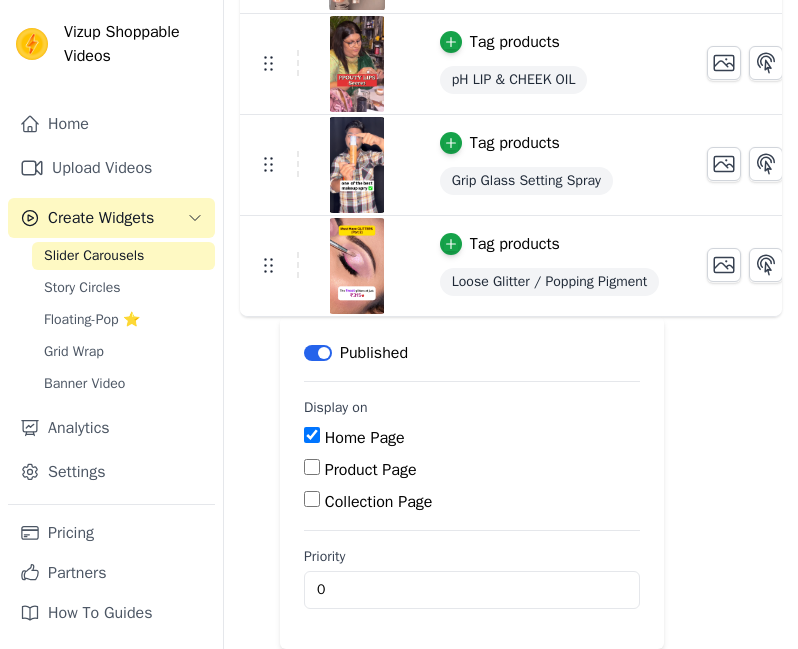 scroll, scrollTop: 0, scrollLeft: 0, axis: both 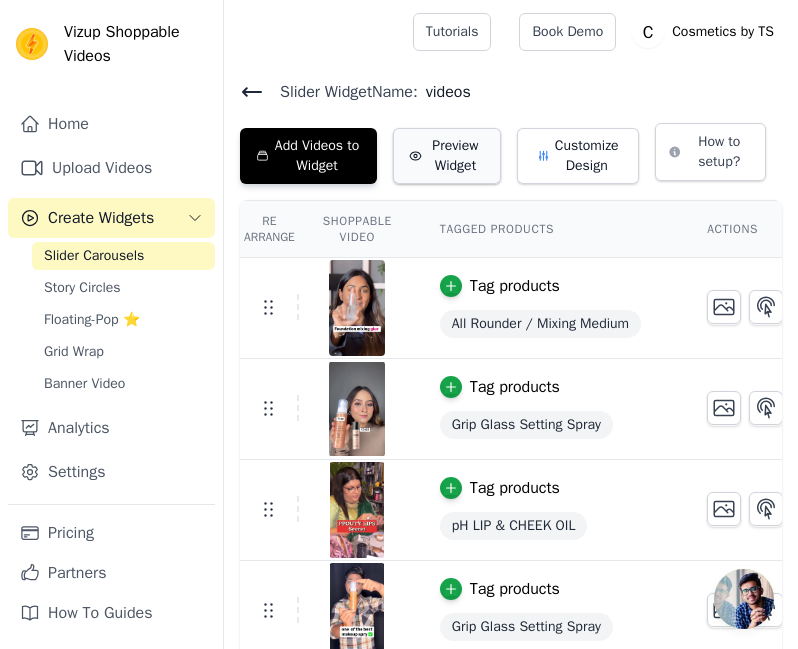click on "Preview Widget" at bounding box center [447, 156] 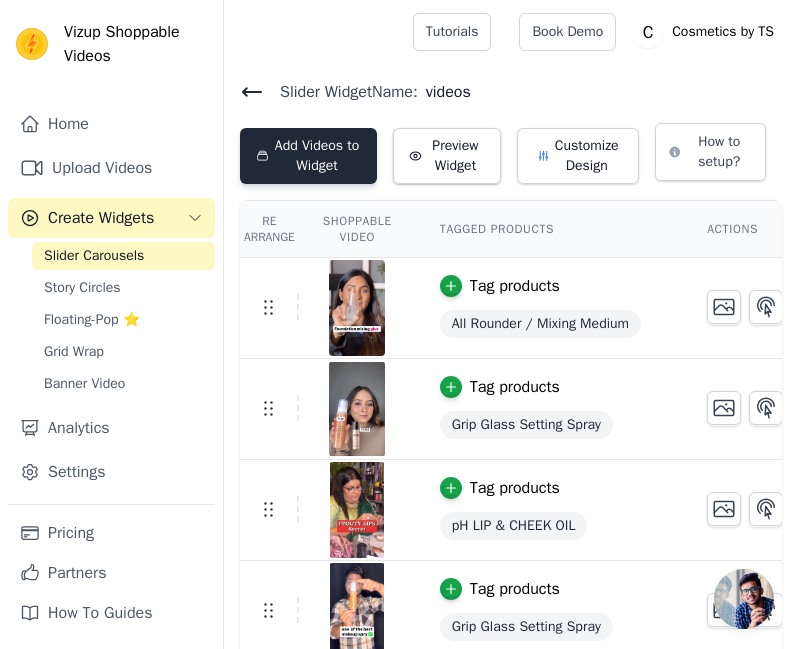 click on "Add Videos to Widget" at bounding box center (308, 156) 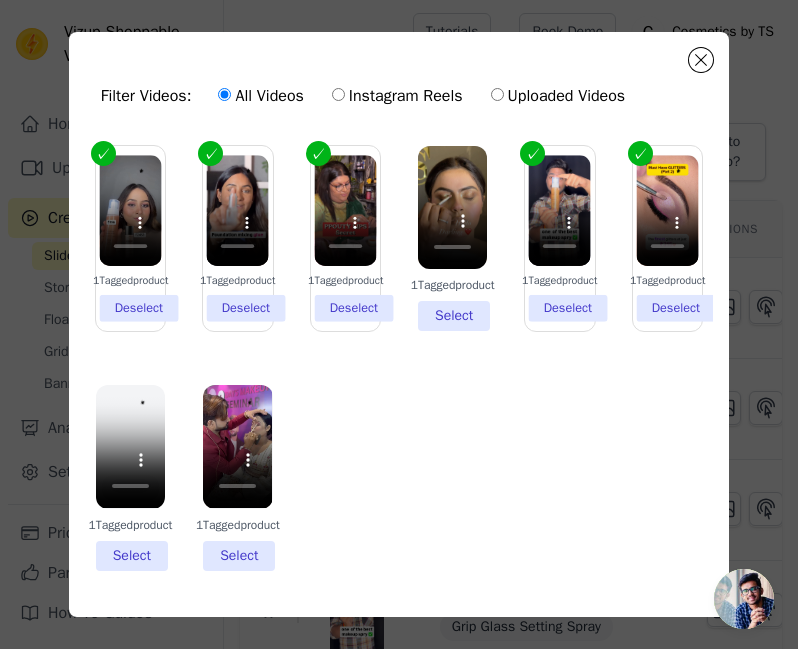 scroll, scrollTop: 2, scrollLeft: 0, axis: vertical 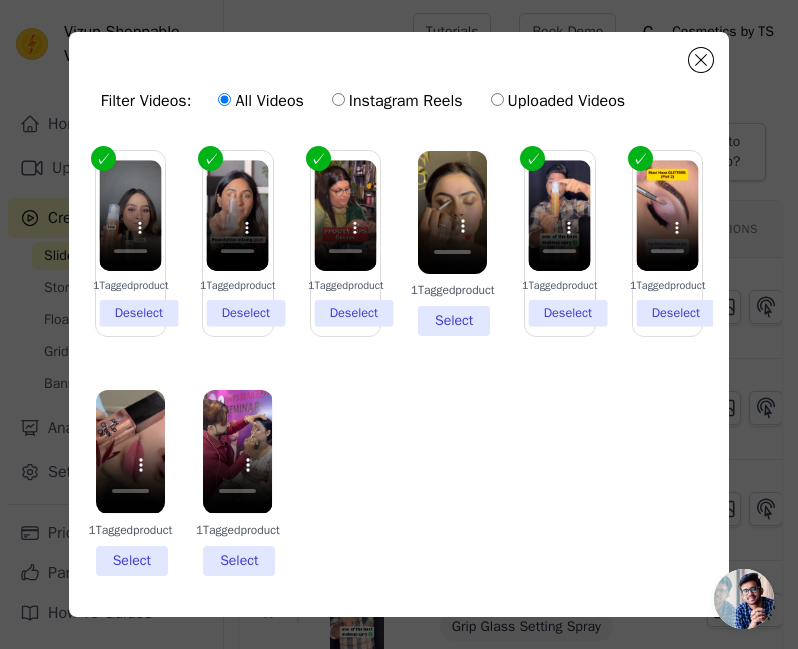 click on "1  Tagged  product     Deselect         1  Tagged  product     Deselect         1  Tagged  product     Deselect         1  Tagged  product     Select         1  Tagged  product     Deselect         1  Tagged  product     Deselect         1  Tagged  product     Select         1  Tagged  product     Select" at bounding box center [399, 379] 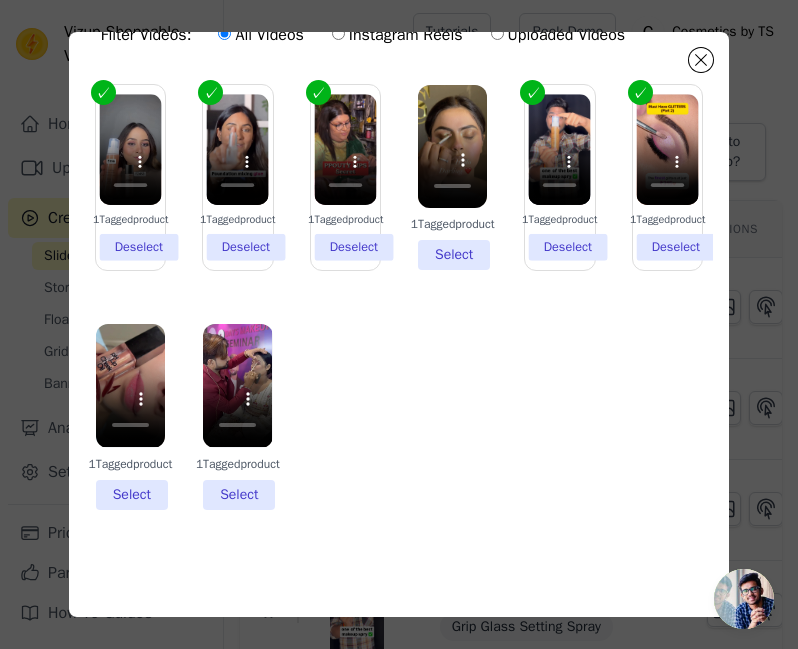 click on "1  Tagged  product     Select" at bounding box center (452, 177) 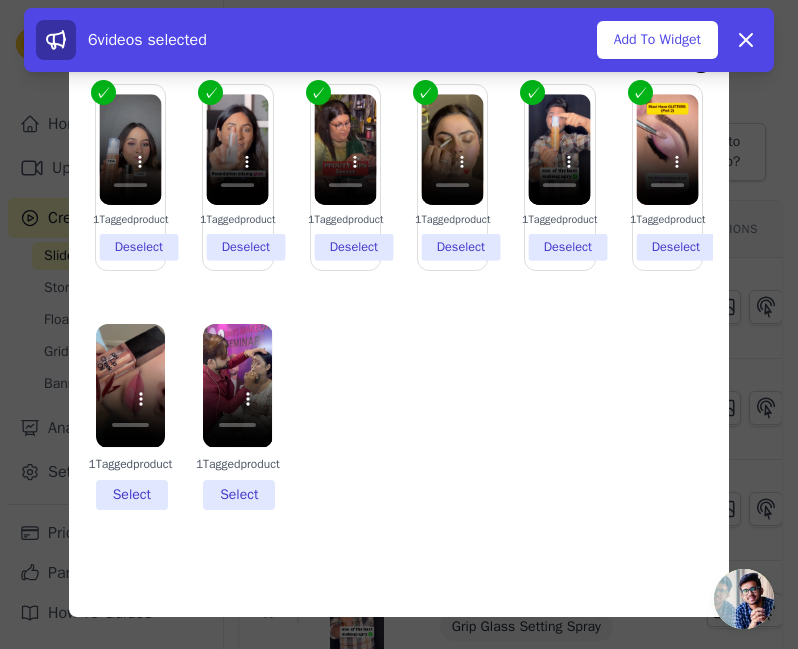 click on "1  Tagged  product     Select" at bounding box center [237, 416] 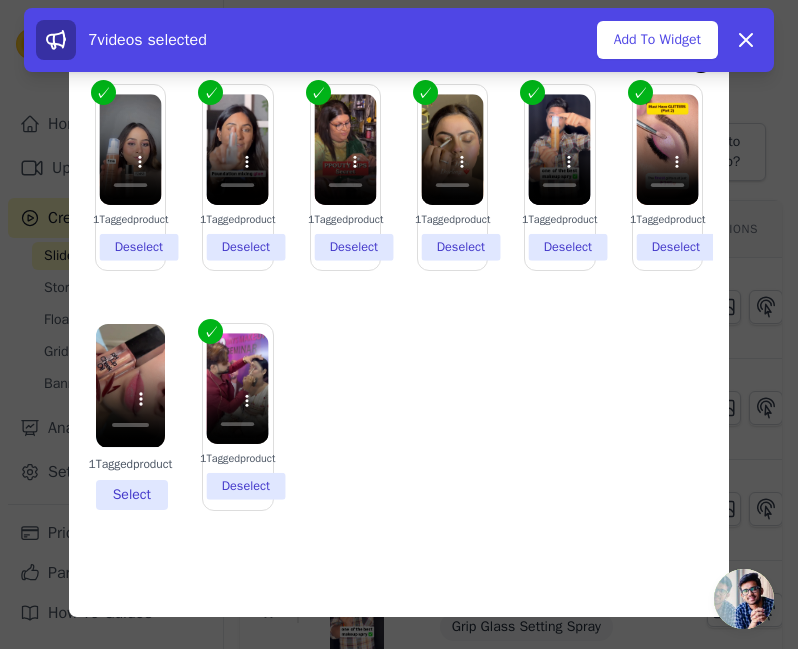 click on "1  Tagged  product     Select" at bounding box center (130, 416) 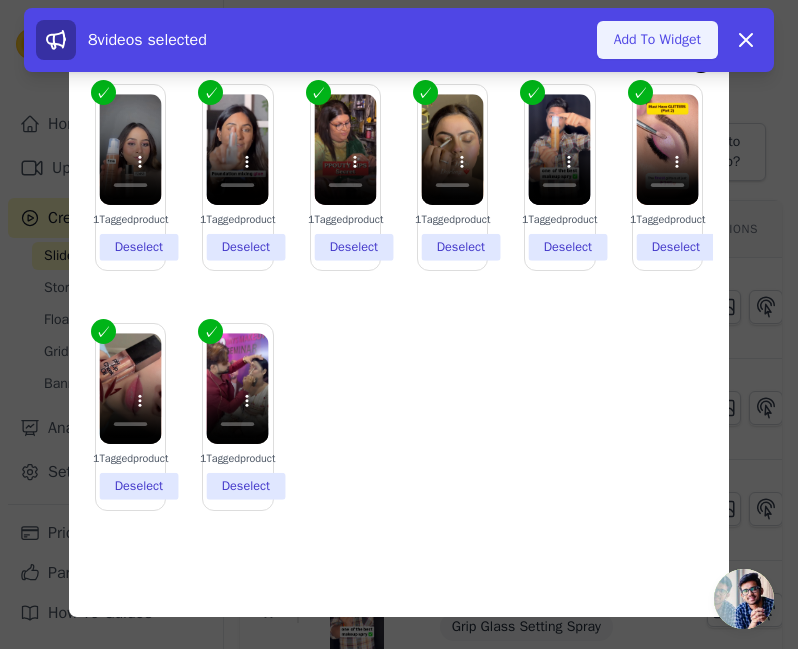 click on "Add To Widget" at bounding box center [657, 40] 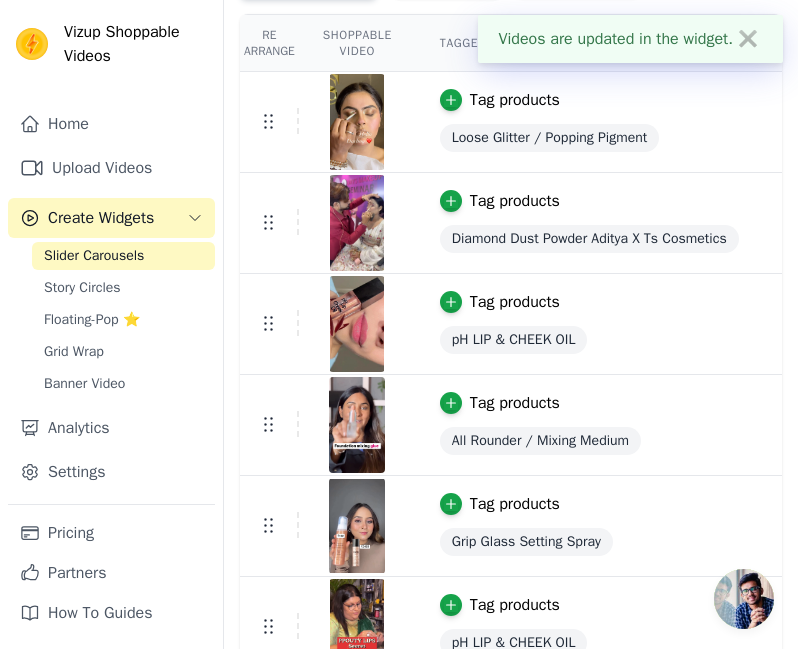 scroll, scrollTop: 190, scrollLeft: 0, axis: vertical 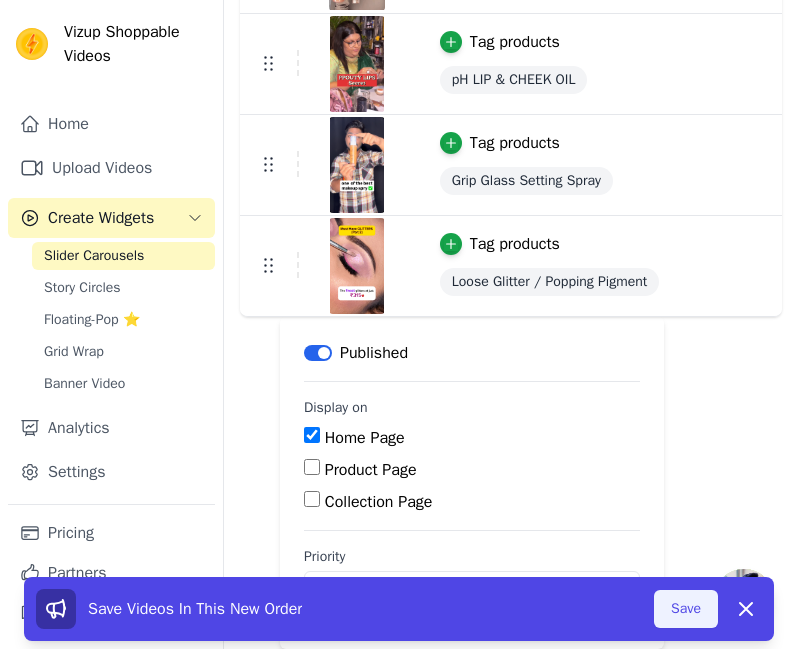 click on "Save" at bounding box center [686, 609] 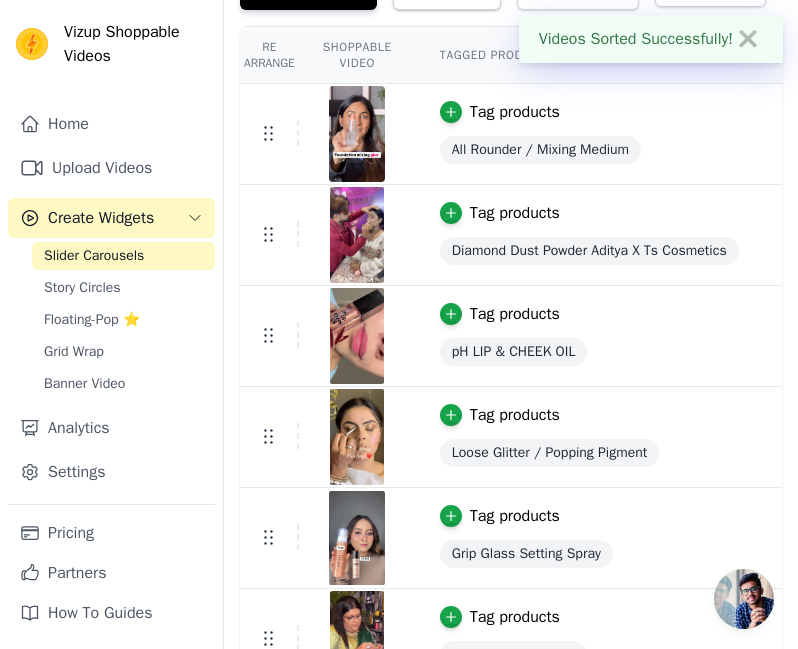 scroll, scrollTop: 0, scrollLeft: 0, axis: both 